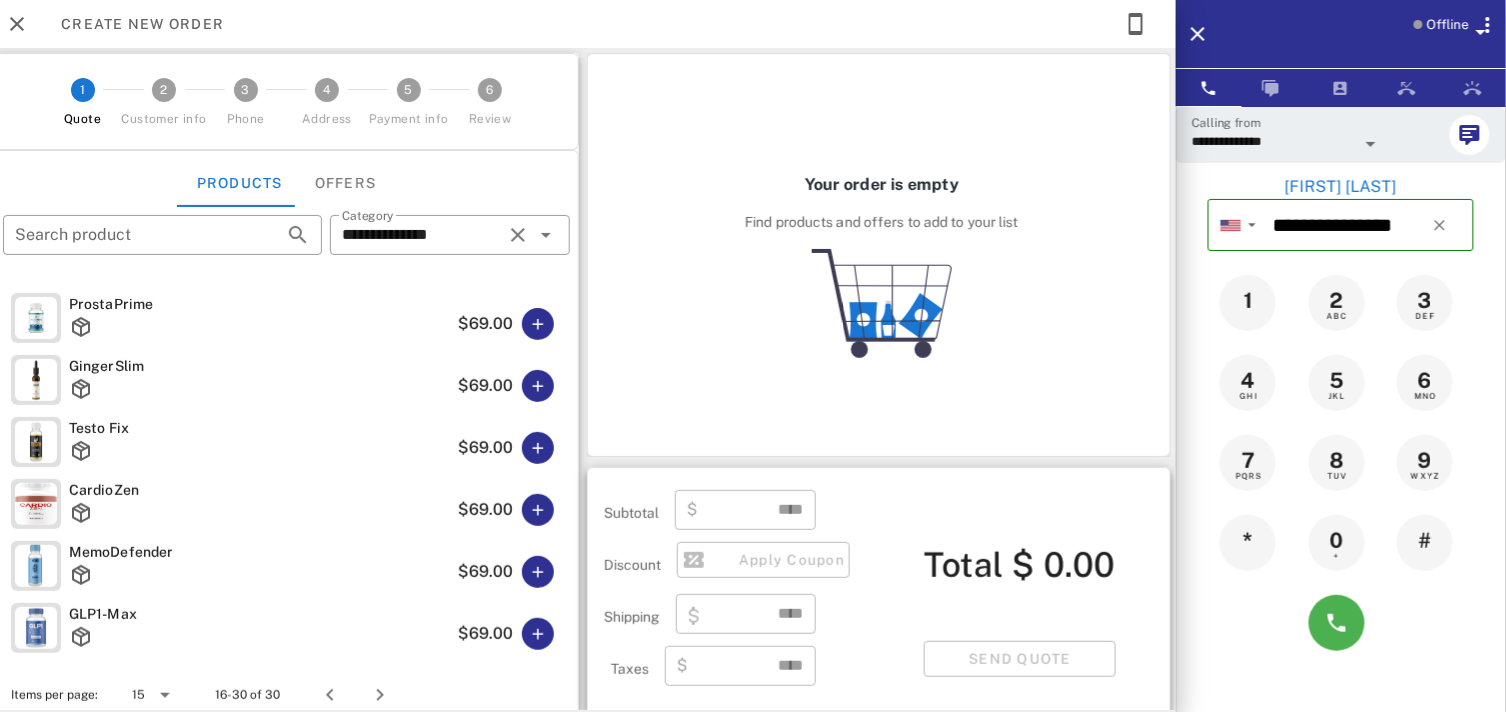 scroll, scrollTop: 157, scrollLeft: 0, axis: vertical 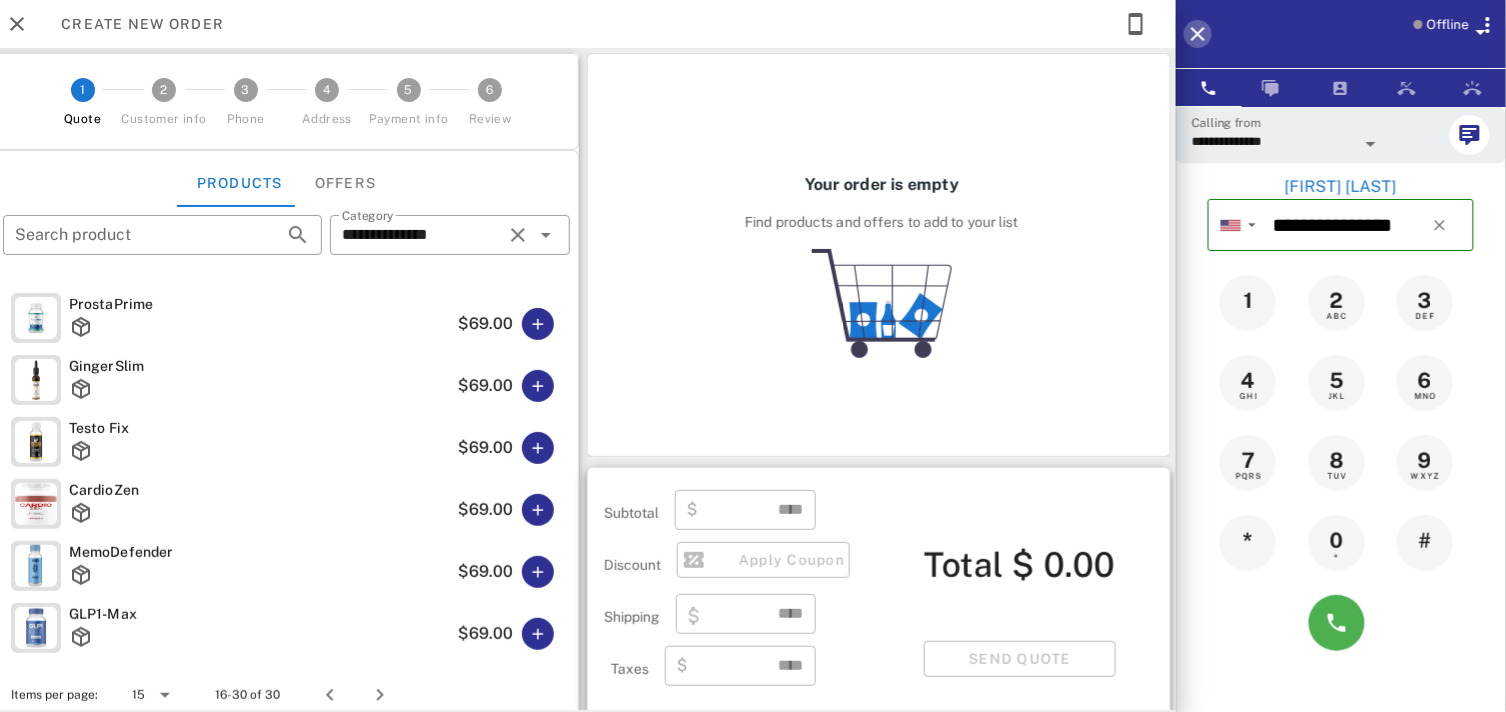 click at bounding box center (1198, 34) 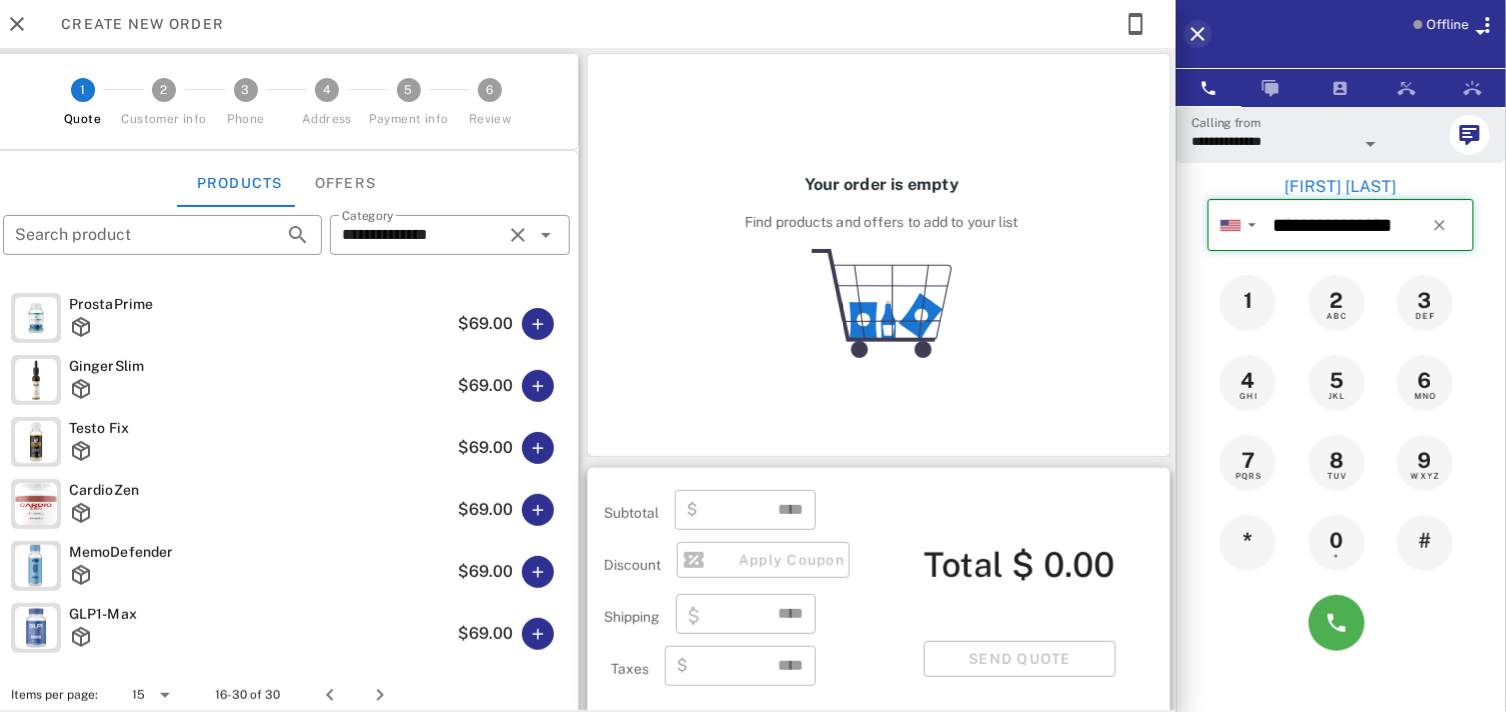 type 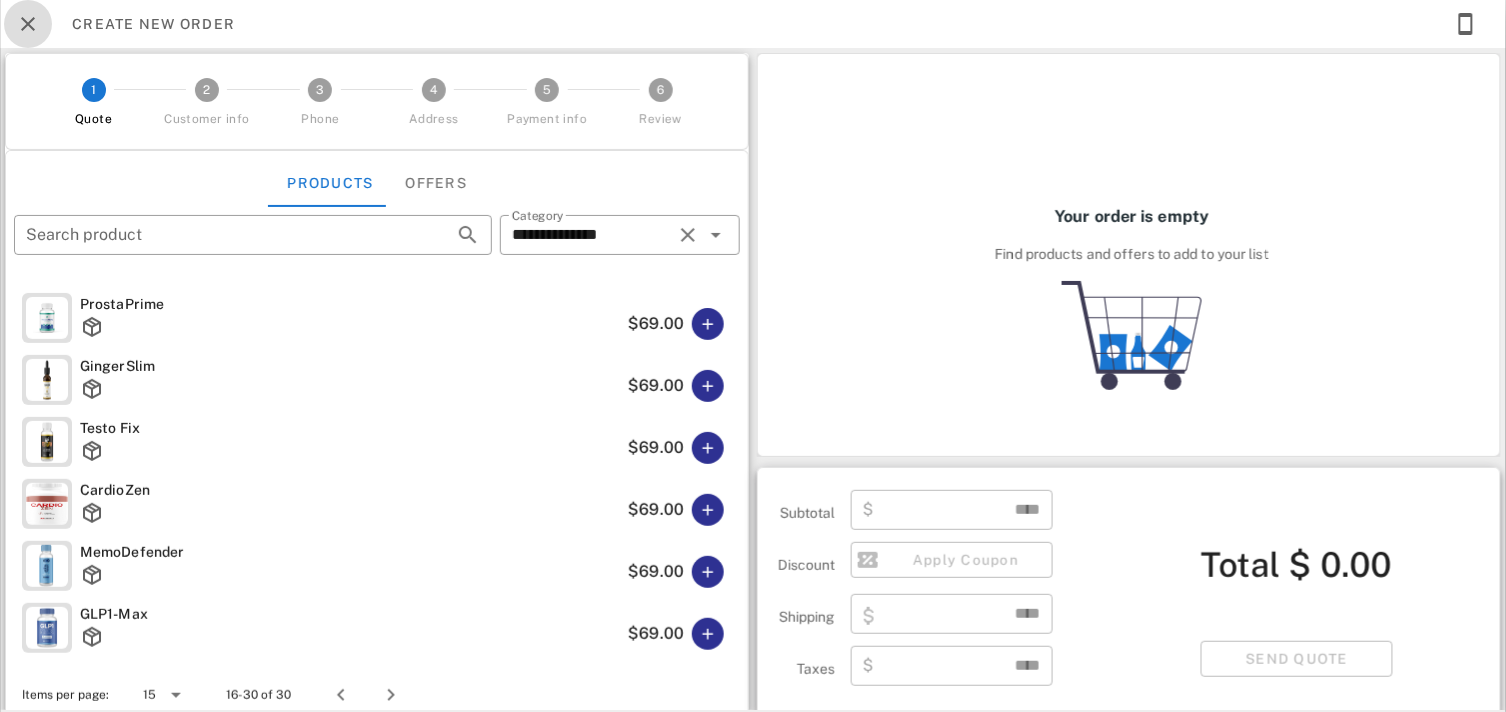 click at bounding box center [28, 24] 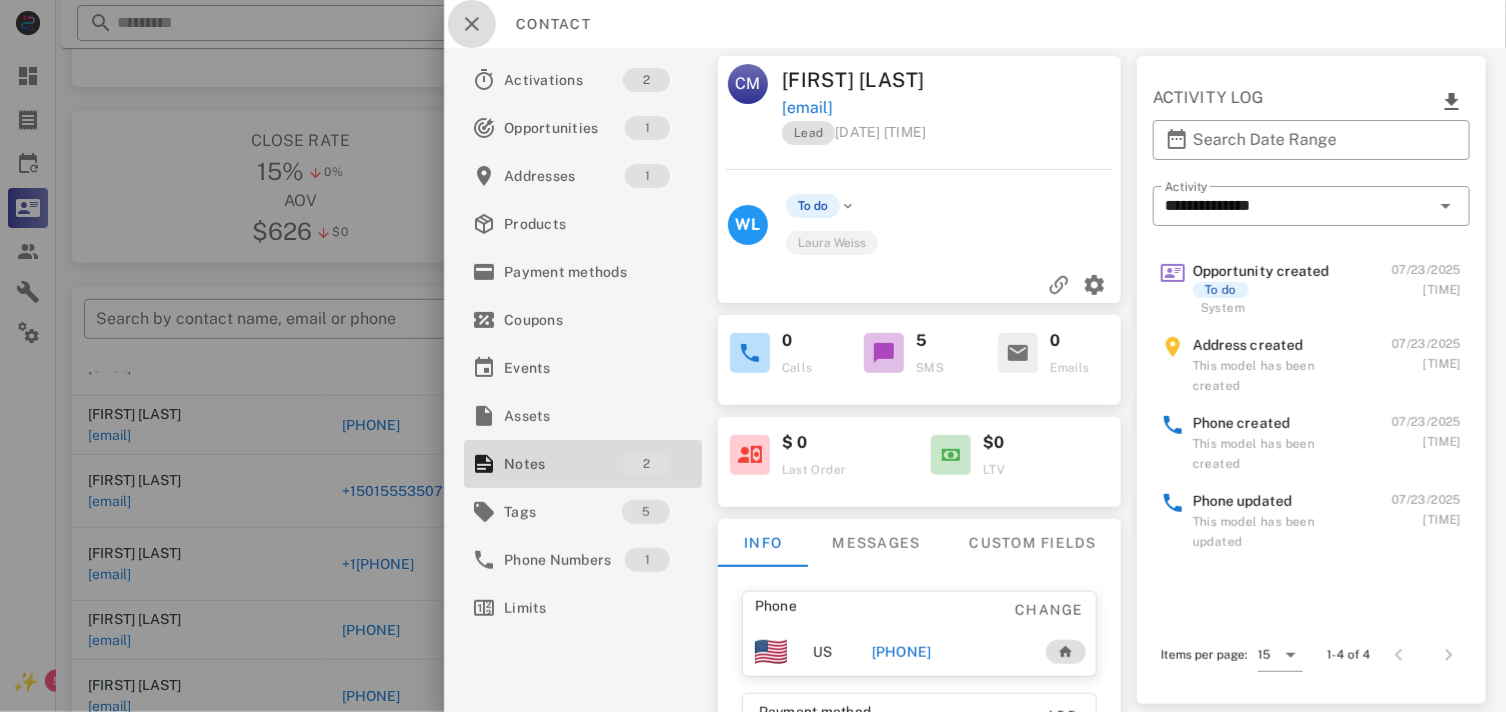 click at bounding box center (472, 24) 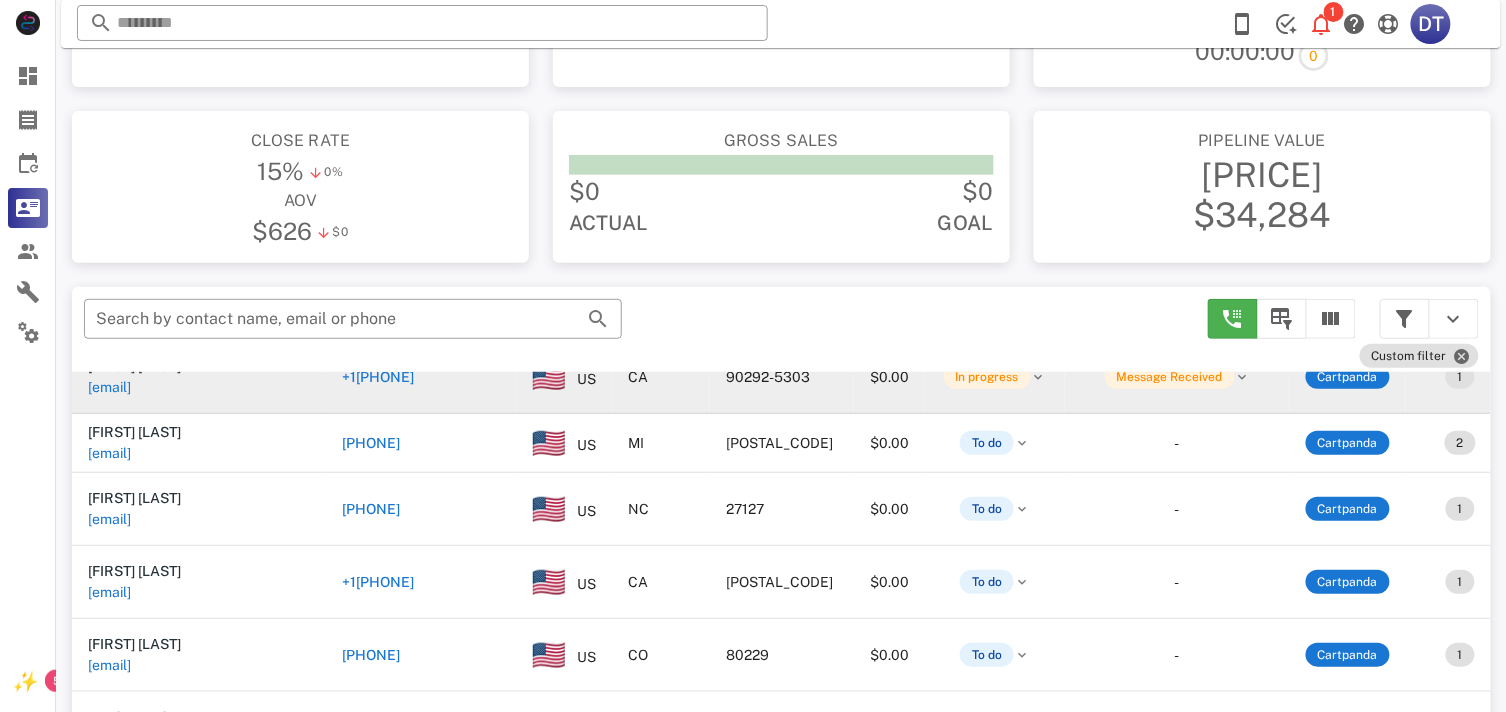 scroll, scrollTop: 1333, scrollLeft: 0, axis: vertical 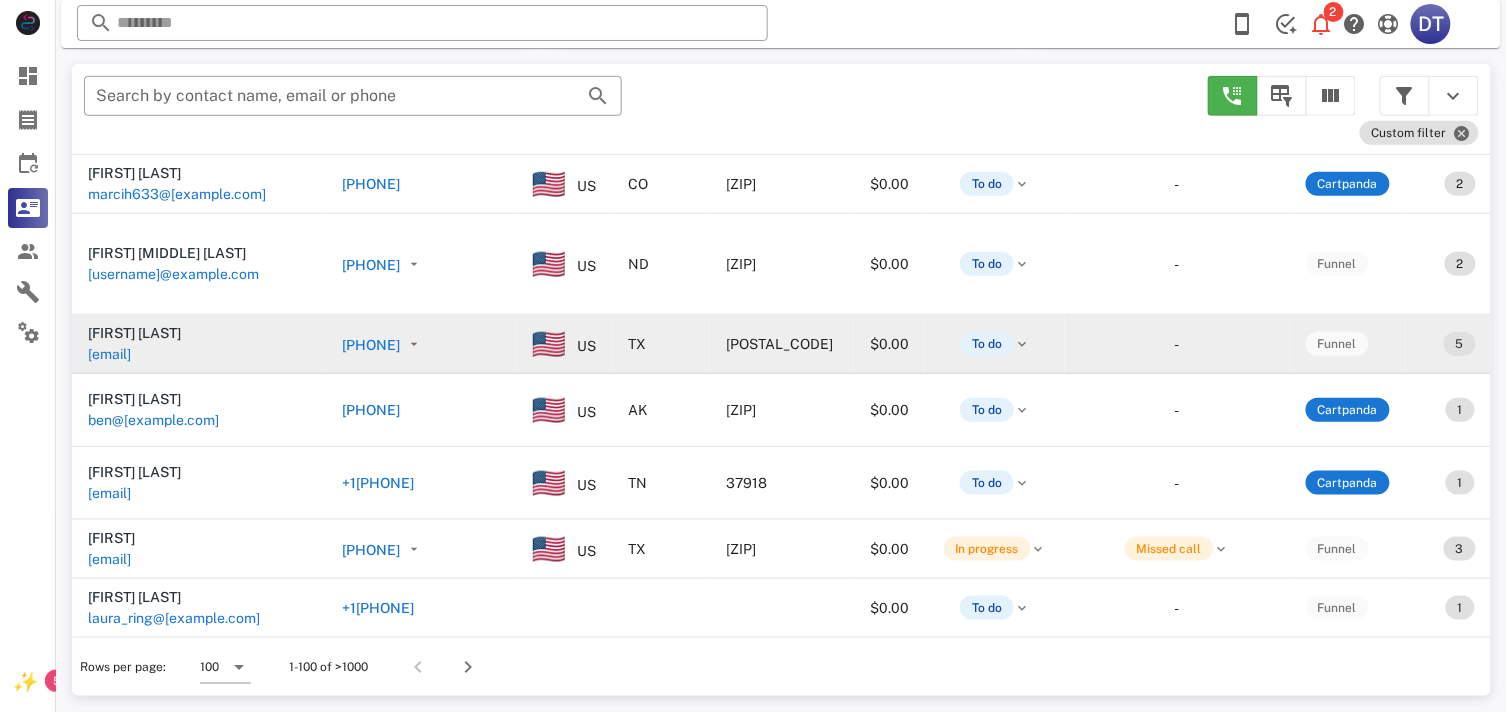click on "[PHONE]" at bounding box center [371, 345] 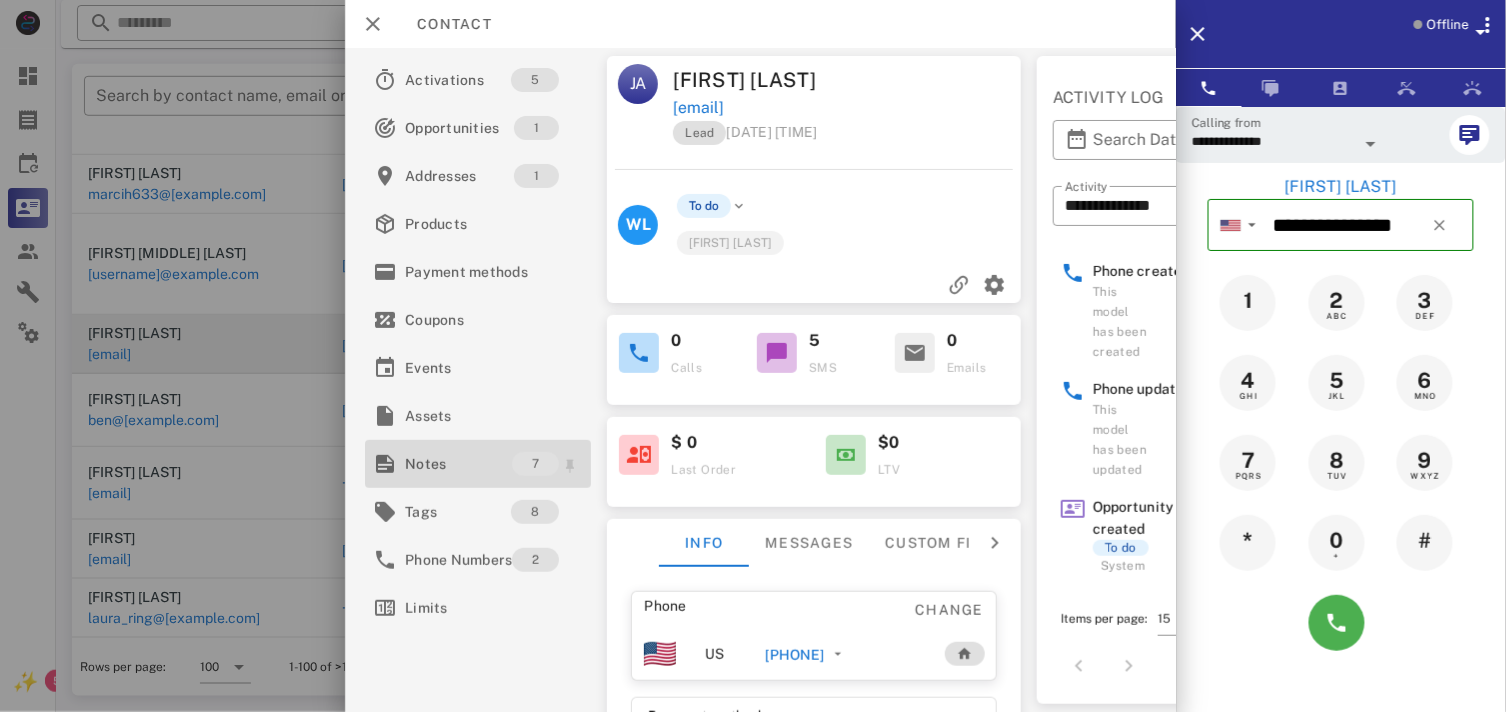click on "Notes" at bounding box center (458, 464) 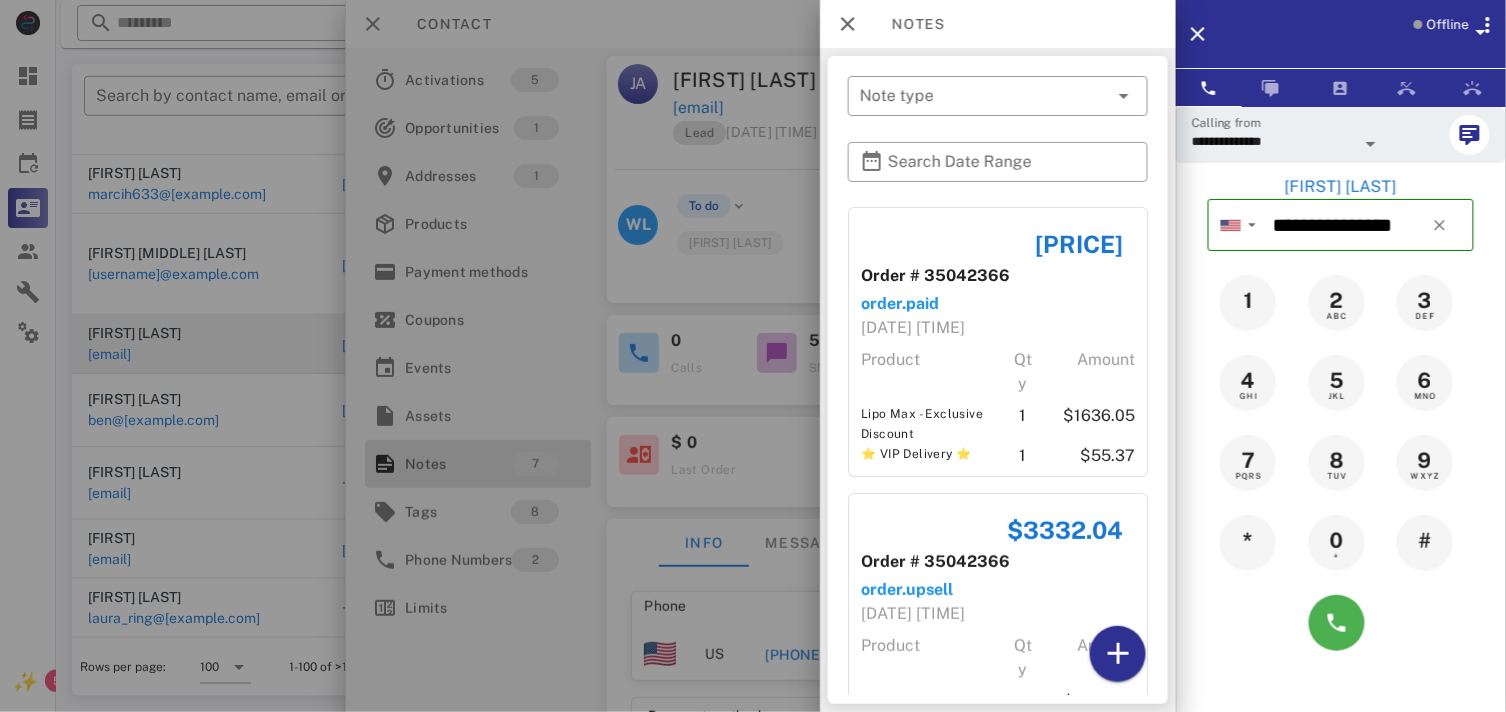 scroll, scrollTop: 0, scrollLeft: 0, axis: both 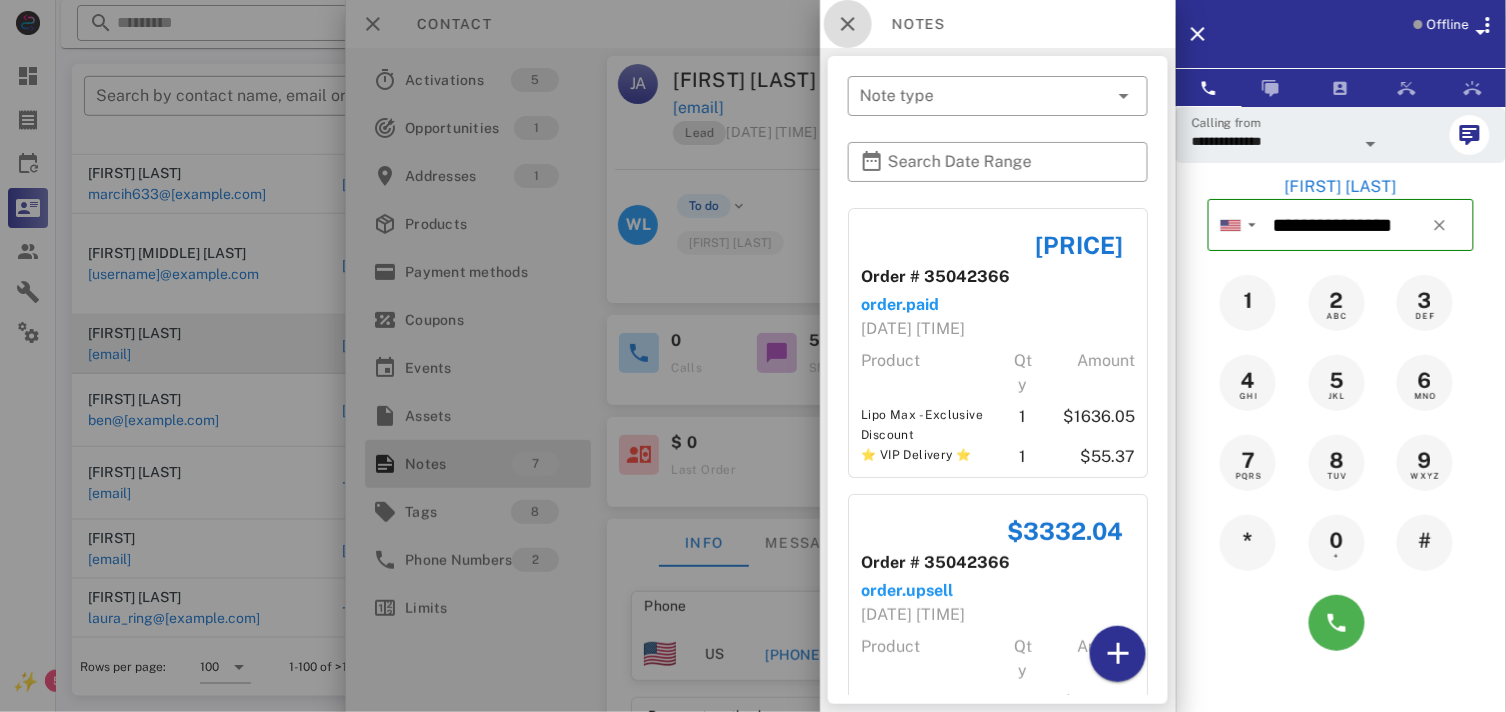 click at bounding box center [848, 24] 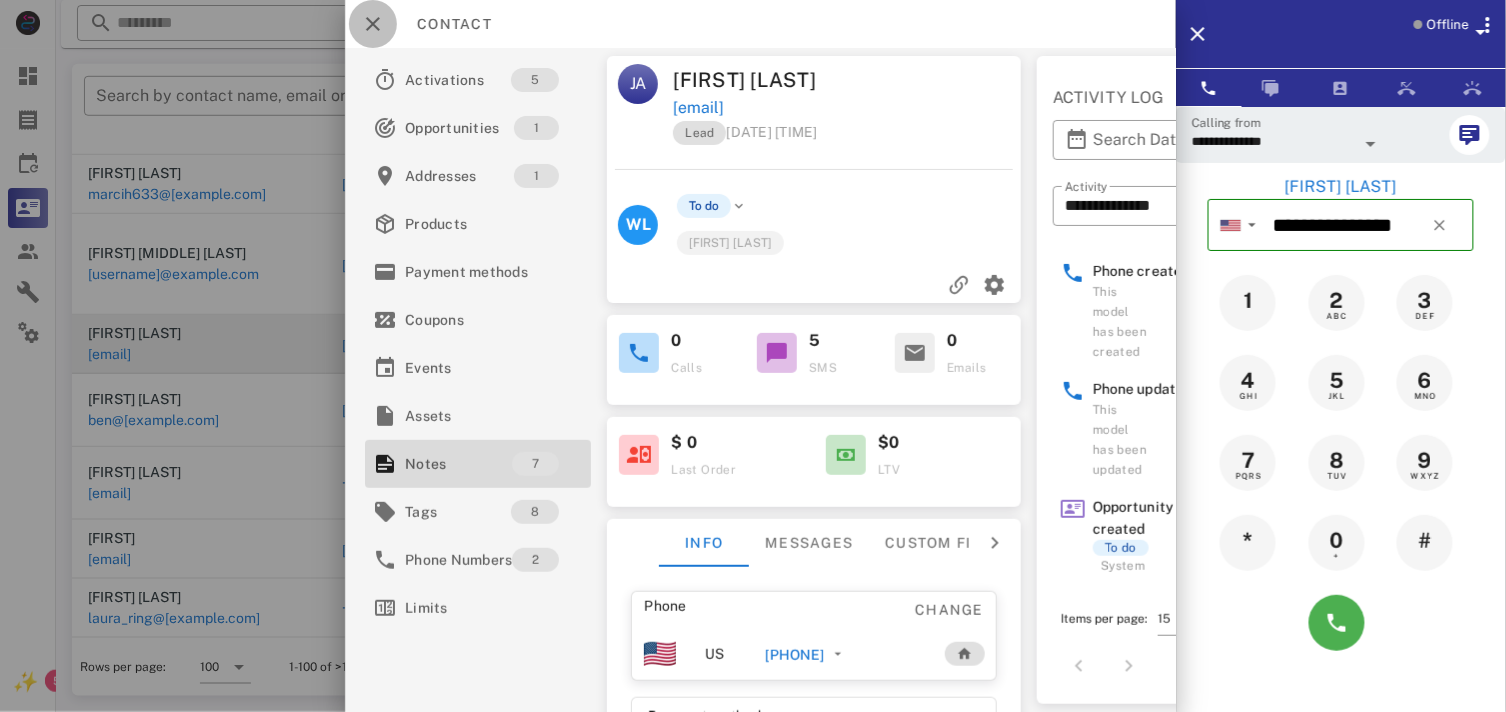 click at bounding box center [373, 24] 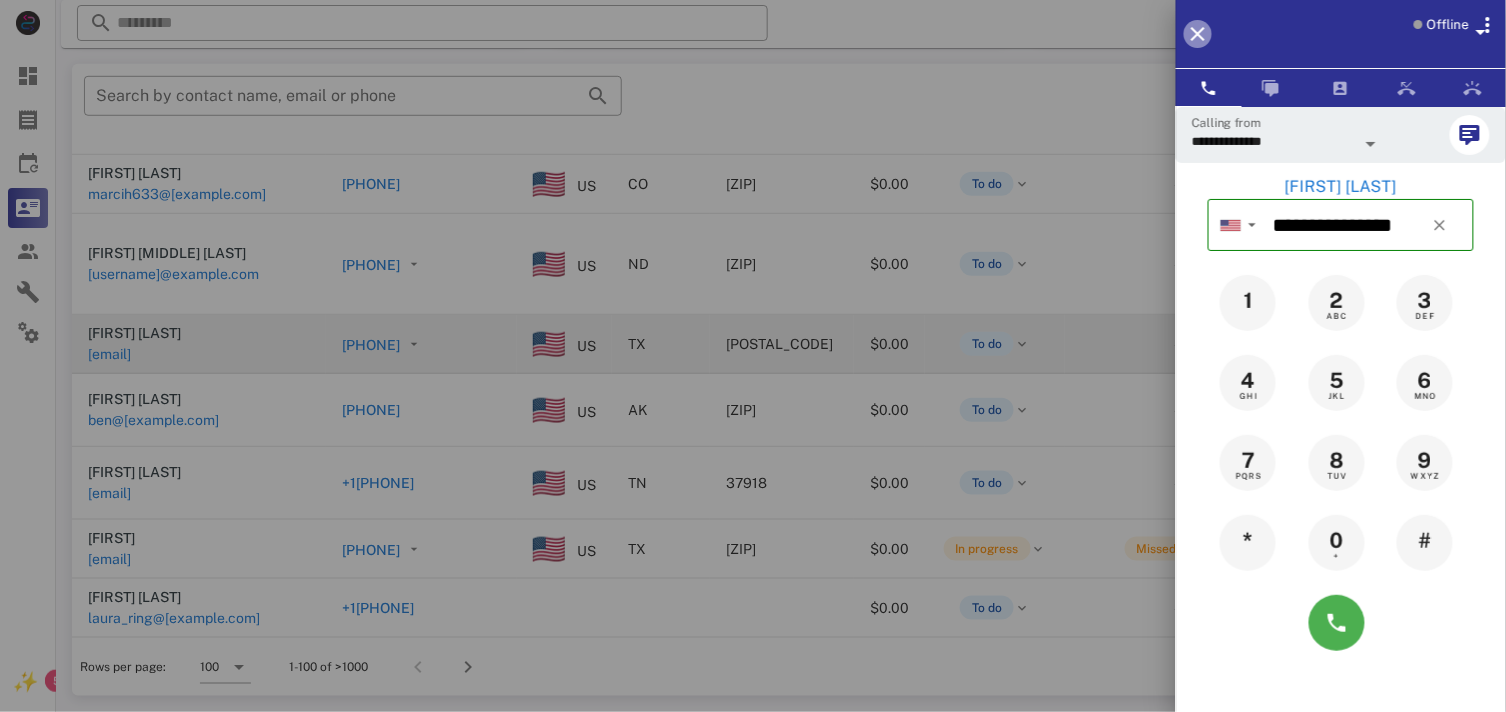 click at bounding box center (1198, 34) 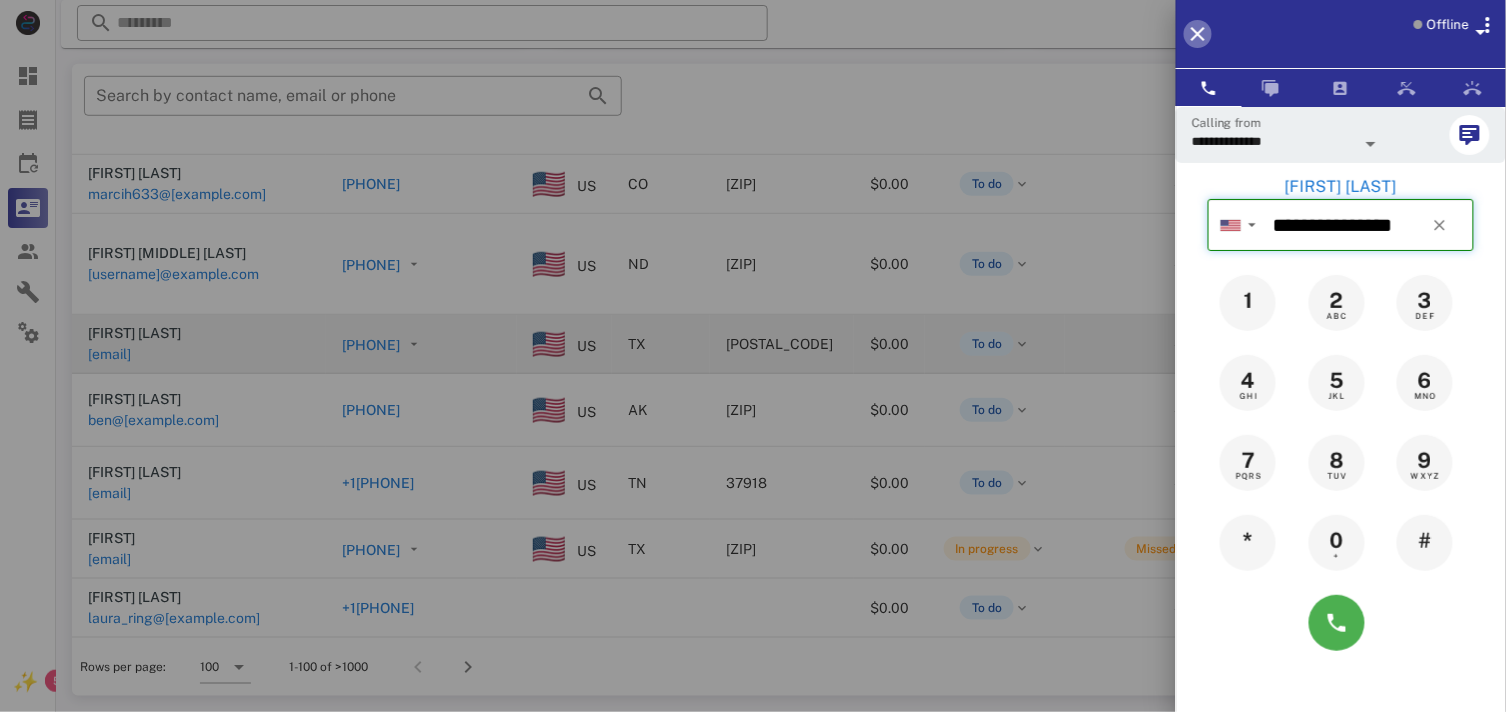 type 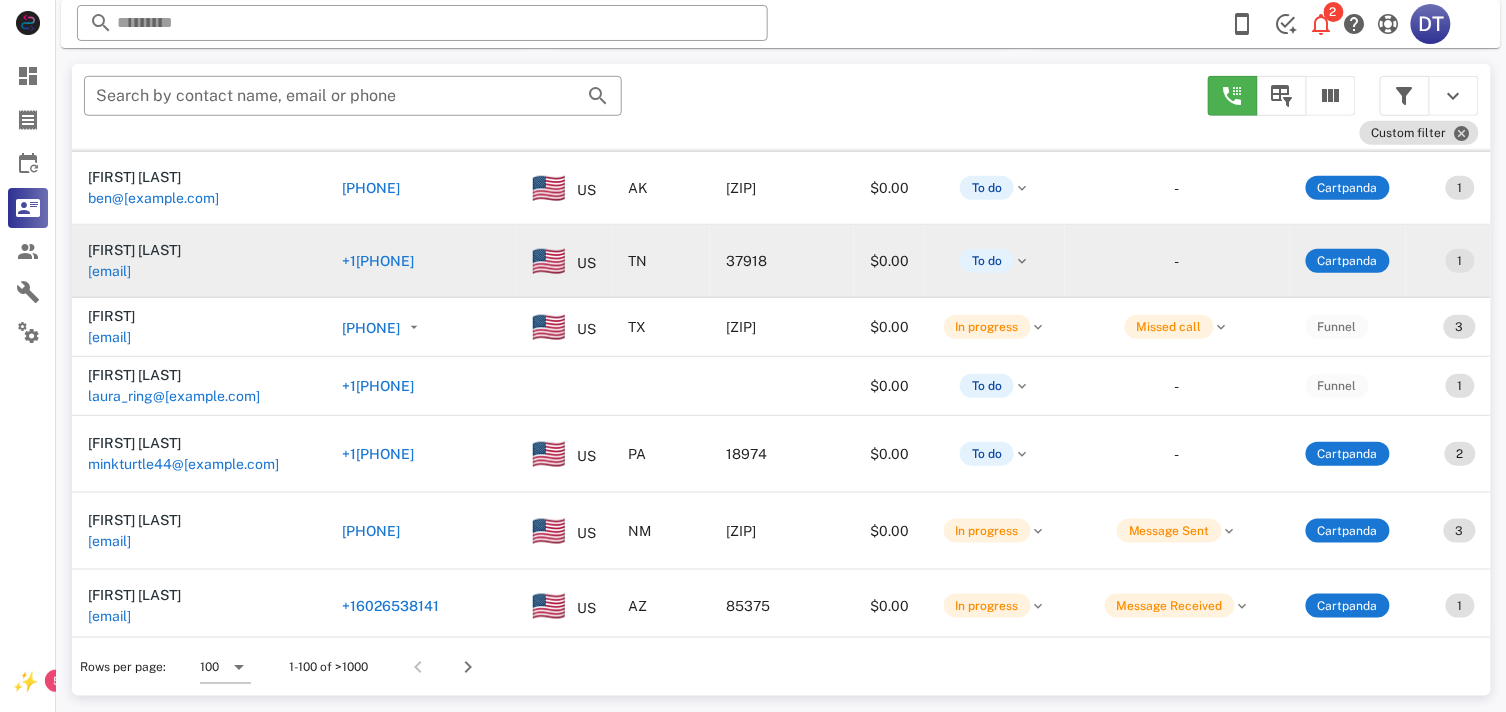 scroll, scrollTop: 3111, scrollLeft: 0, axis: vertical 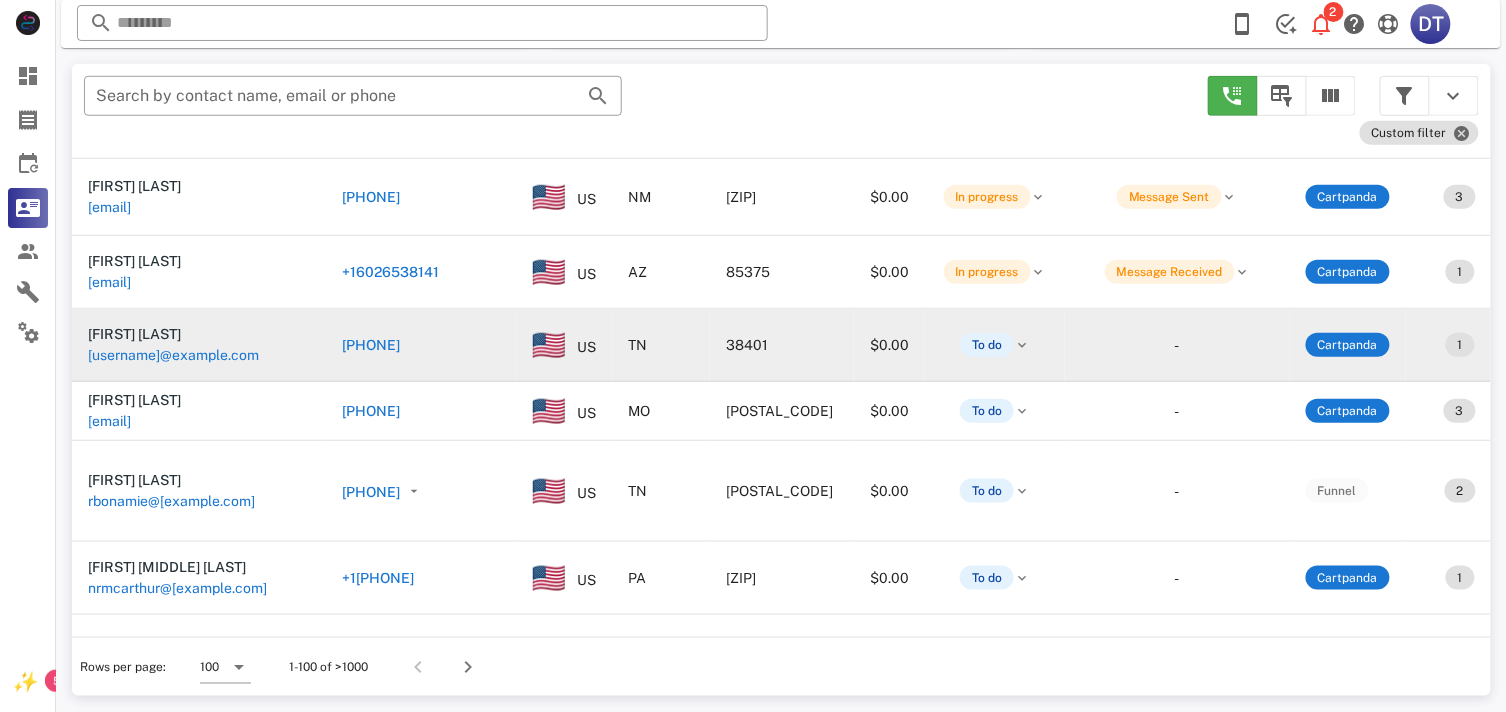 click on "[PHONE]" at bounding box center [371, 345] 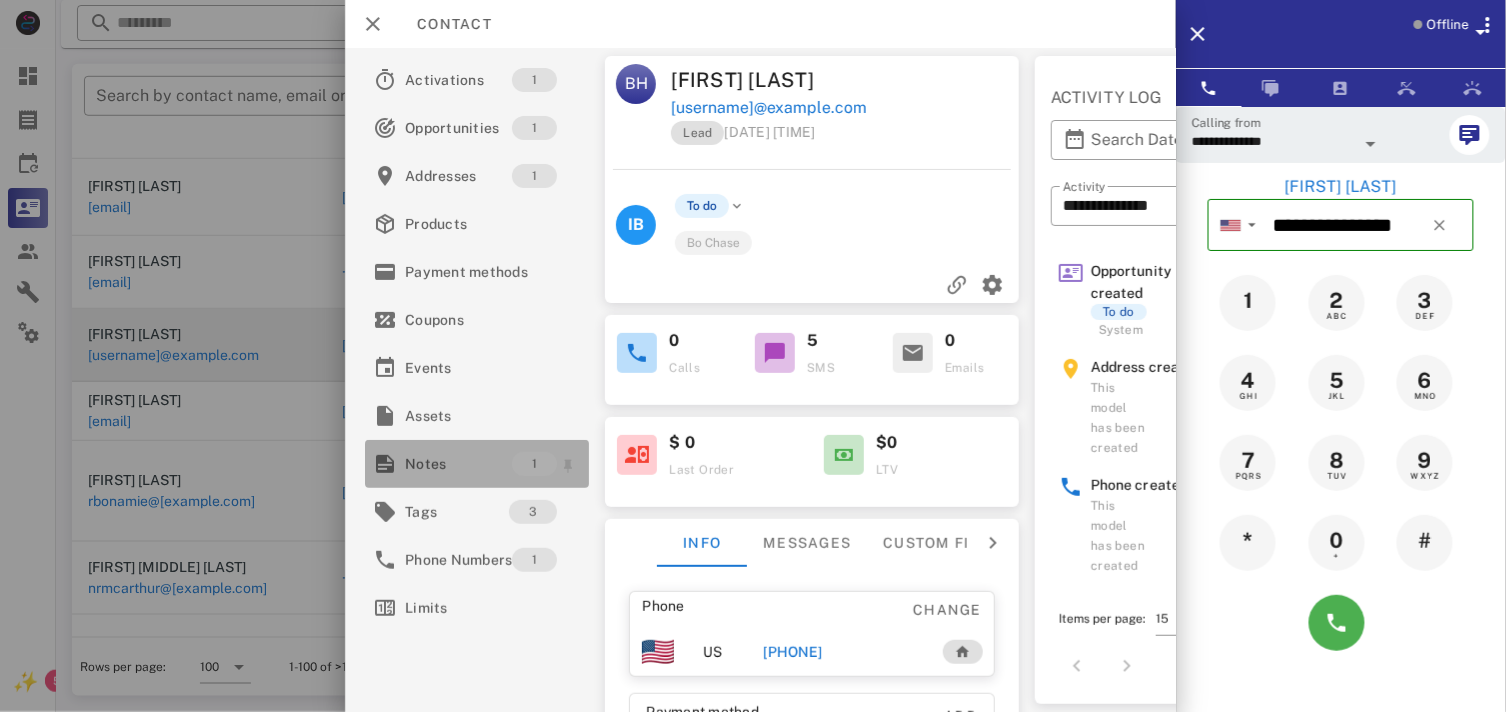 click on "Notes" at bounding box center [458, 464] 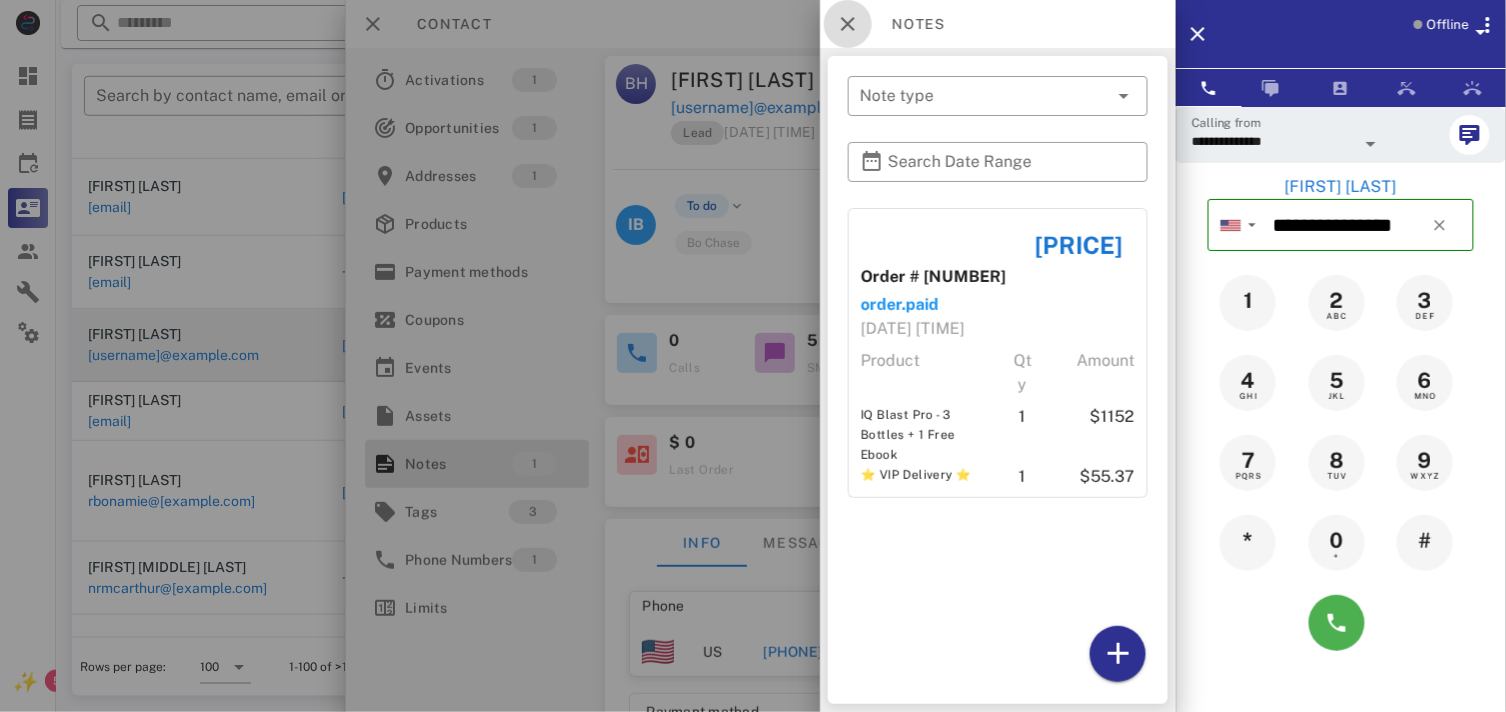 click at bounding box center (848, 24) 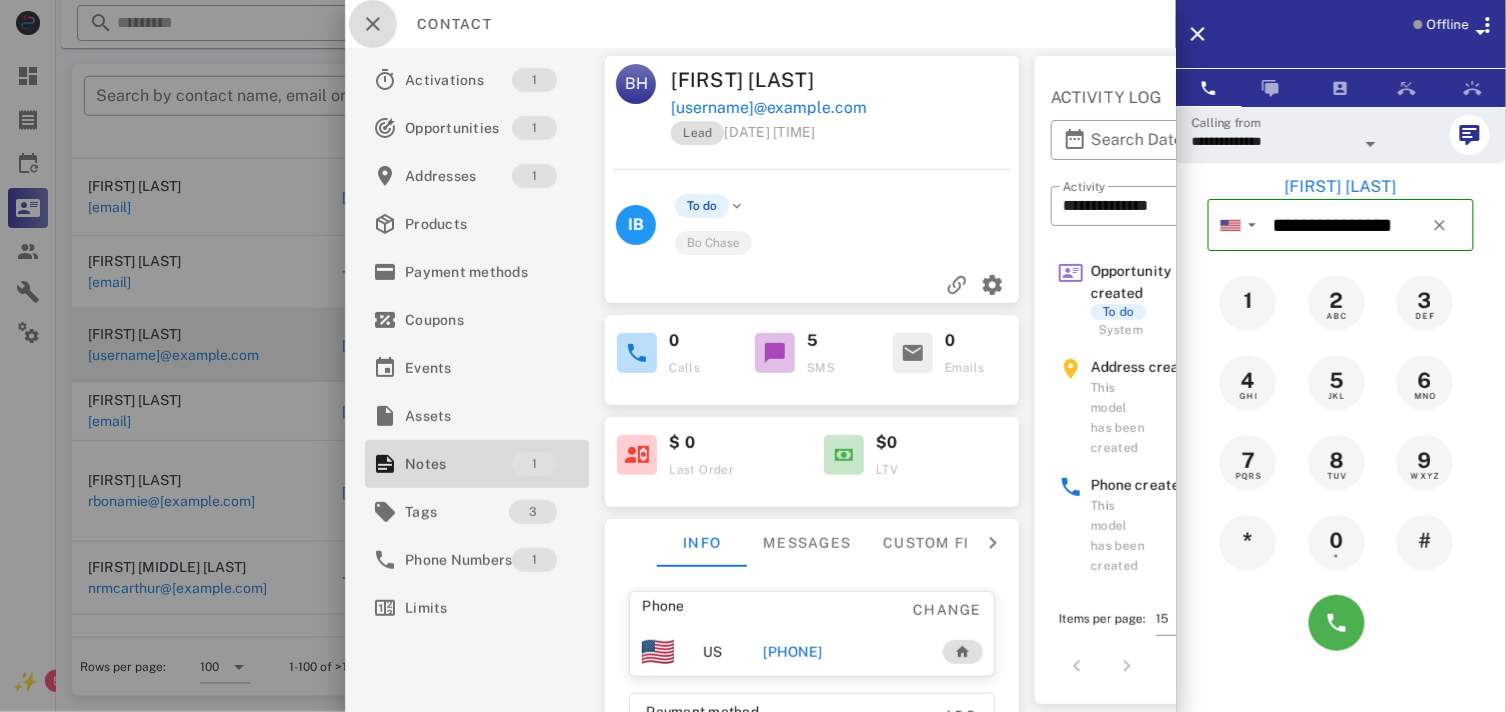 click at bounding box center [373, 24] 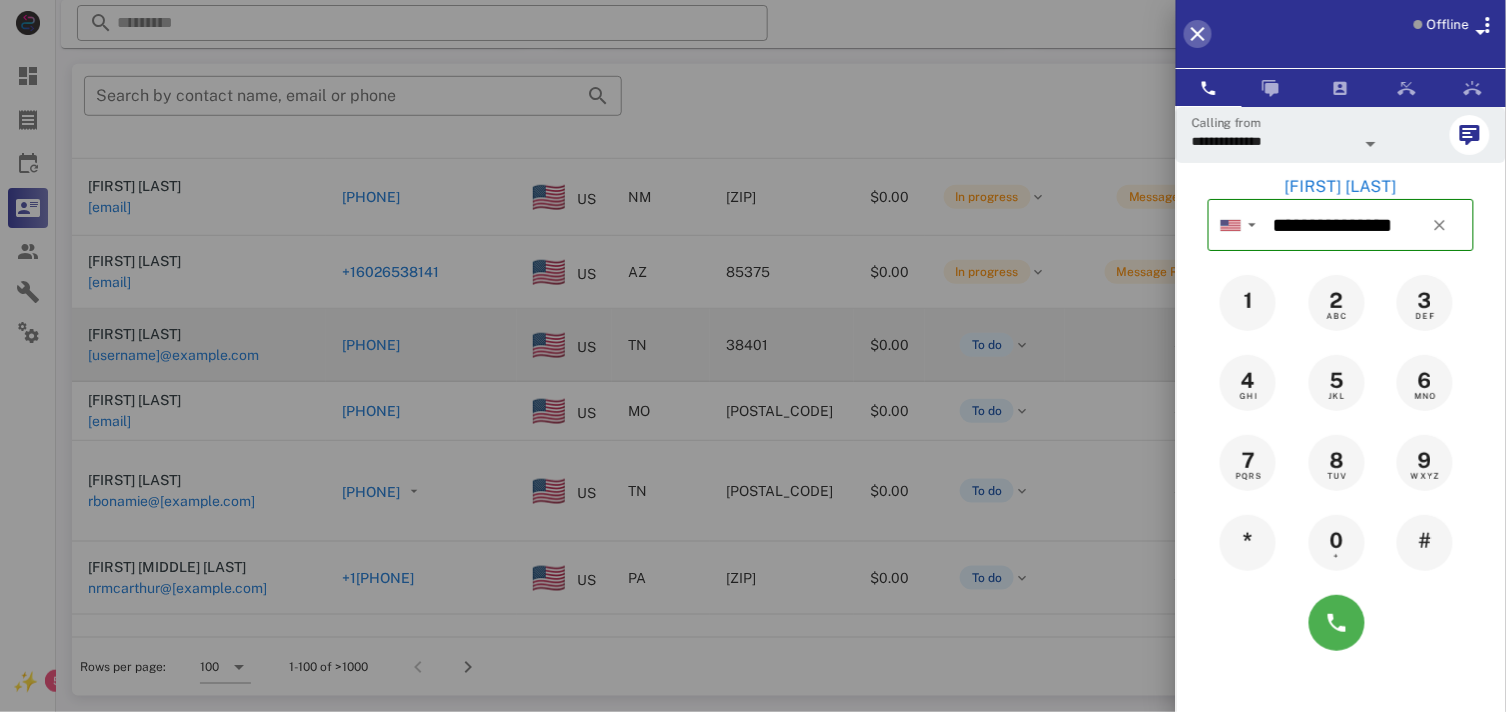 click at bounding box center [1198, 34] 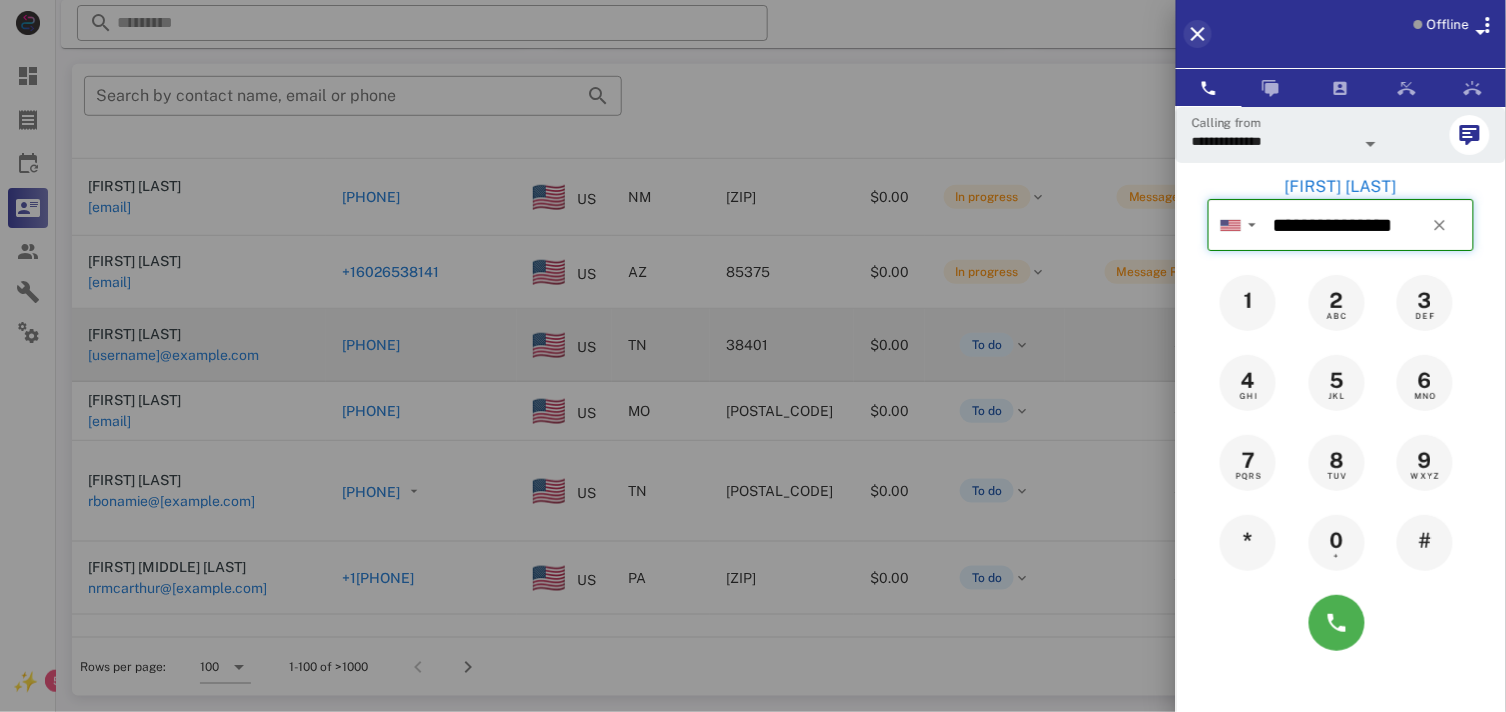 type 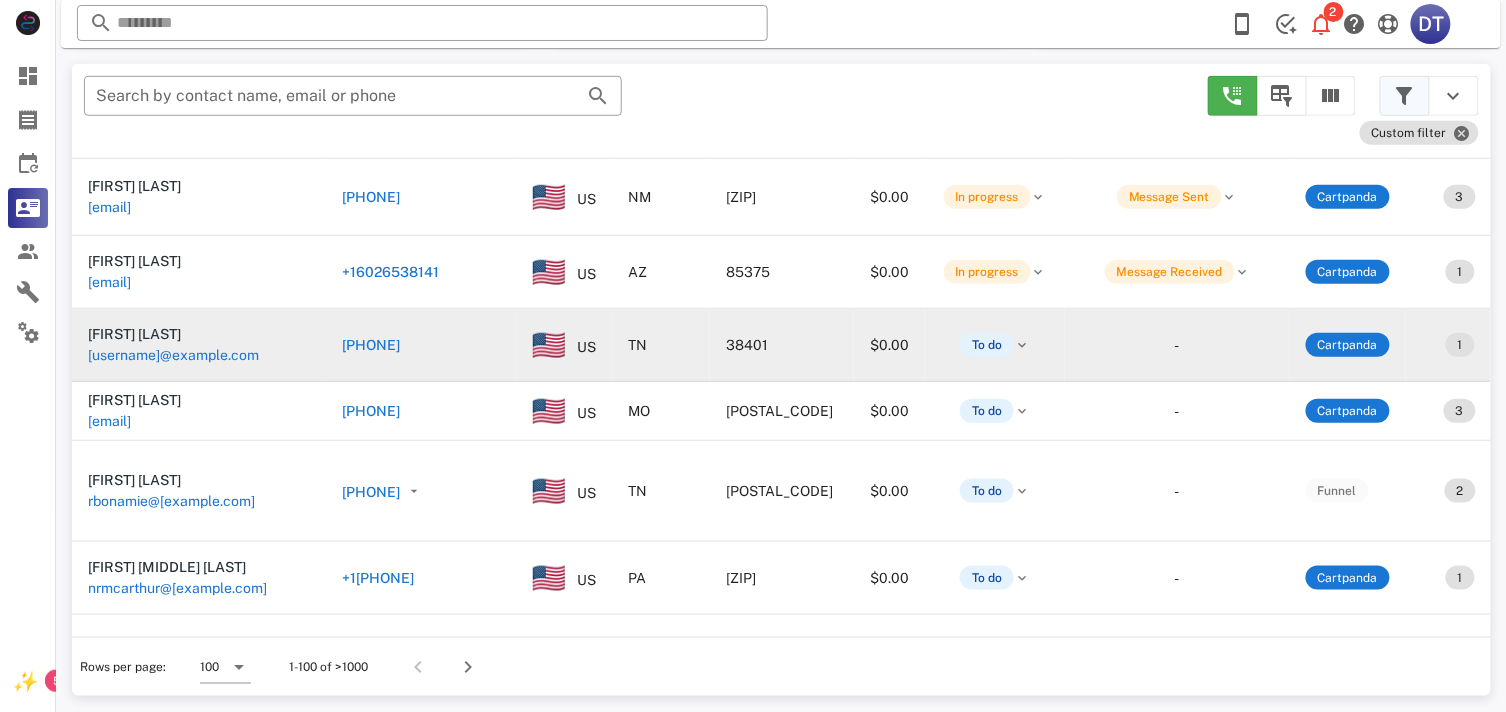 click at bounding box center (1405, 96) 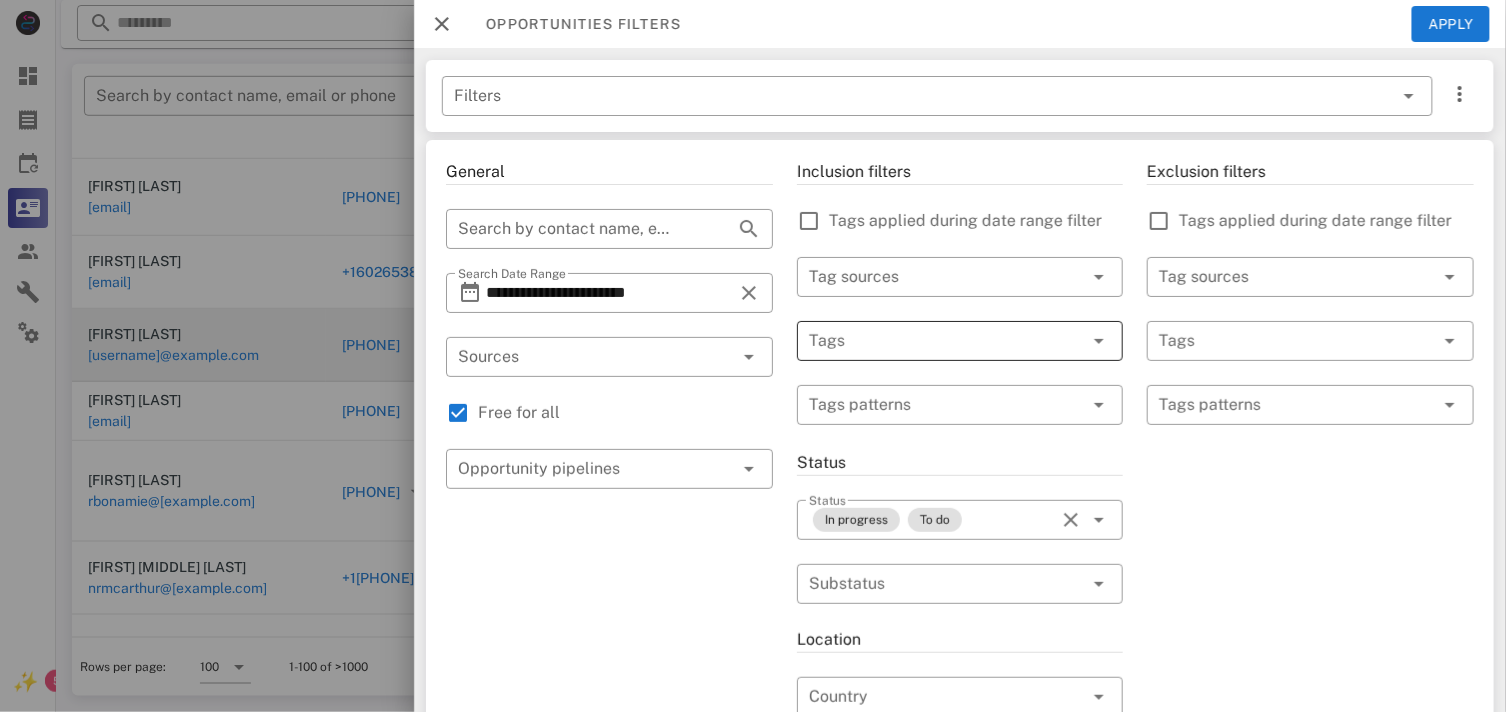 click at bounding box center [932, 341] 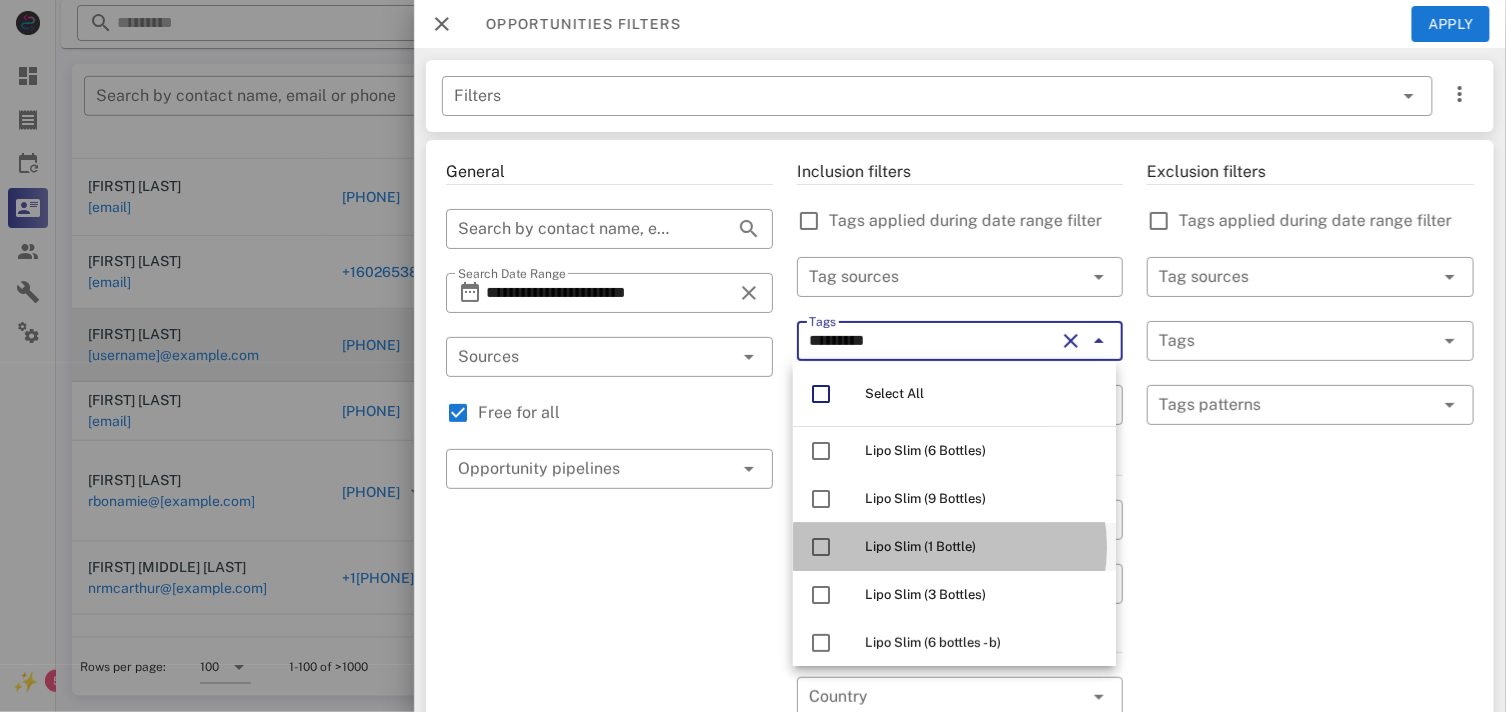 click on "Lipo Slim (1 Bottle)" at bounding box center (920, 546) 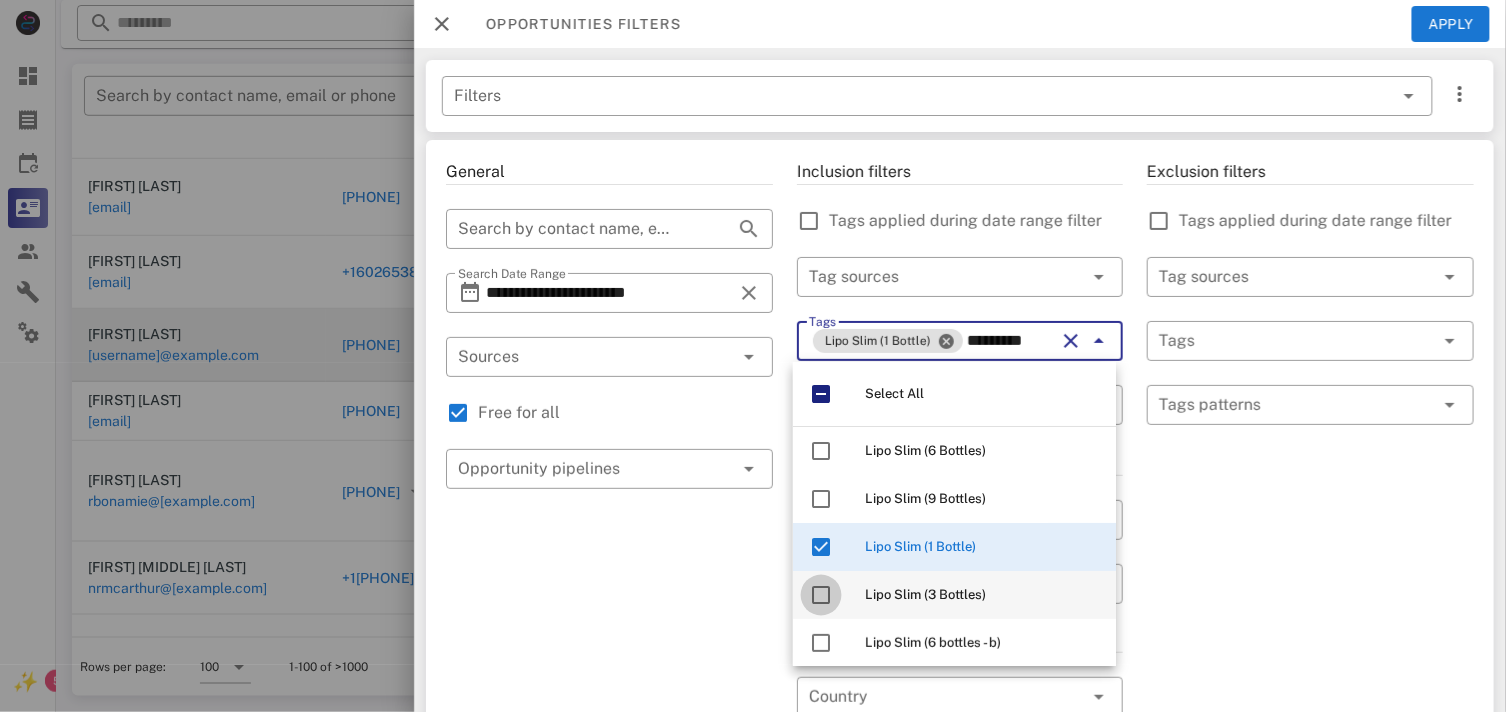 click at bounding box center (821, 595) 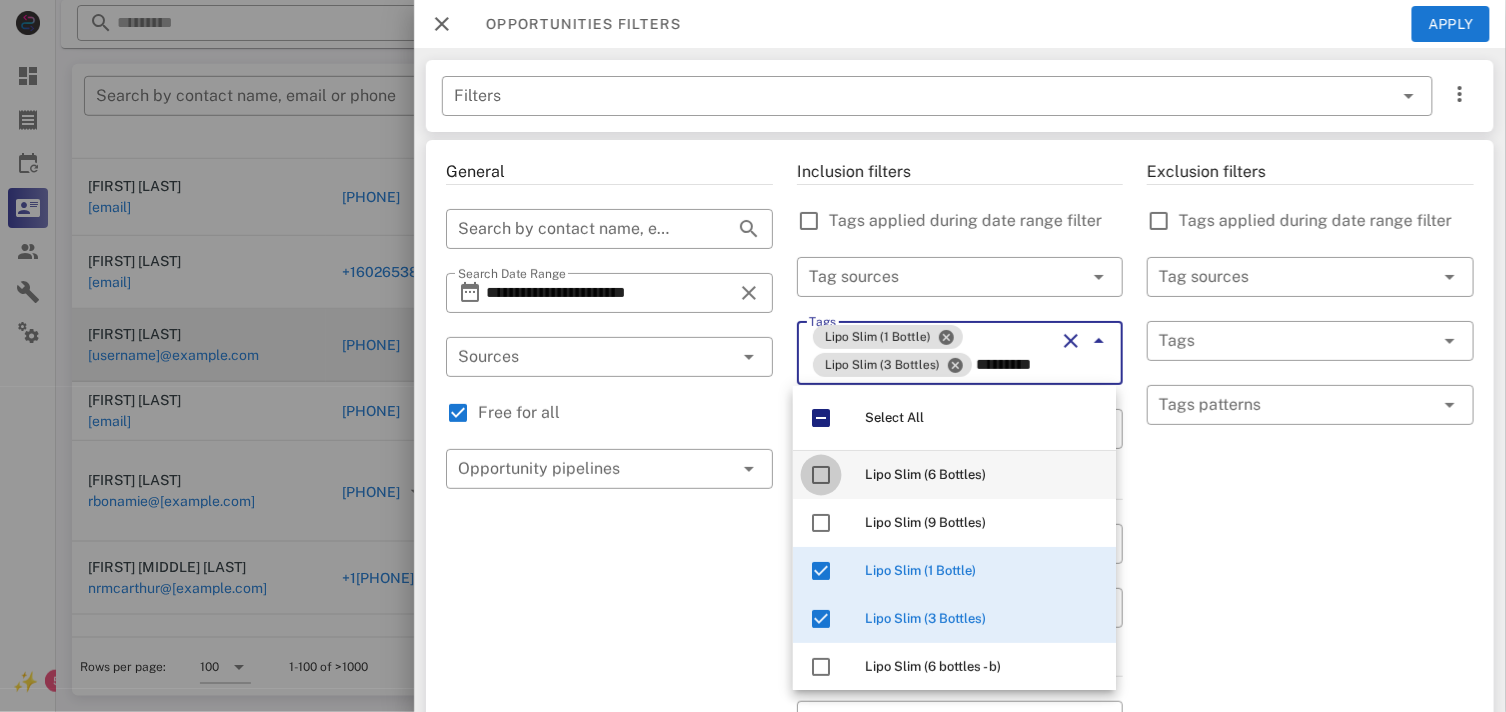 click at bounding box center (821, 475) 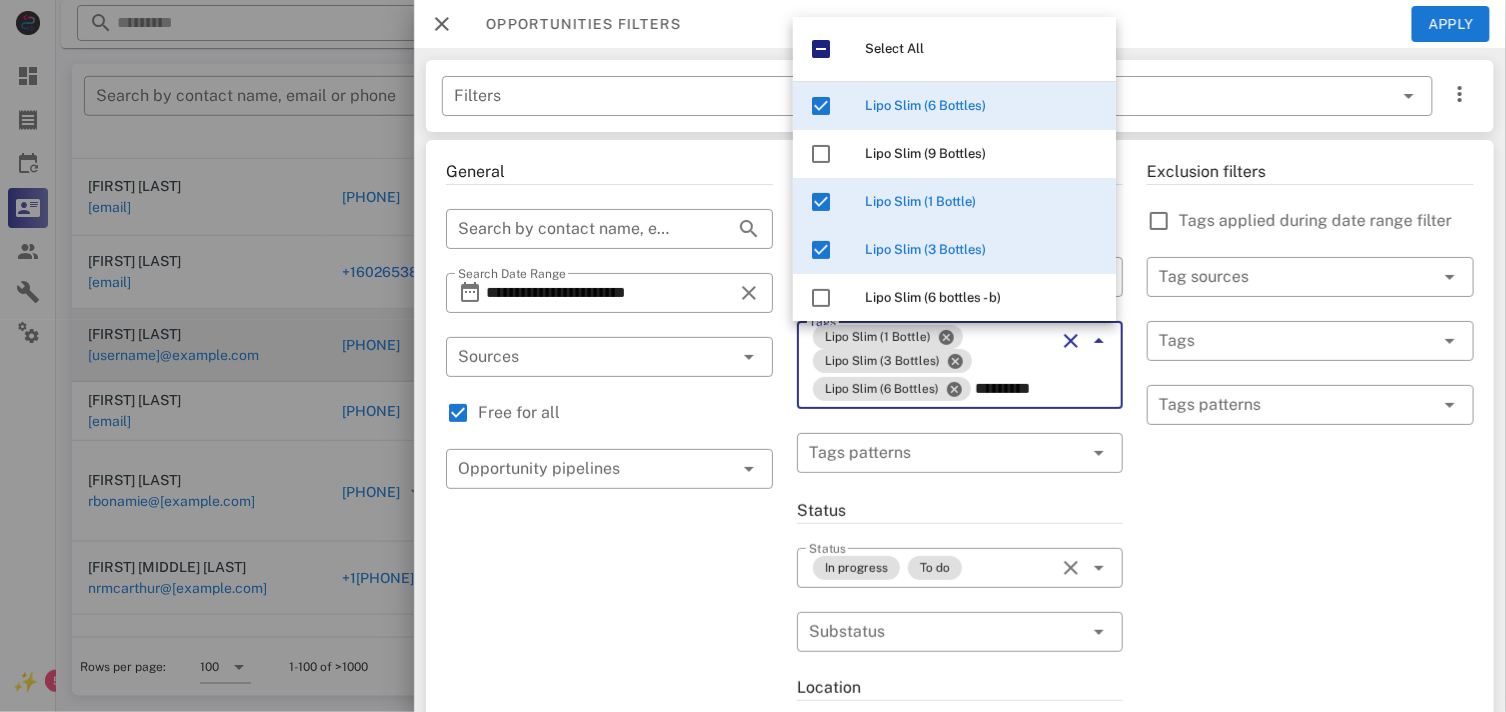 type on "*********" 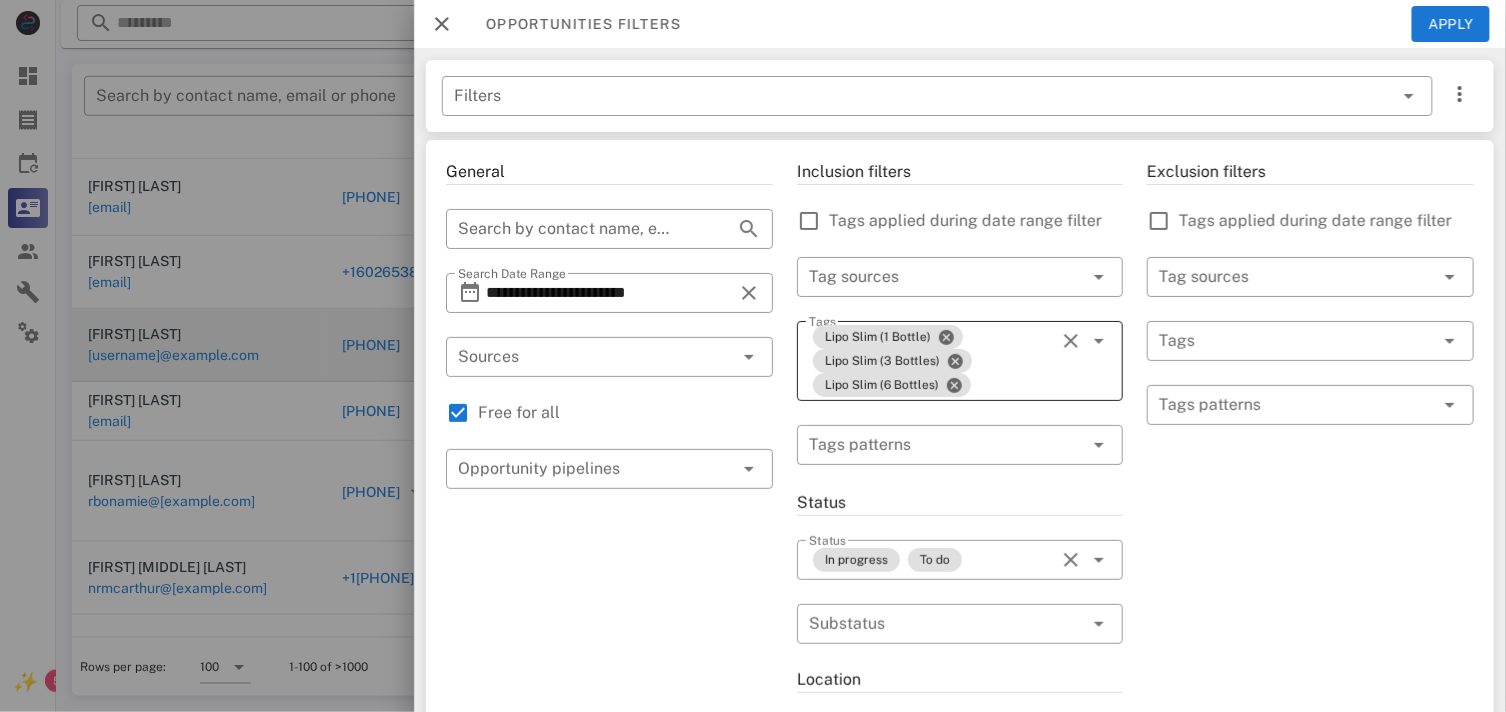 click on "Lipo Slim (1 Bottle) Lipo Slim (3 Bottles) Lipo Slim (6 Bottles)" at bounding box center (932, 361) 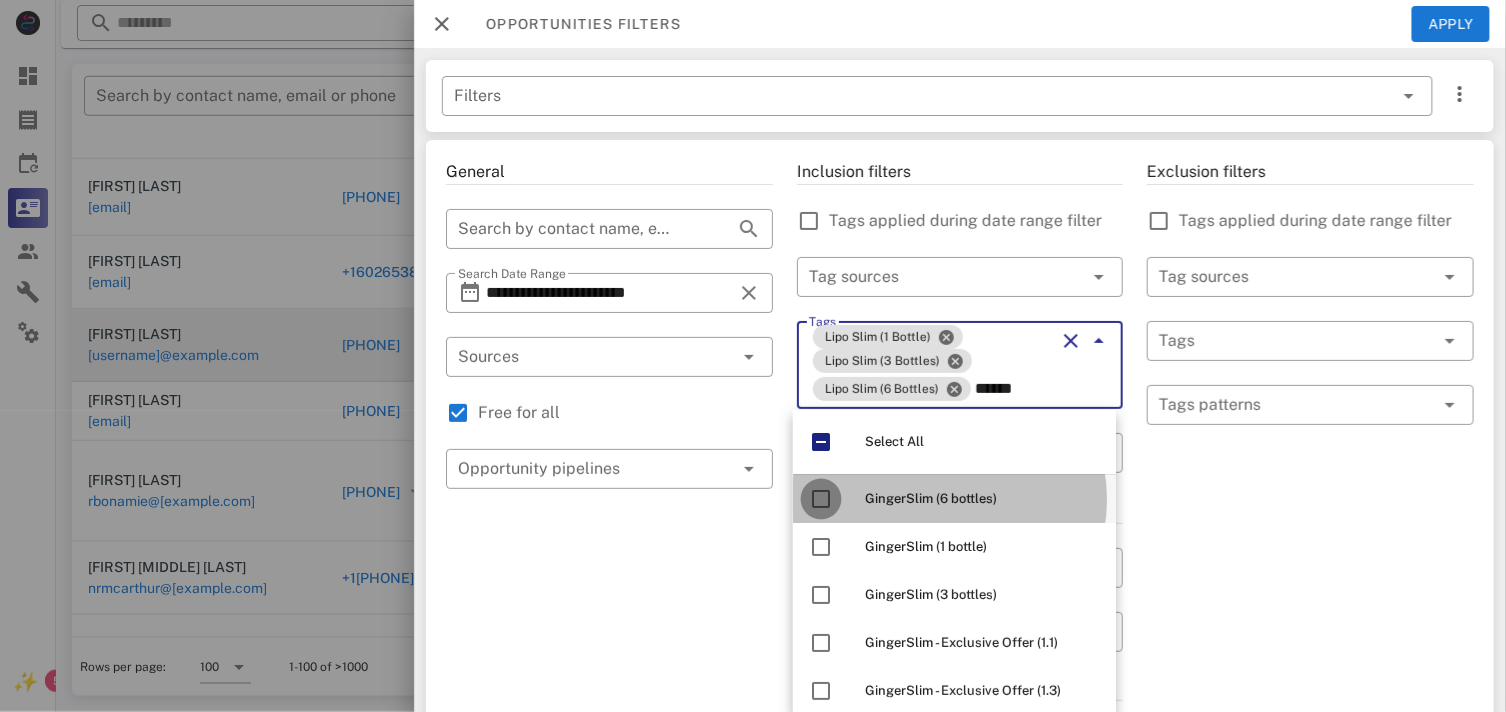 click at bounding box center [821, 499] 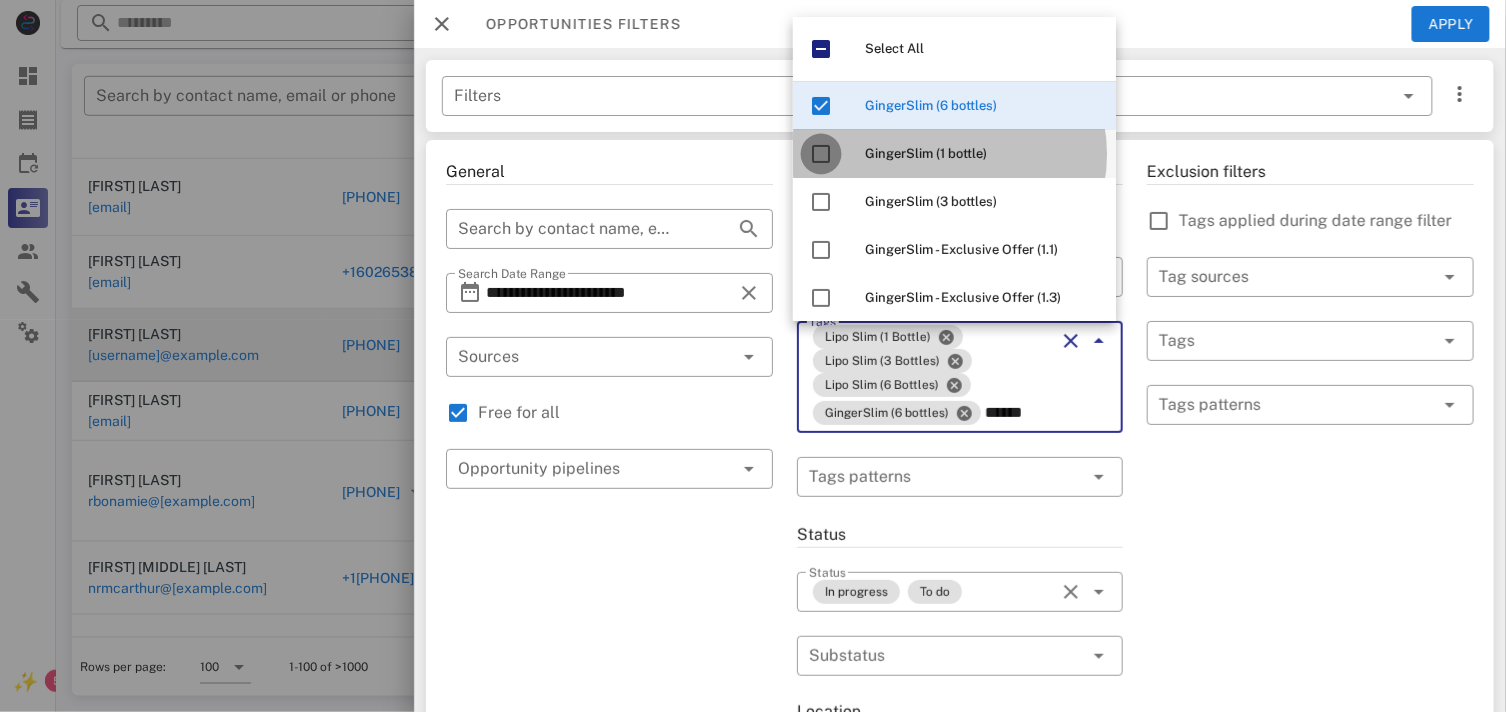 click at bounding box center [821, 154] 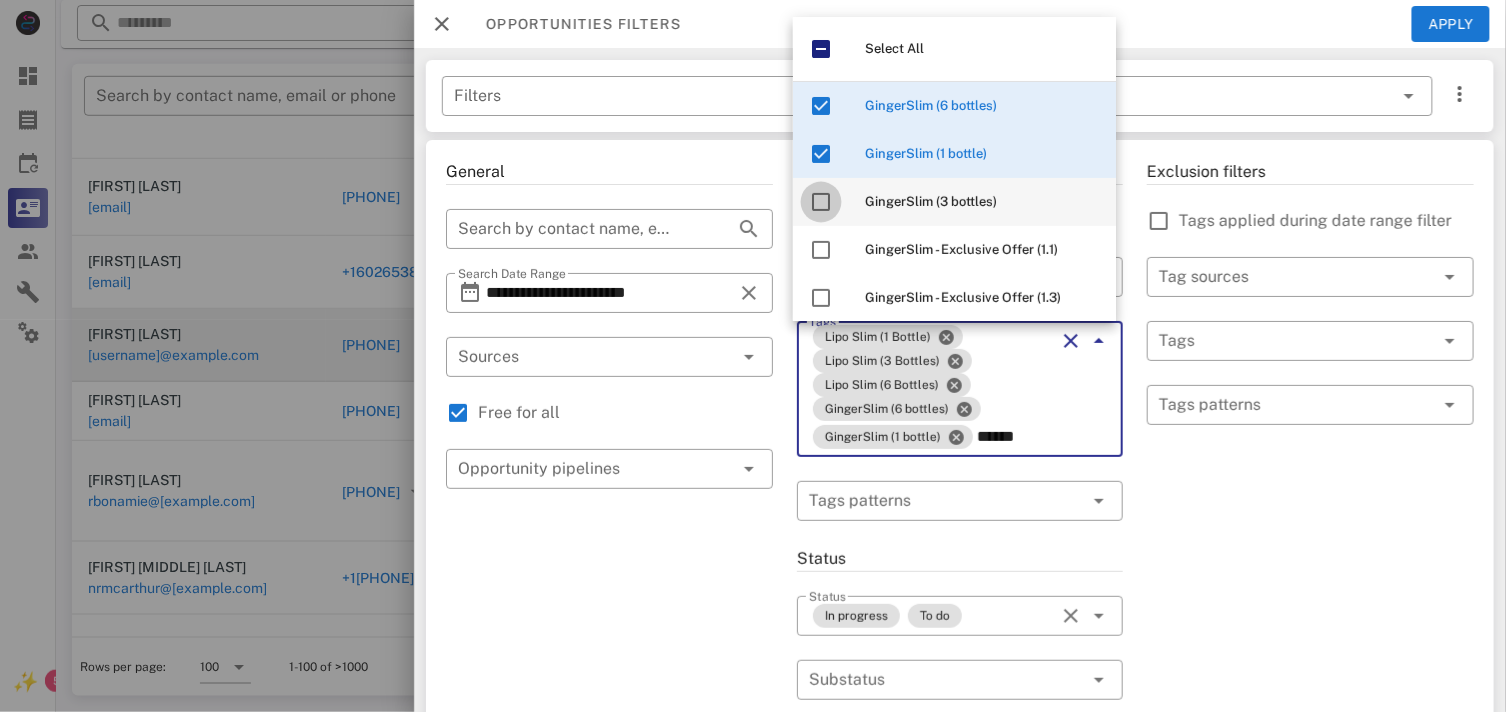 click at bounding box center (821, 202) 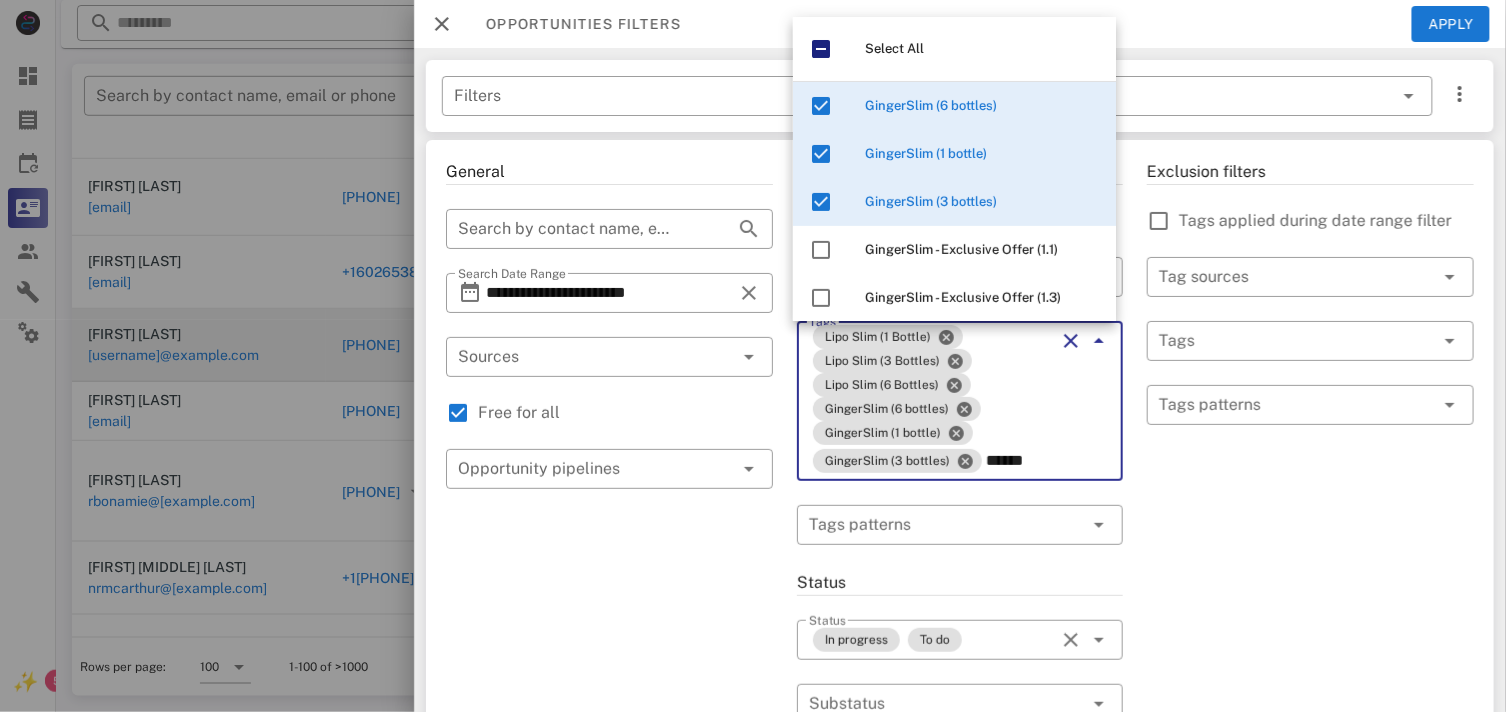 type on "******" 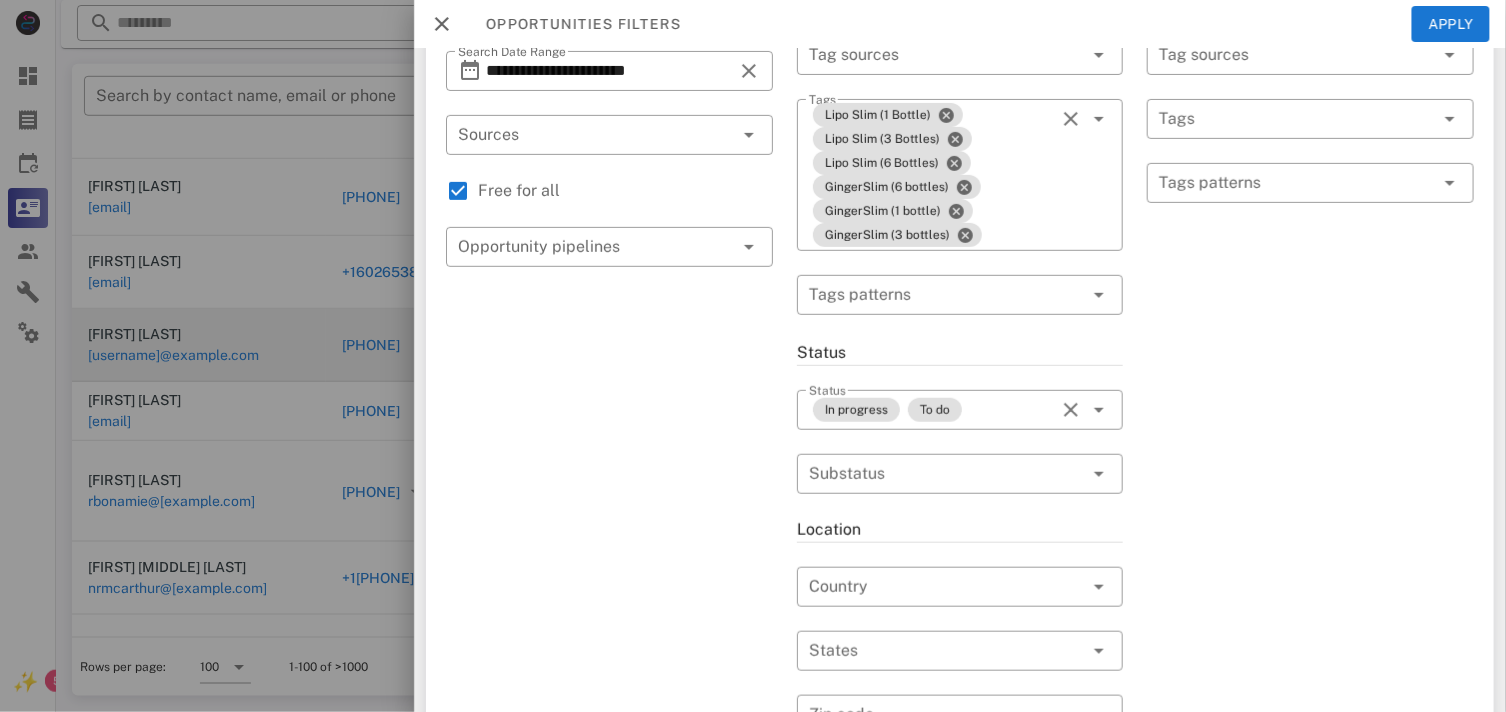 scroll, scrollTop: 111, scrollLeft: 0, axis: vertical 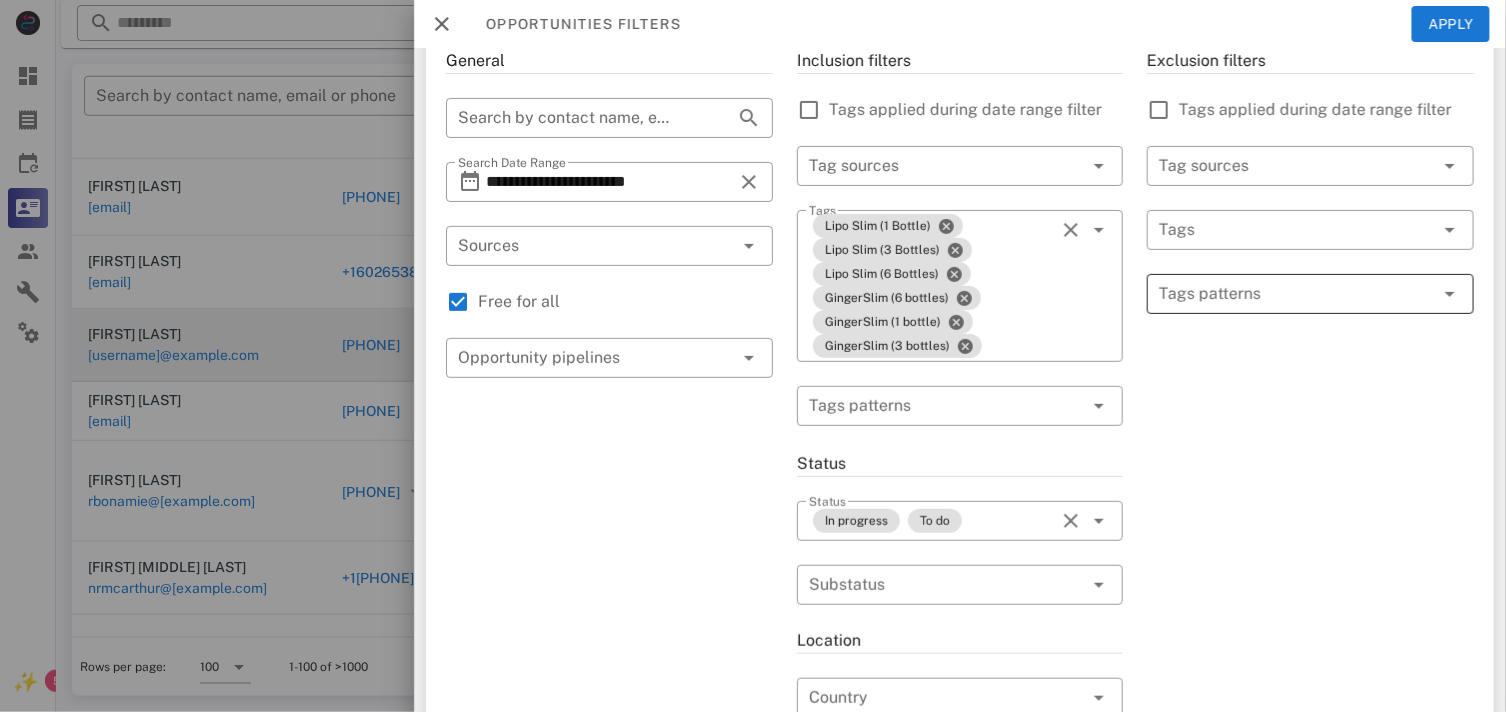click at bounding box center [1296, 294] 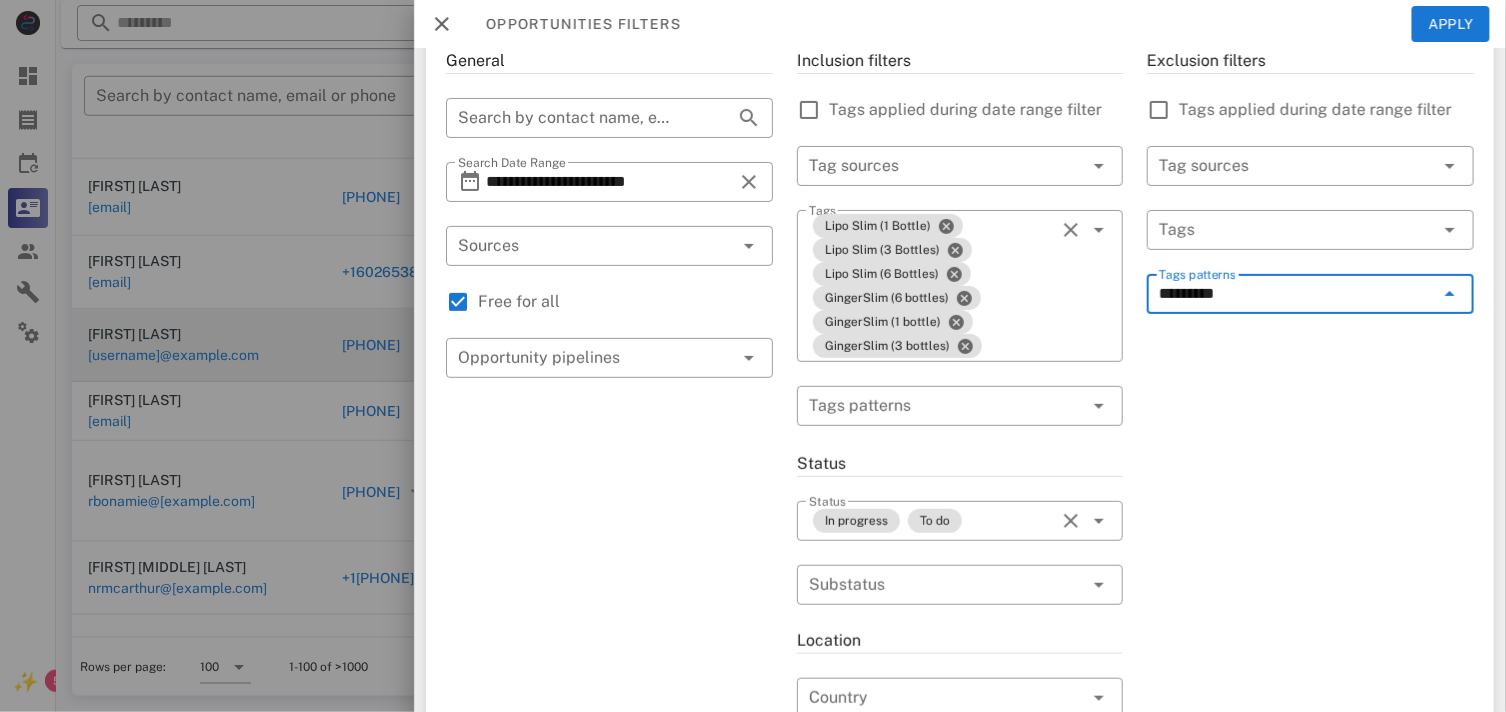 type on "********" 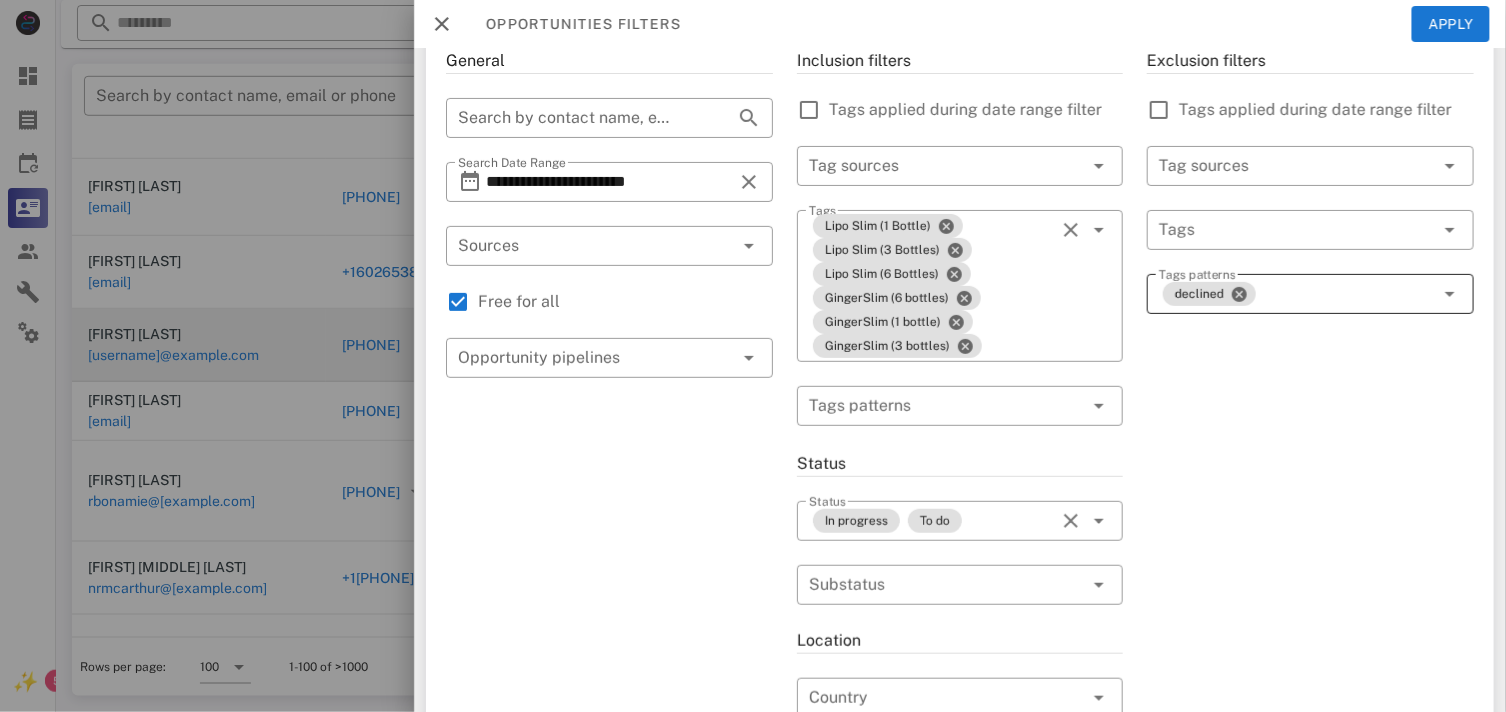 click on "declined" at bounding box center (1296, 294) 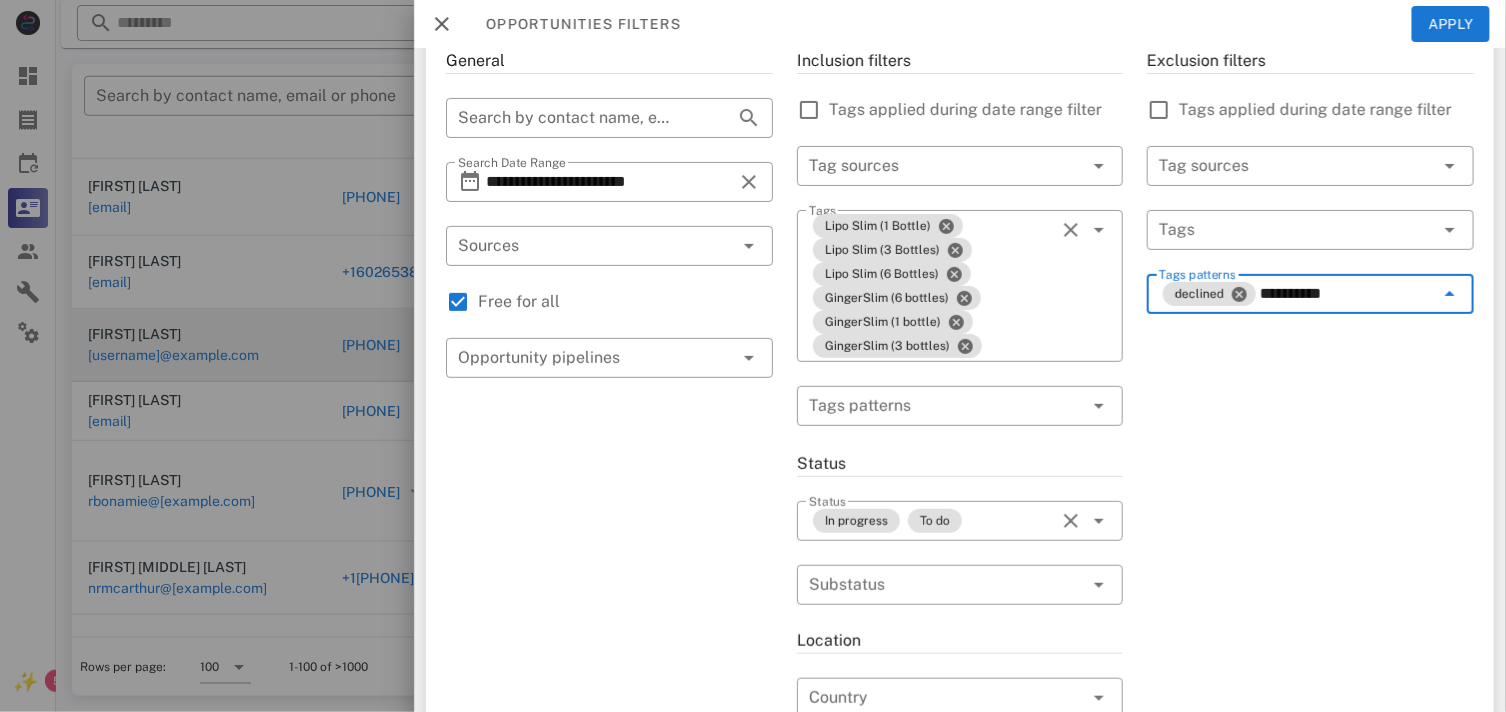 type on "*********" 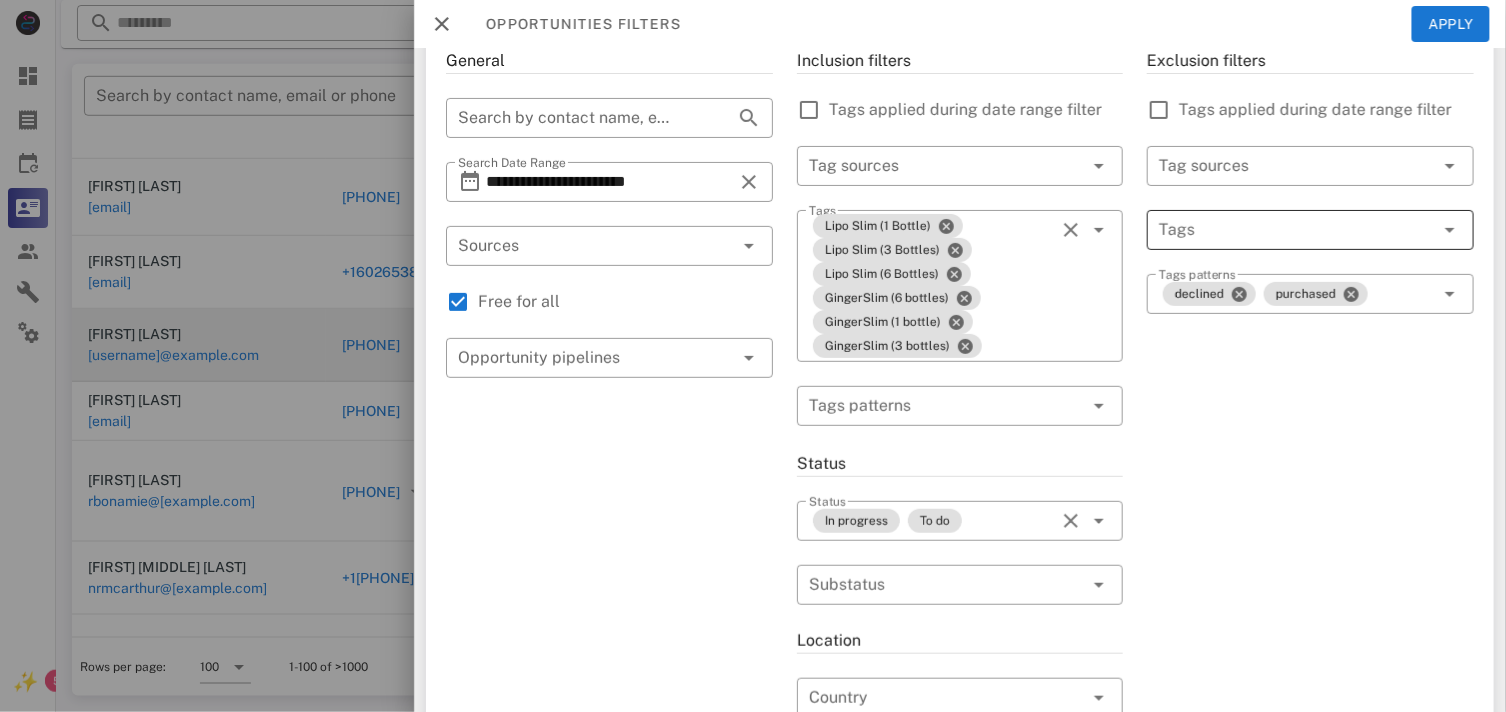 click at bounding box center (1282, 230) 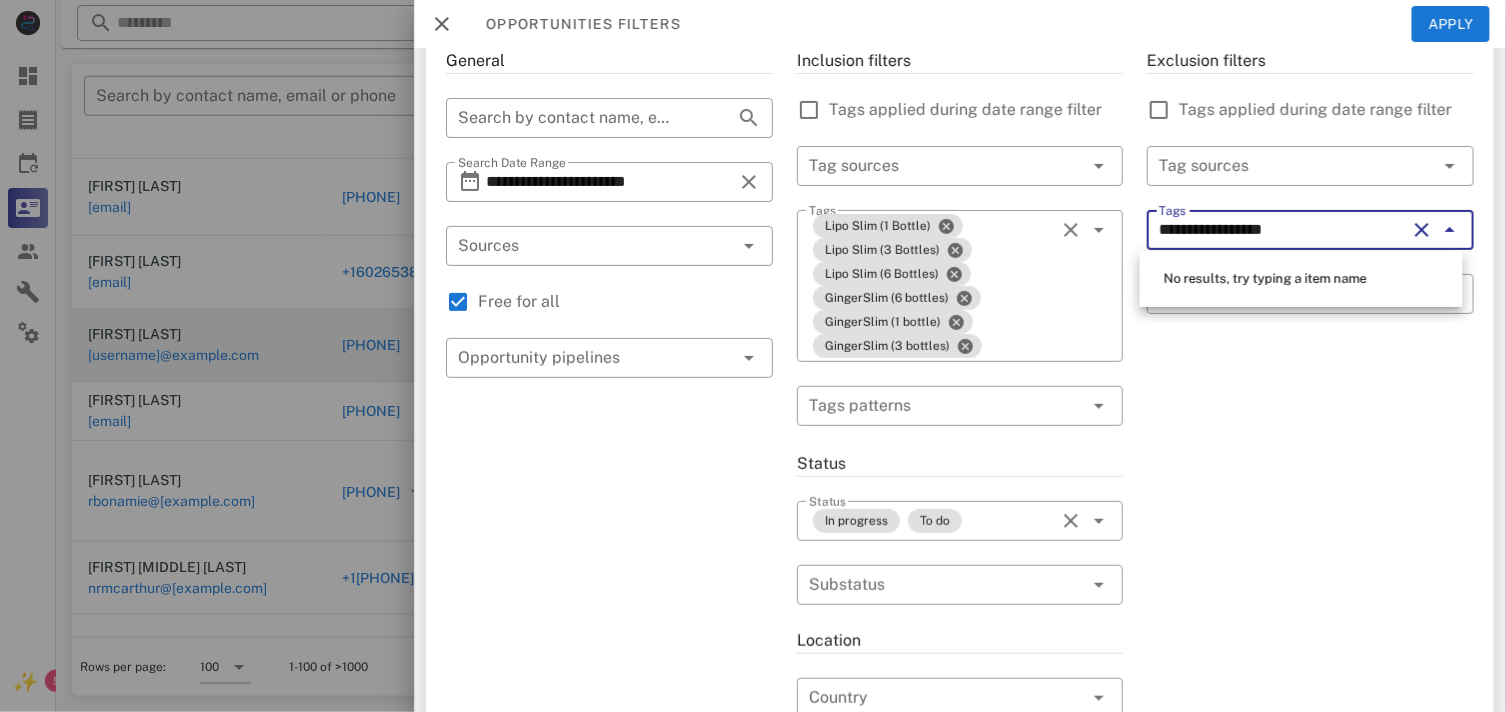 click on "**********" at bounding box center (1282, 230) 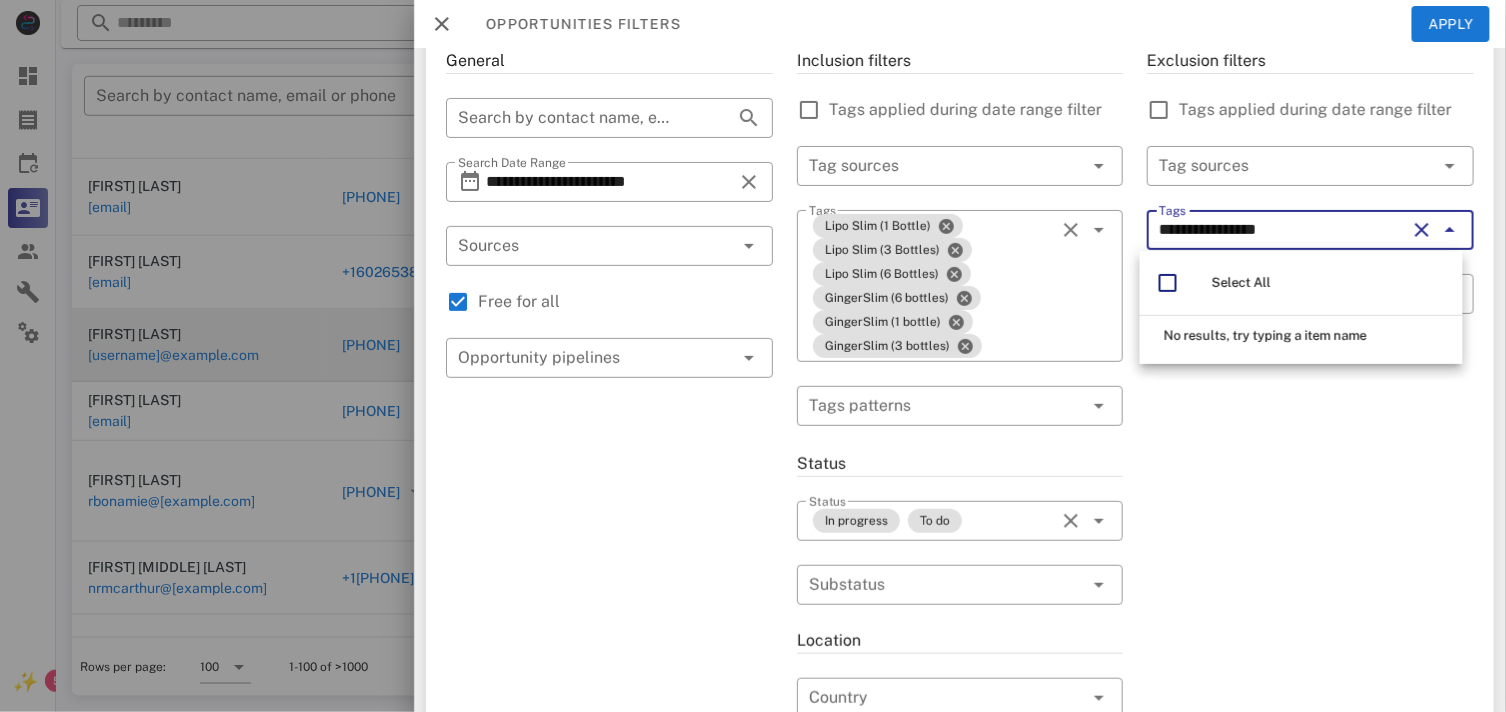 click on "**********" at bounding box center (1282, 230) 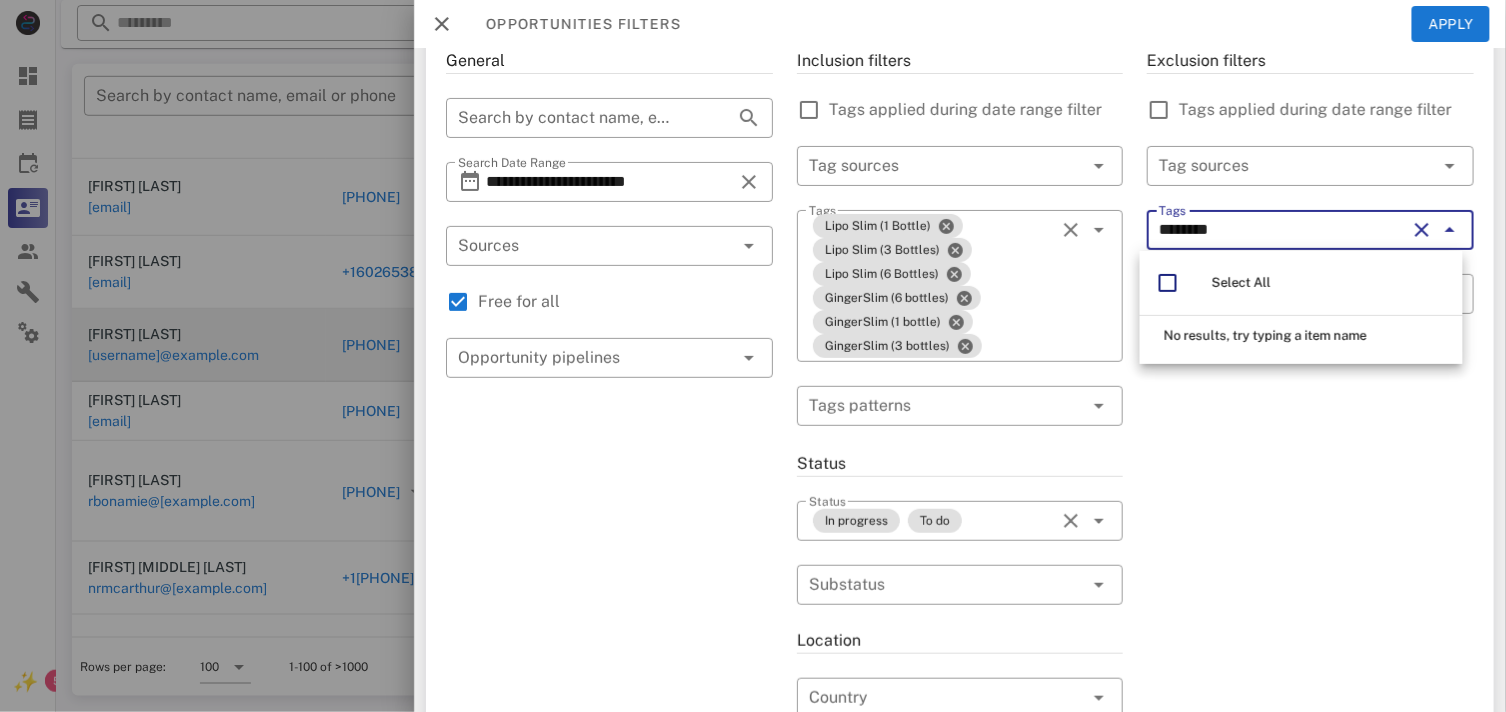 click on "*******" at bounding box center (1282, 230) 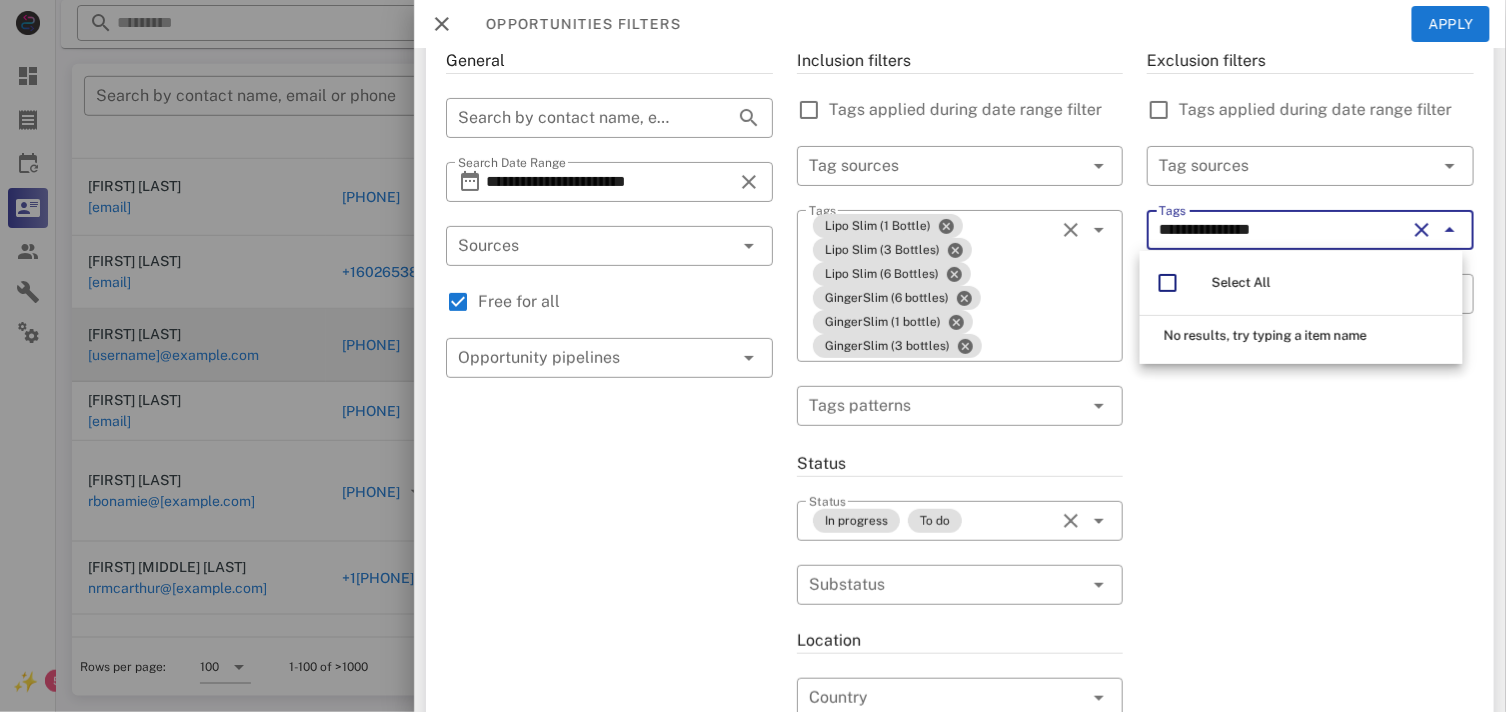 type on "**********" 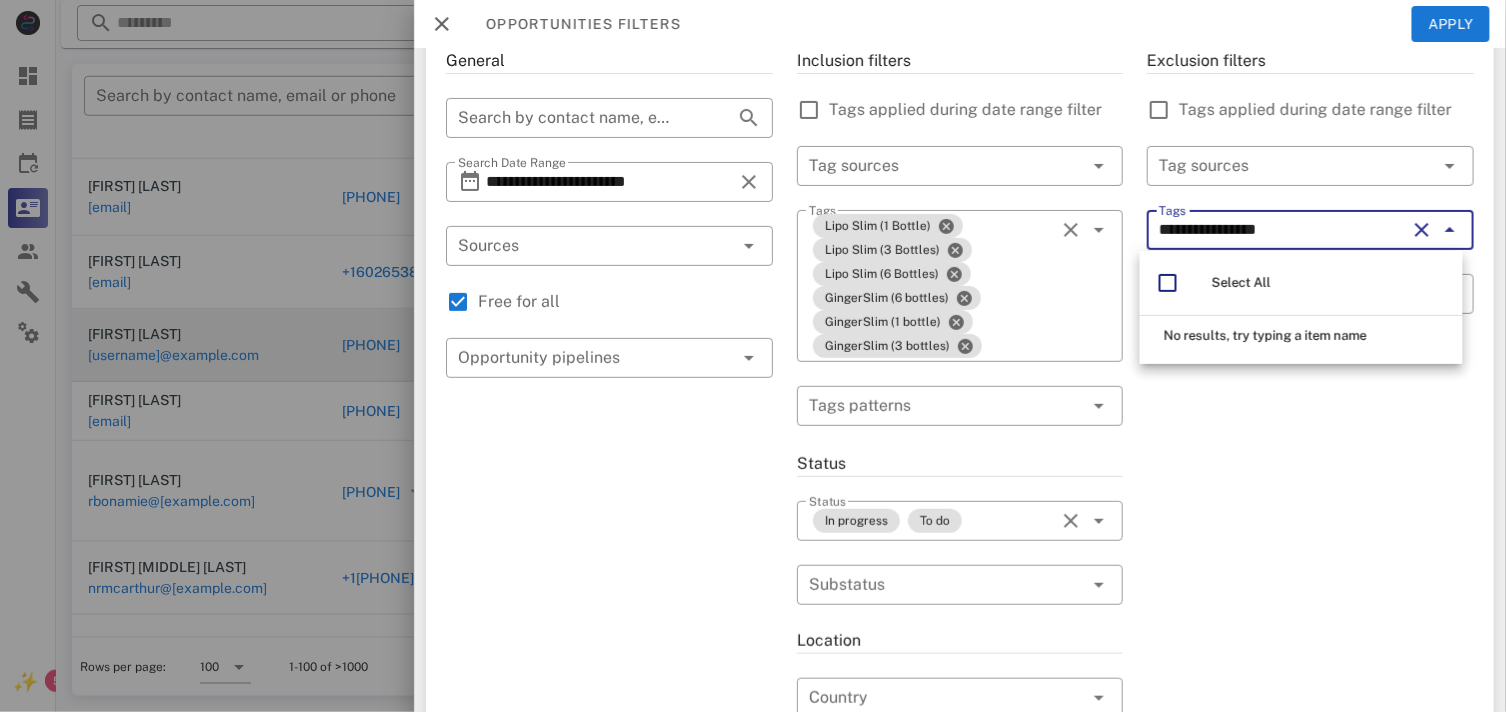 click on "**********" at bounding box center [1282, 230] 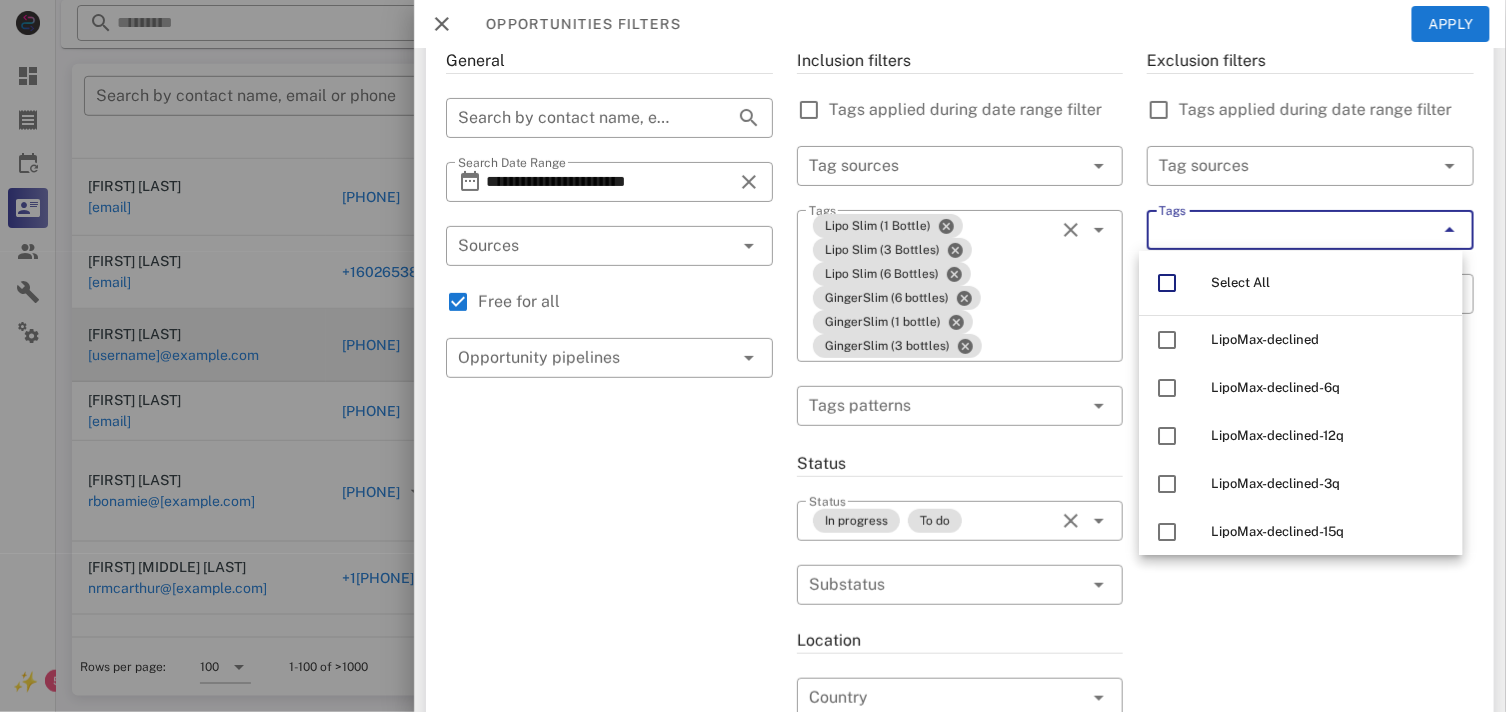click on "Tags" at bounding box center (1282, 230) 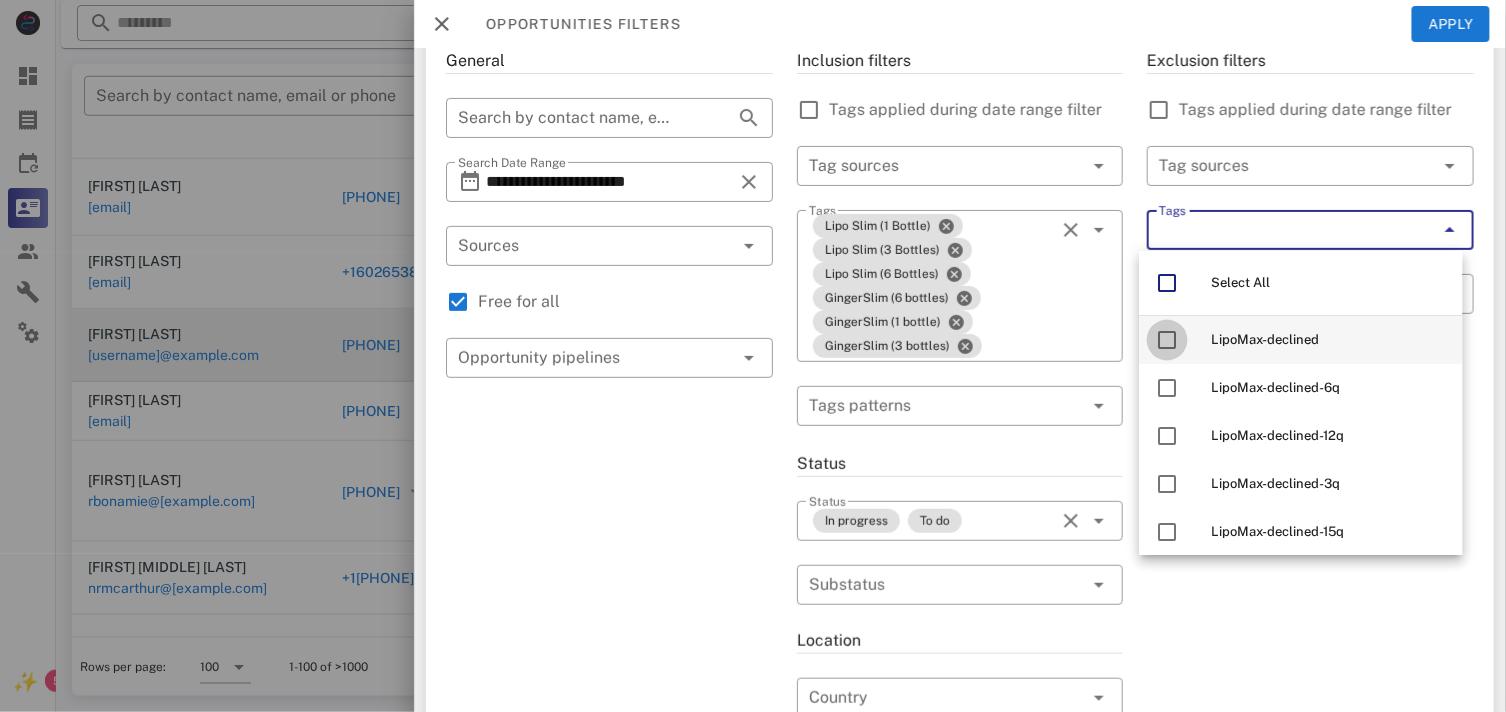 click at bounding box center [1168, 340] 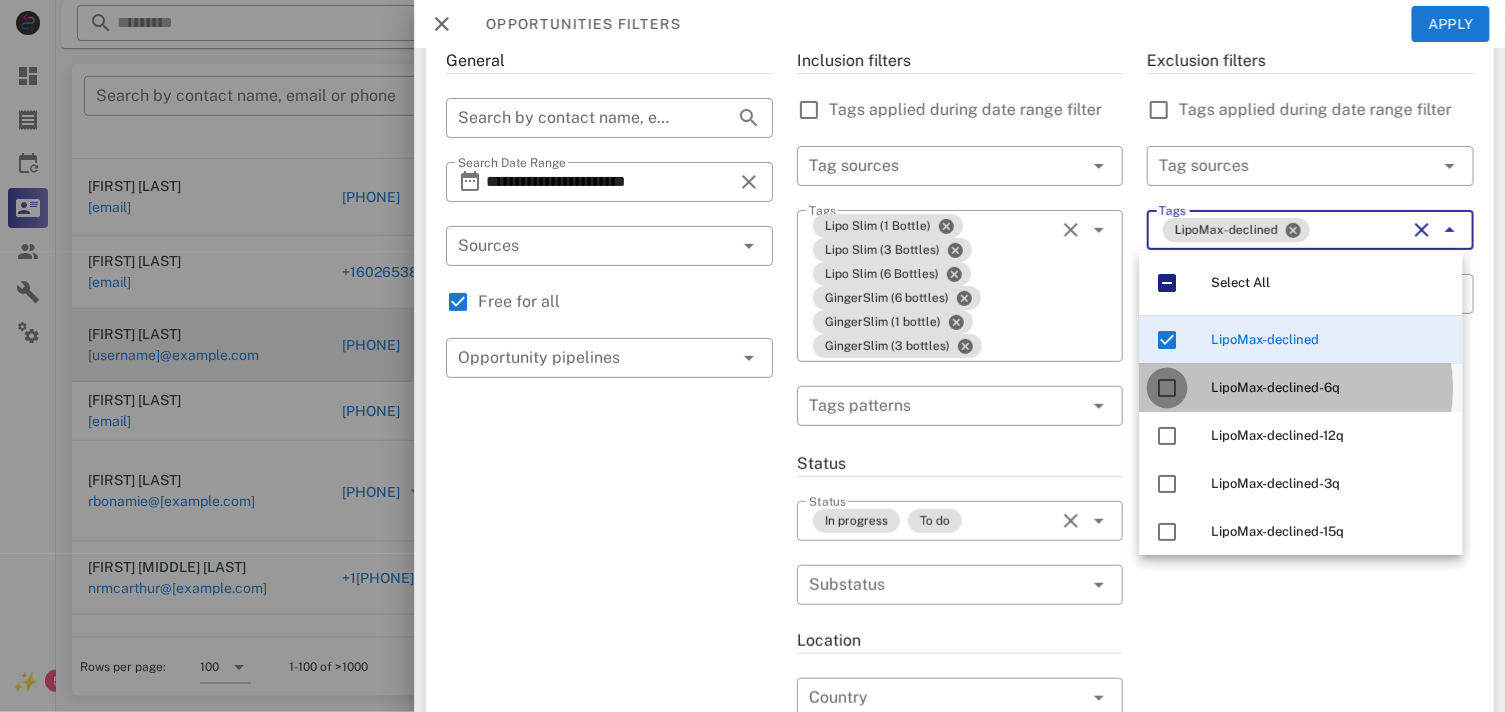 click at bounding box center (1168, 388) 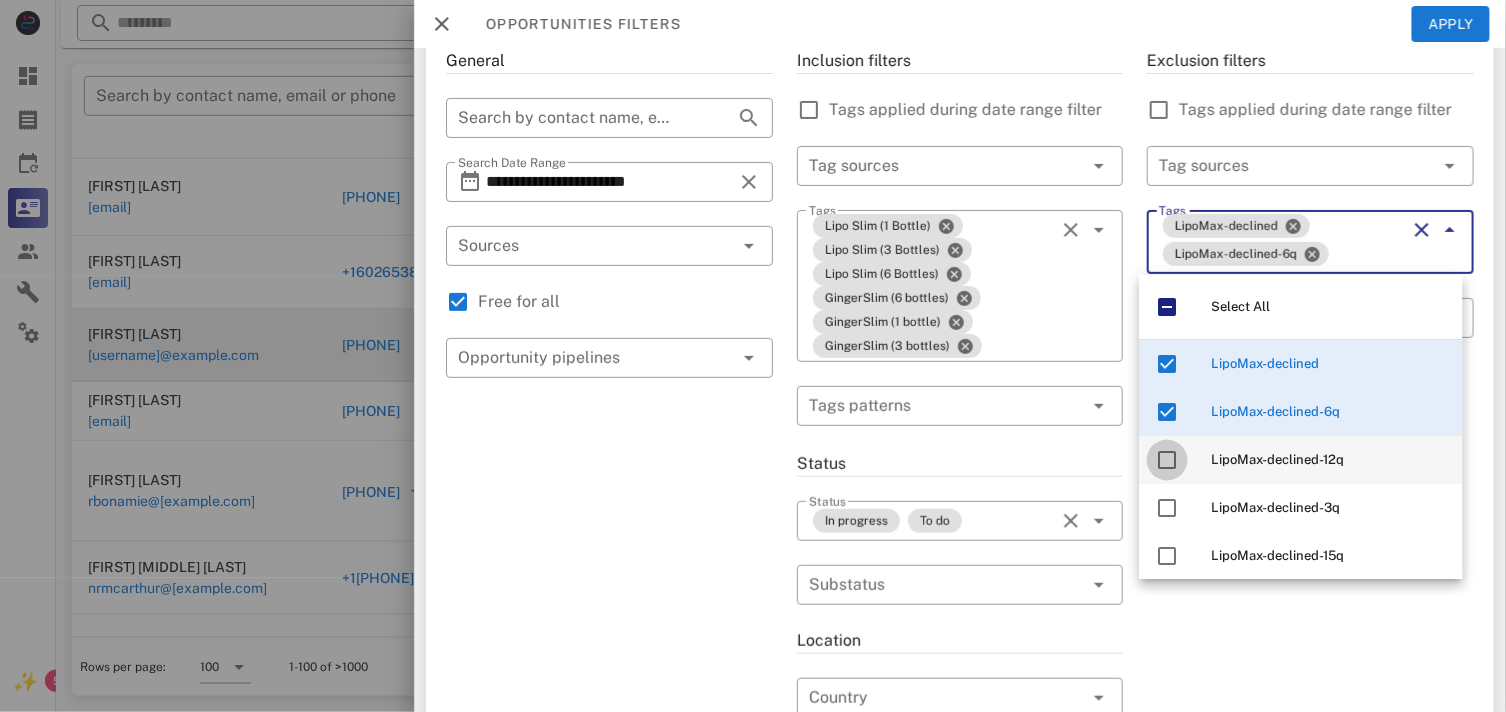 click at bounding box center (1168, 460) 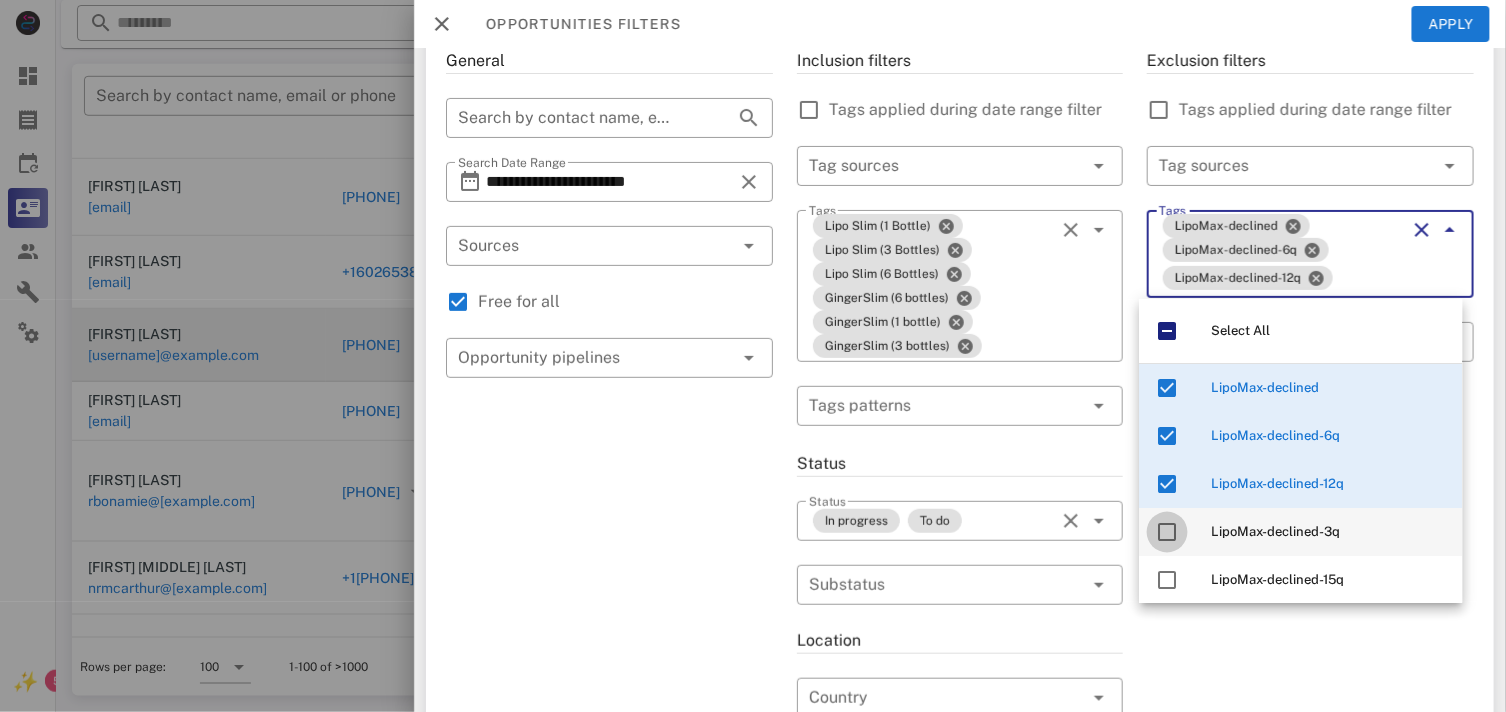 click at bounding box center [1168, 532] 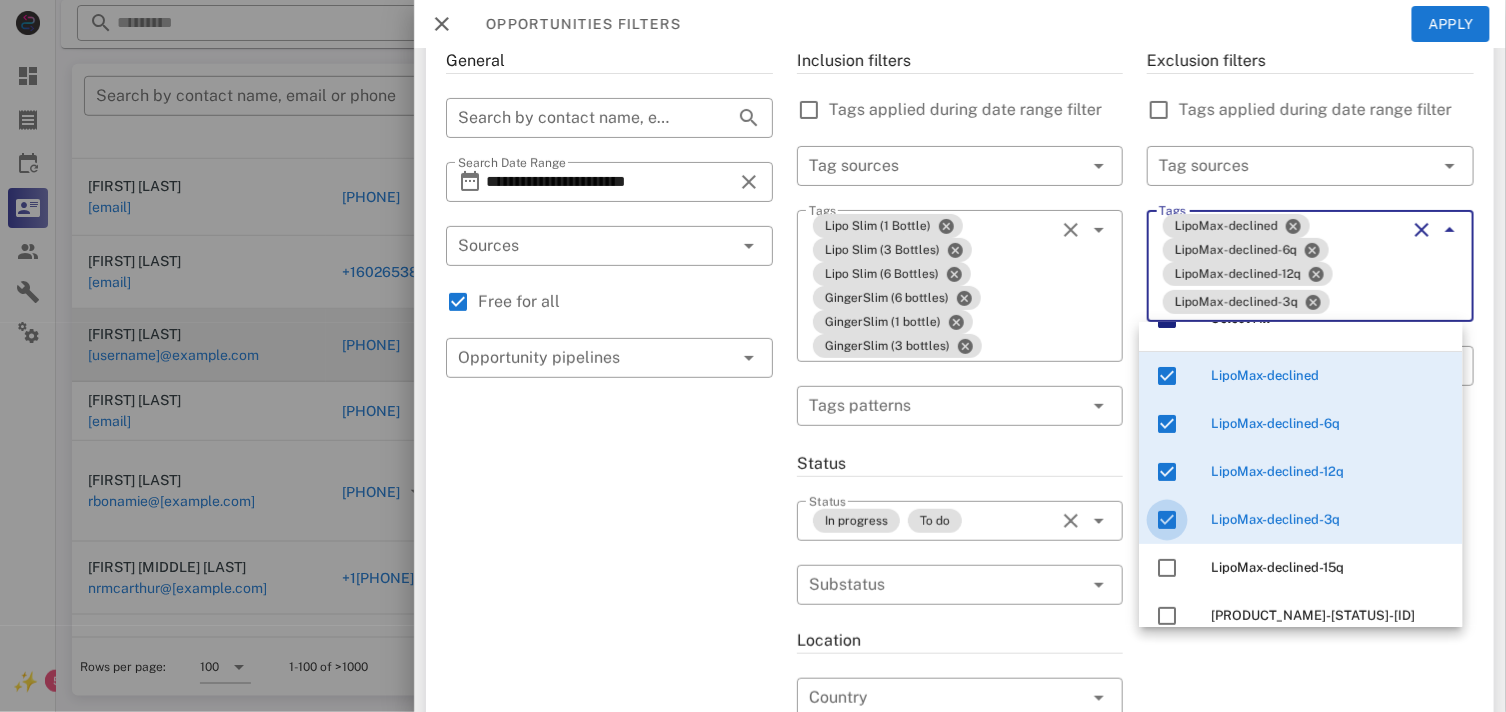scroll, scrollTop: 56, scrollLeft: 0, axis: vertical 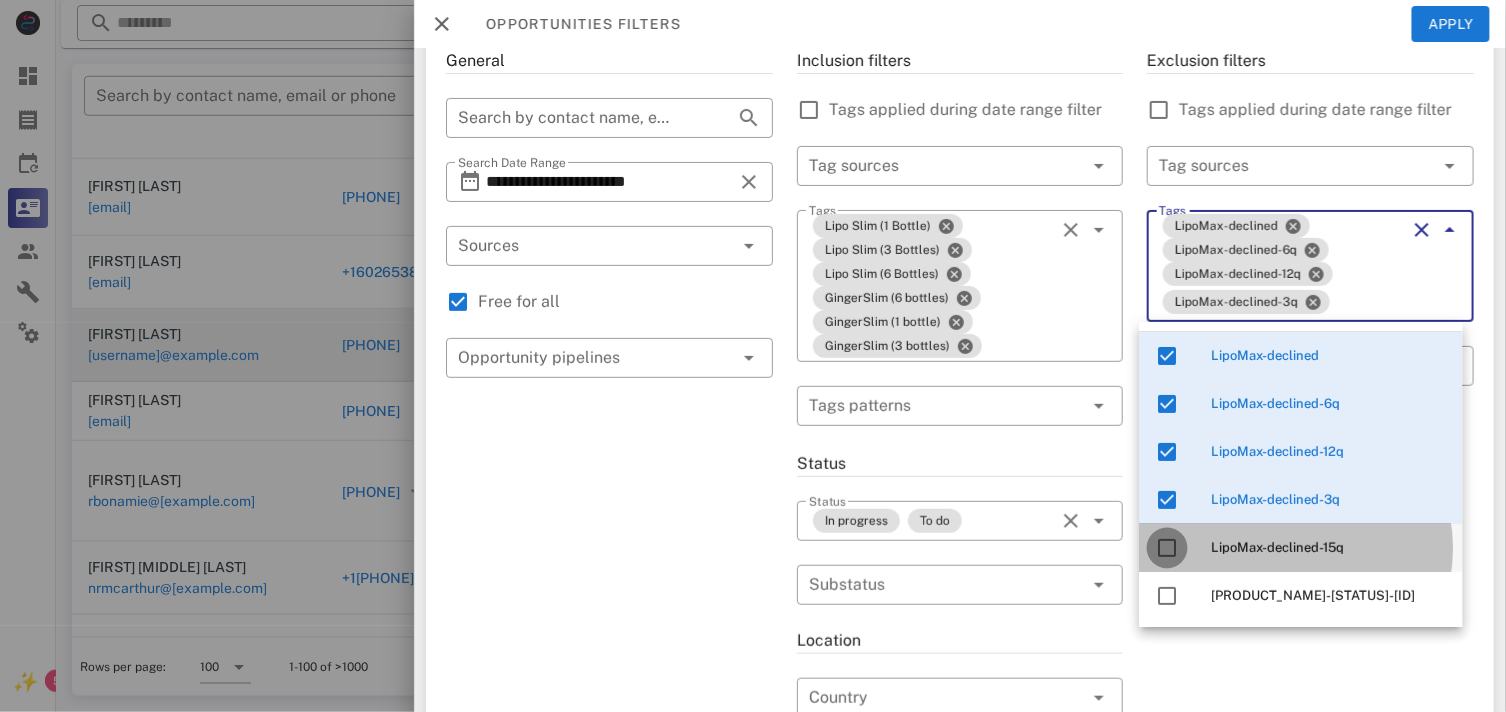 click at bounding box center [1168, 548] 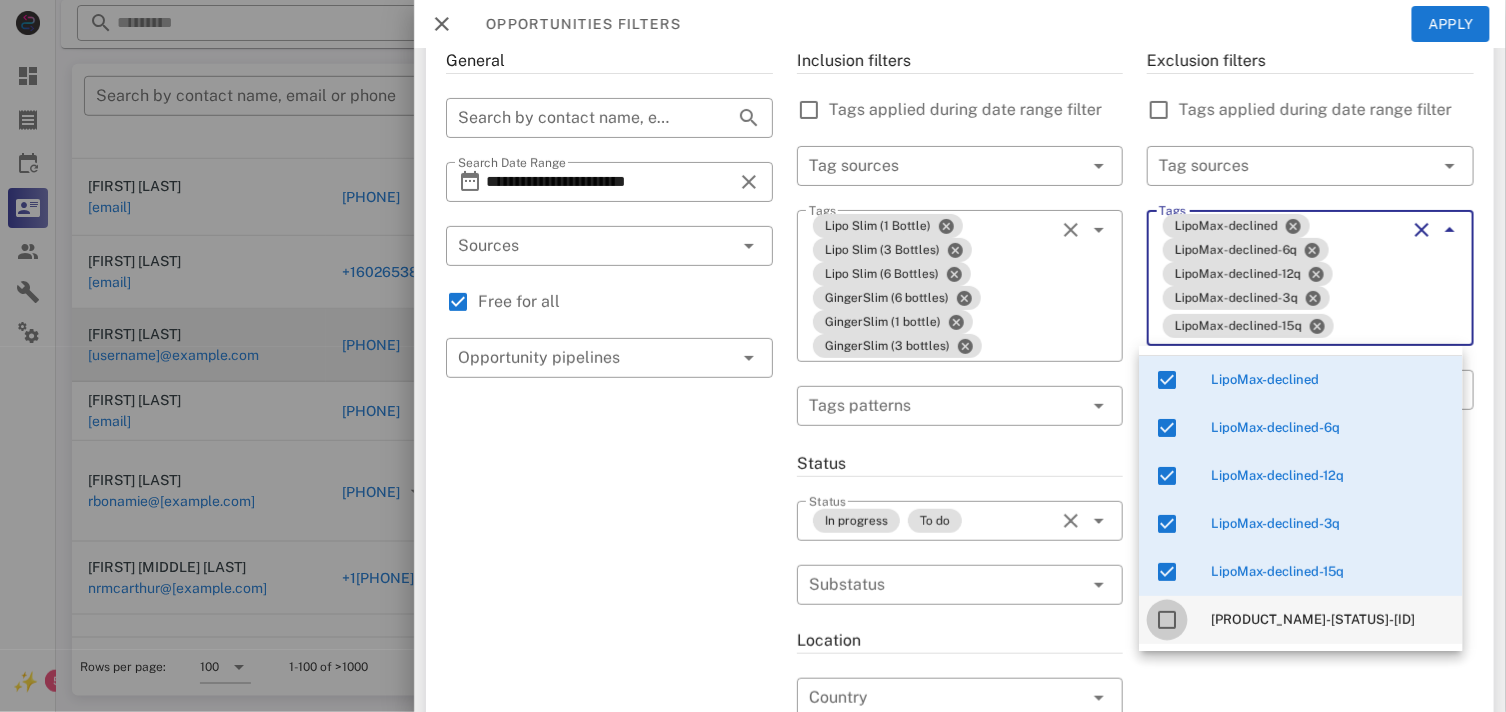 click at bounding box center (1168, 620) 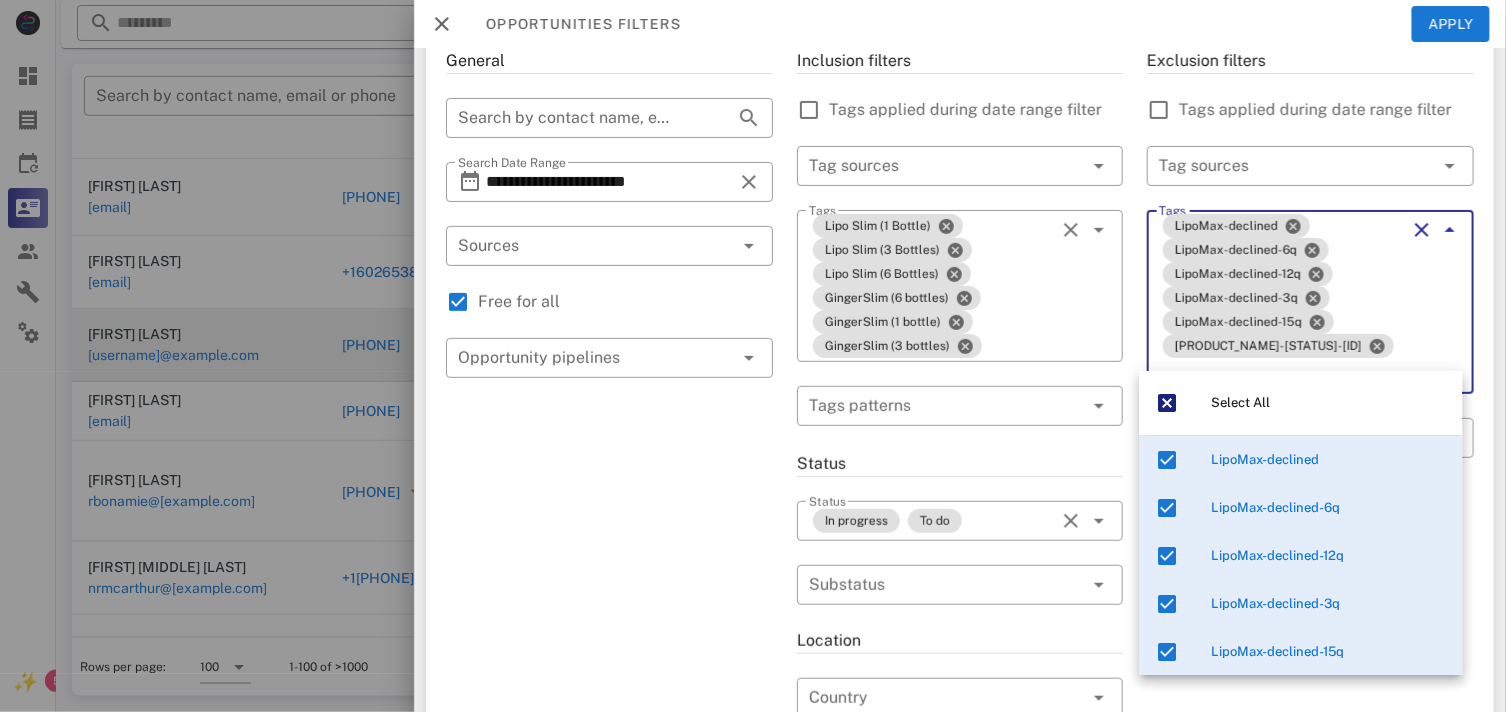 scroll, scrollTop: 56, scrollLeft: 0, axis: vertical 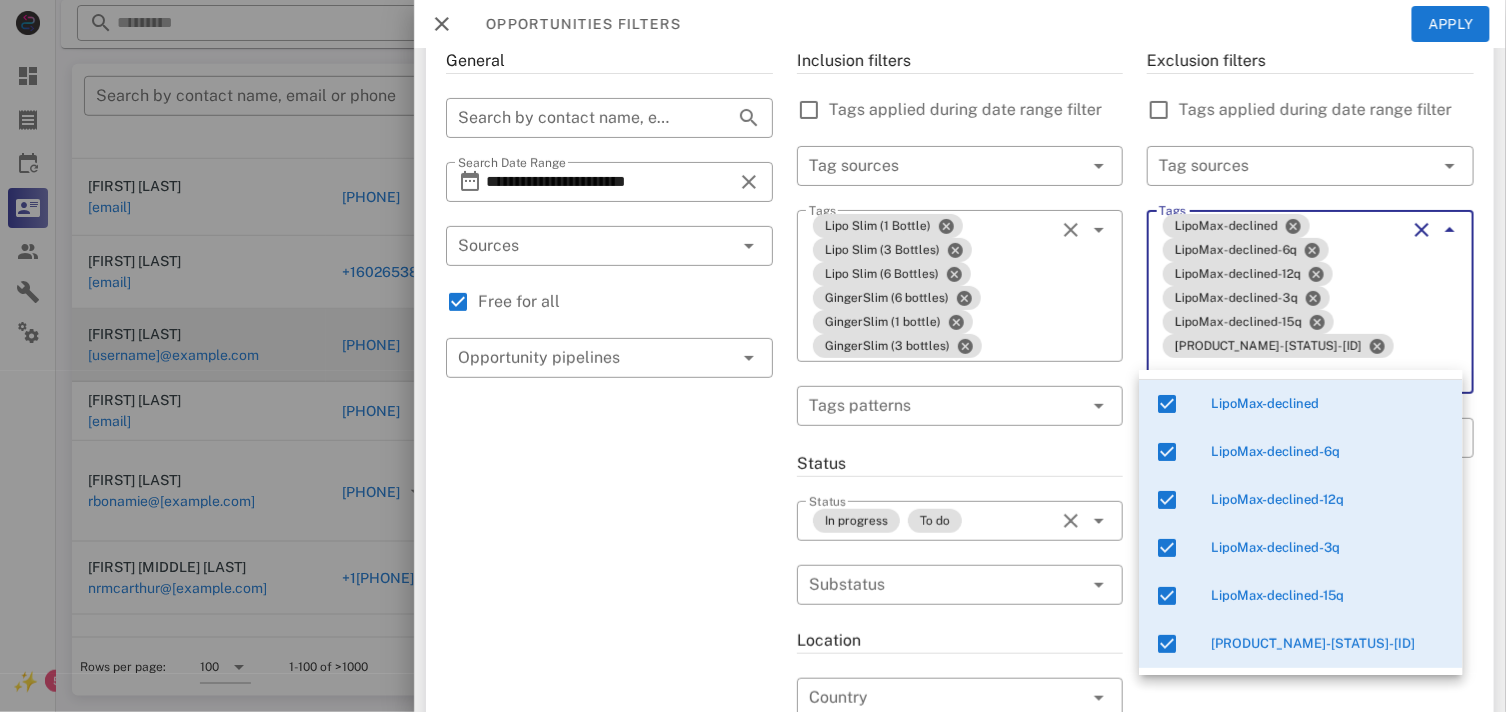 click on "Exclusion filters Tags applied during date range filter ​ Tag sources ​ Tags LipoMax-declined LipoMax-declined-6q LipoMax-declined-12q LipoMax-declined-3q LipoMax-declined-15q LipoMax-declined-9q ​ Tags patterns declined  purchased" at bounding box center (1310, 654) 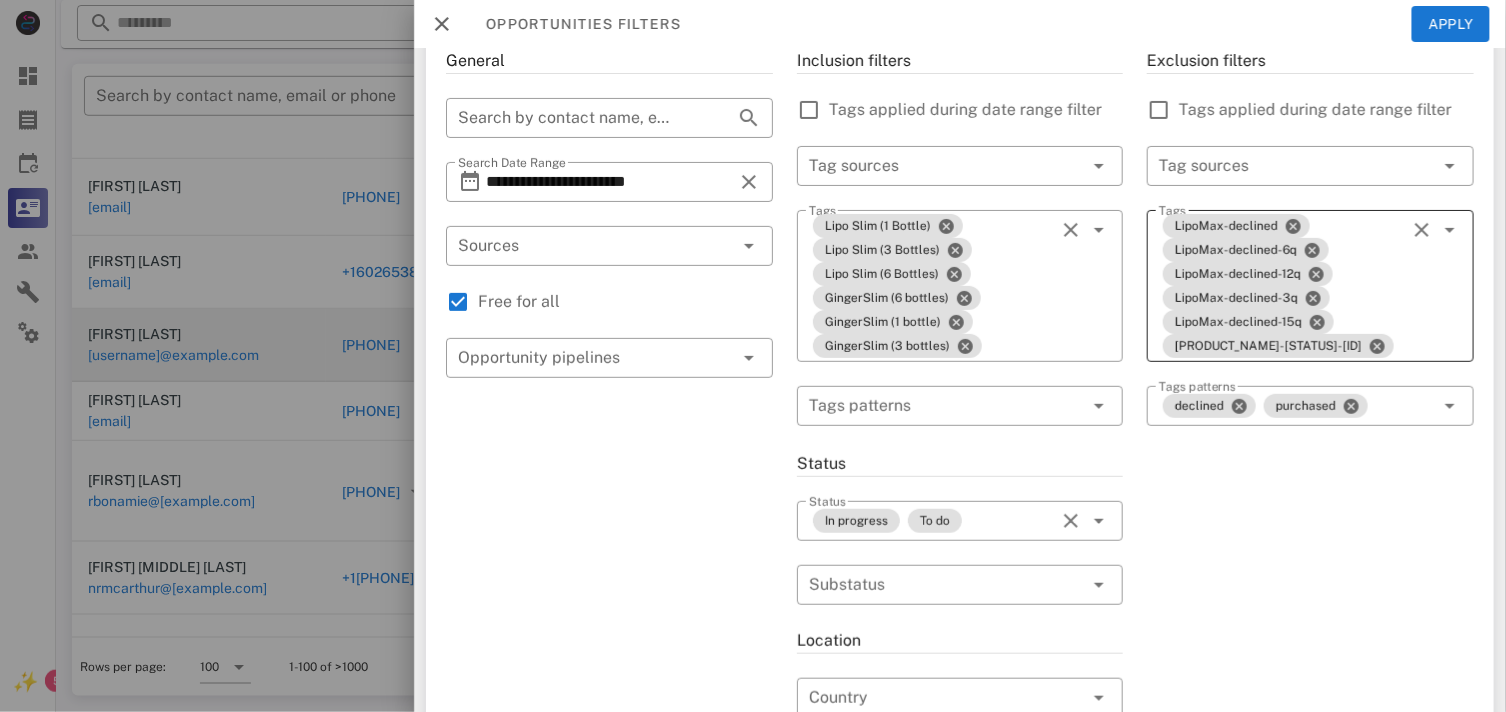 click on "LipoMax-declined LipoMax-declined-6q LipoMax-declined-12q LipoMax-declined-3q LipoMax-declined-15q LipoMax-declined-9q" at bounding box center [1282, 286] 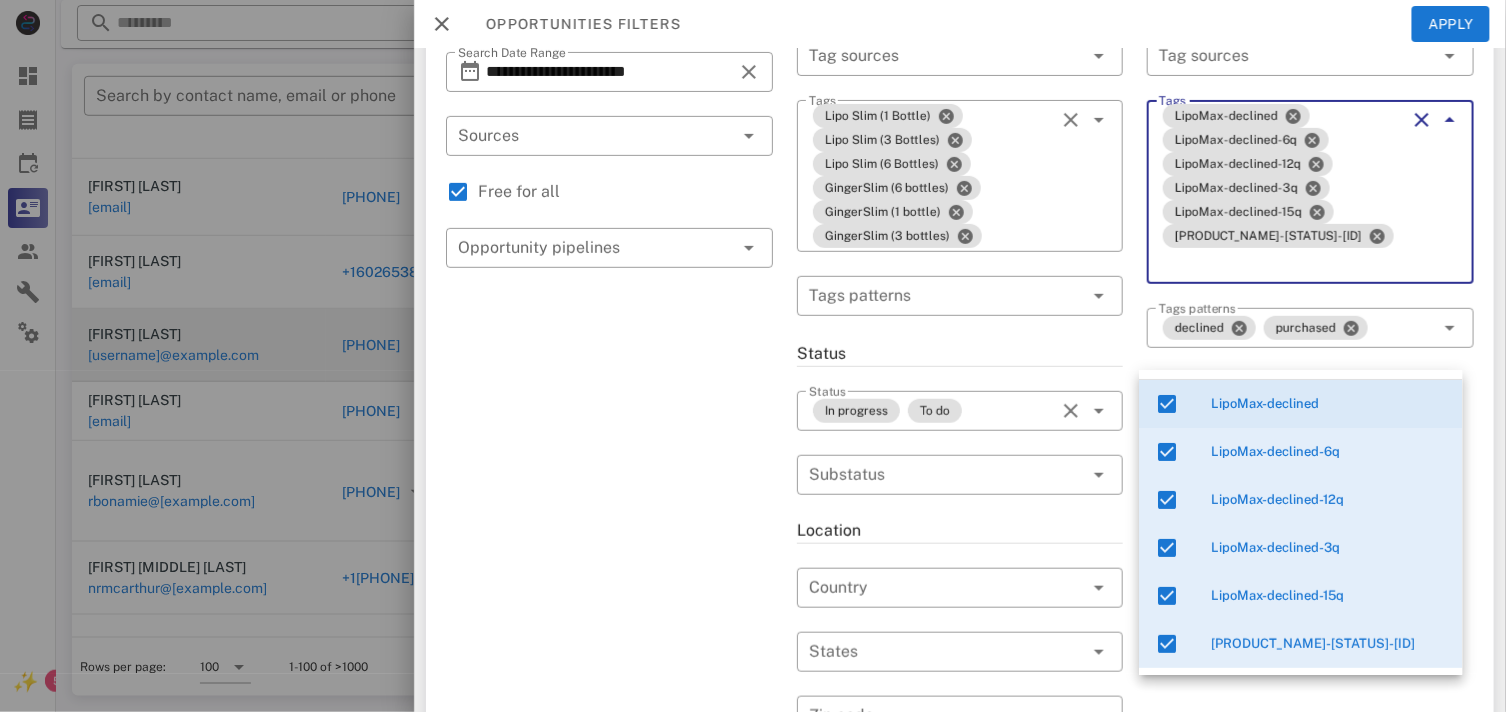 scroll, scrollTop: 222, scrollLeft: 0, axis: vertical 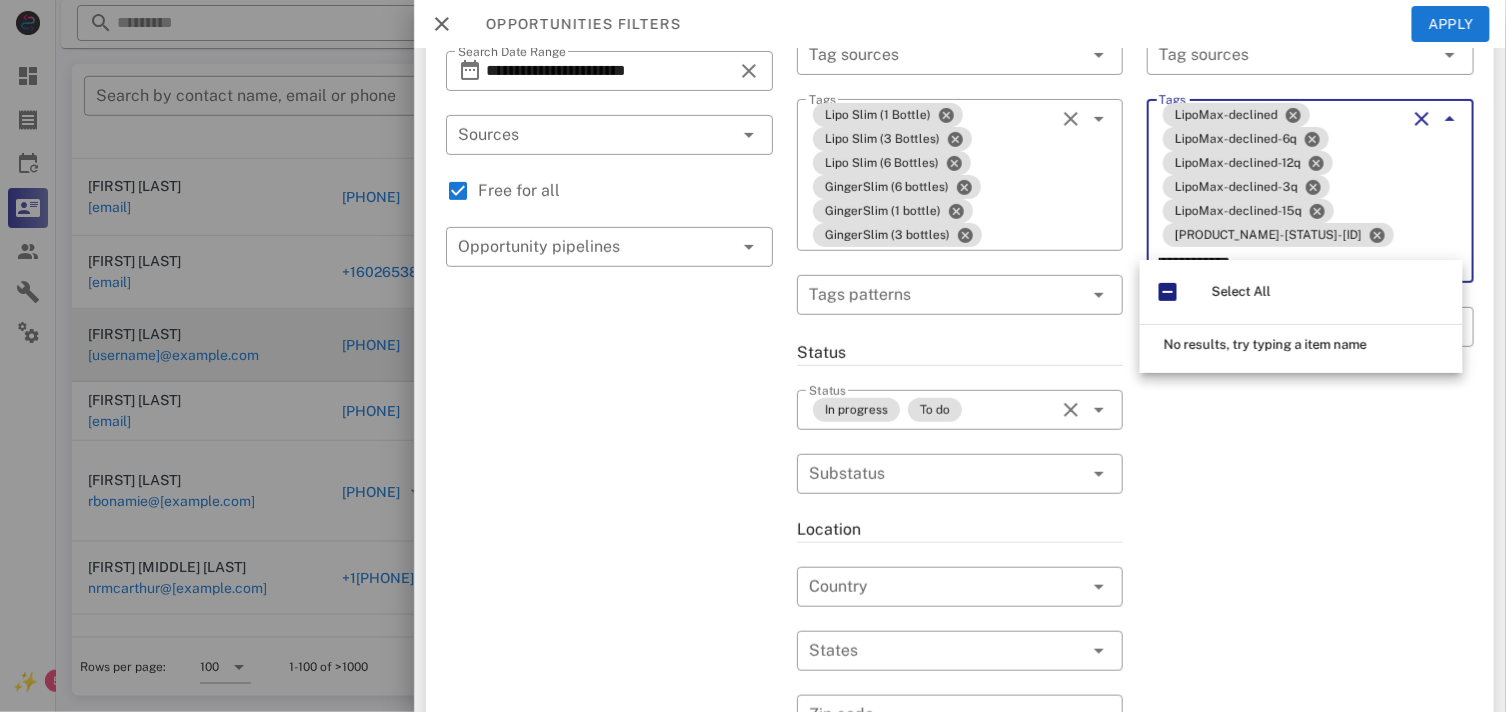 type on "**********" 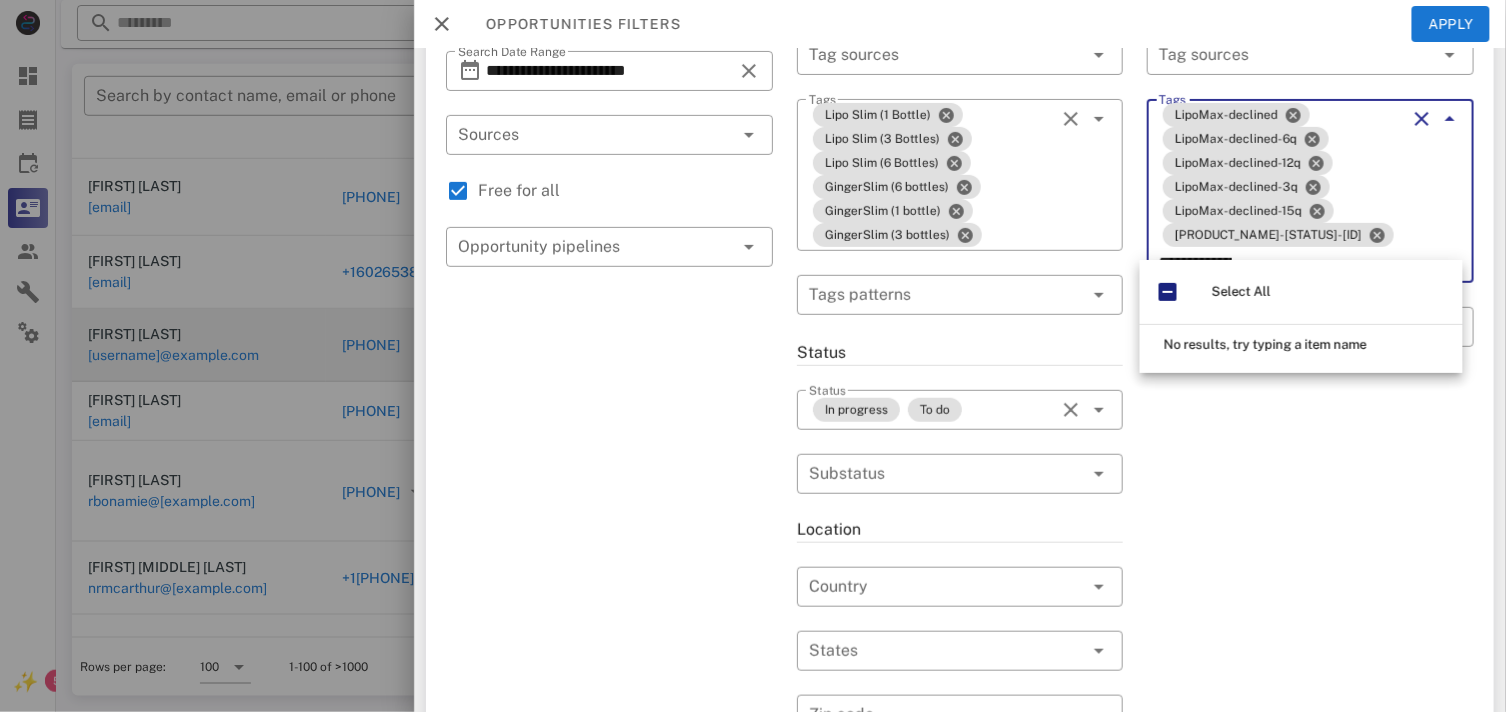 click on "**********" at bounding box center [1310, 543] 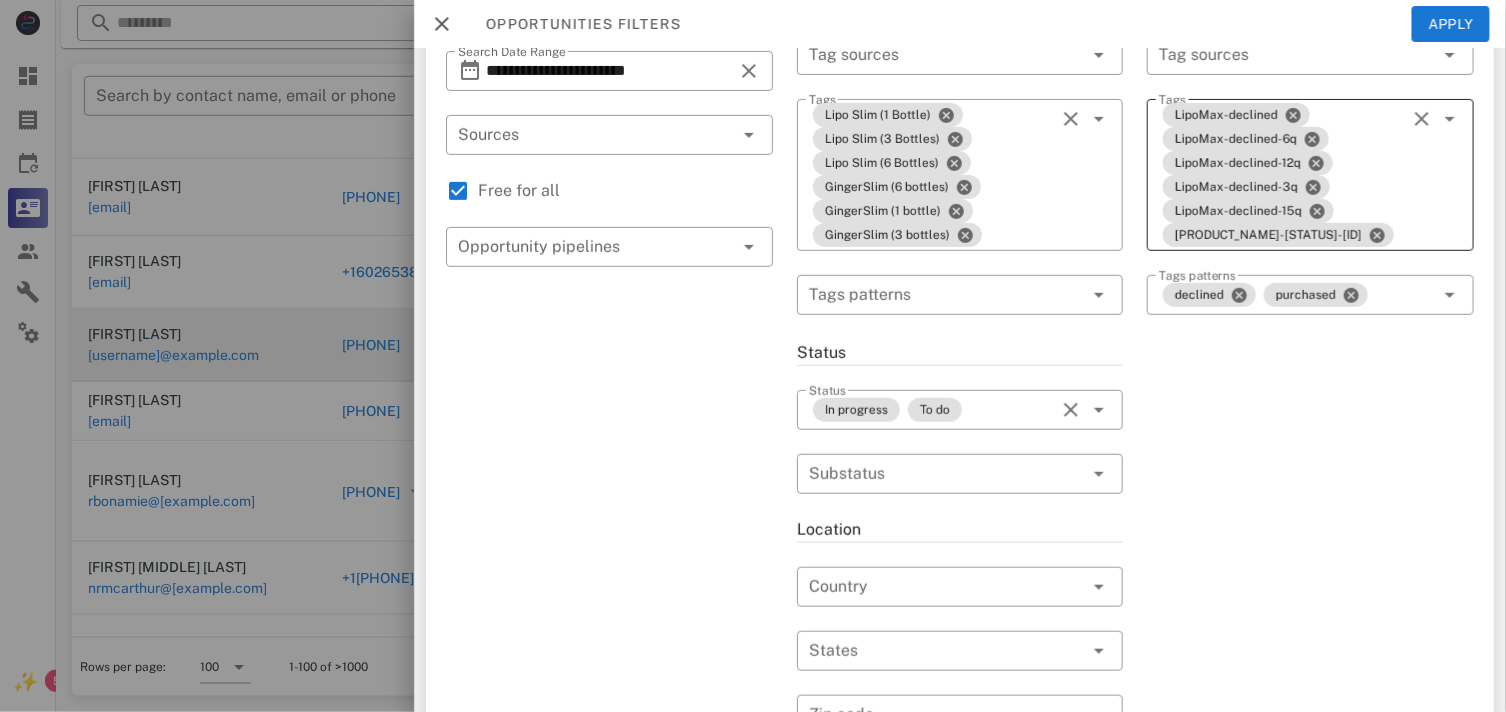 click on "LipoMax-declined LipoMax-declined-6q LipoMax-declined-12q LipoMax-declined-3q LipoMax-declined-15q LipoMax-declined-9q" at bounding box center [1282, 175] 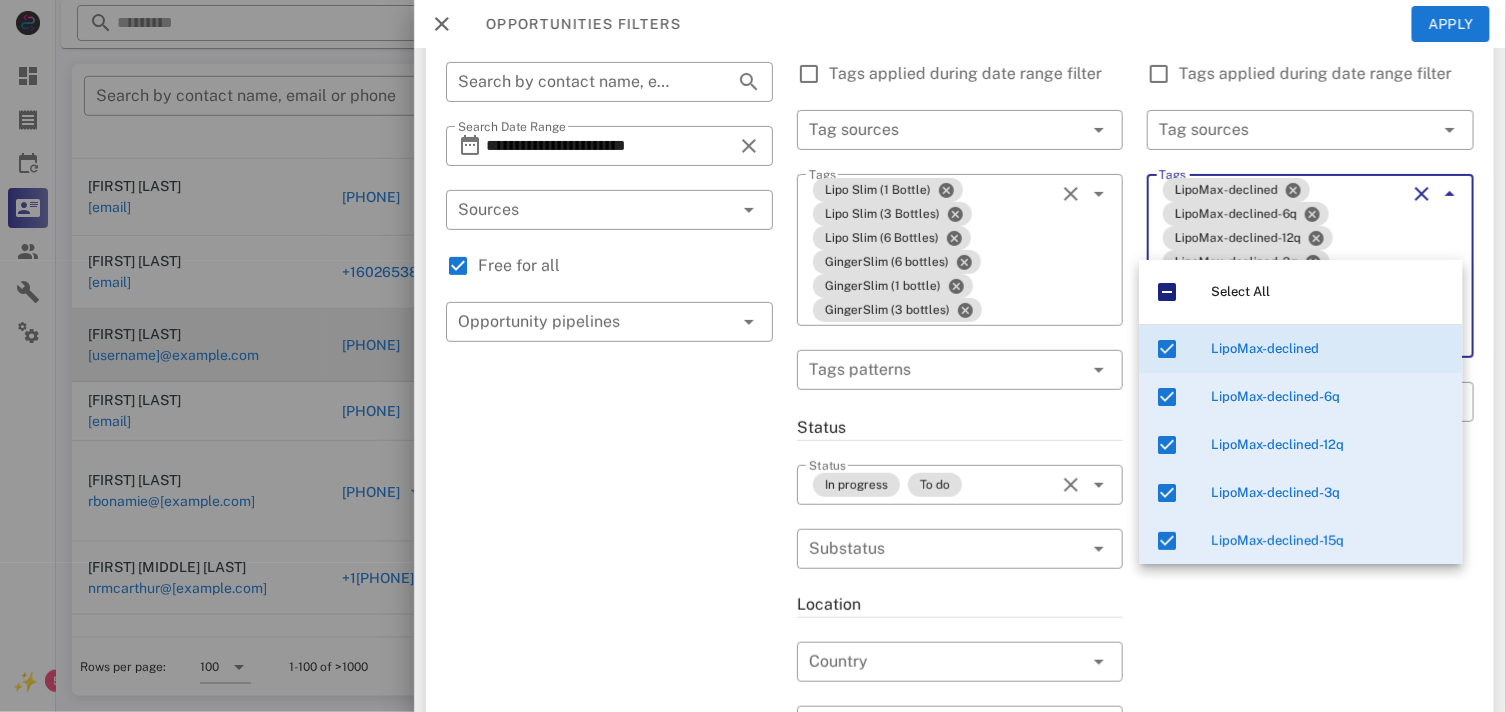 scroll, scrollTop: 127, scrollLeft: 0, axis: vertical 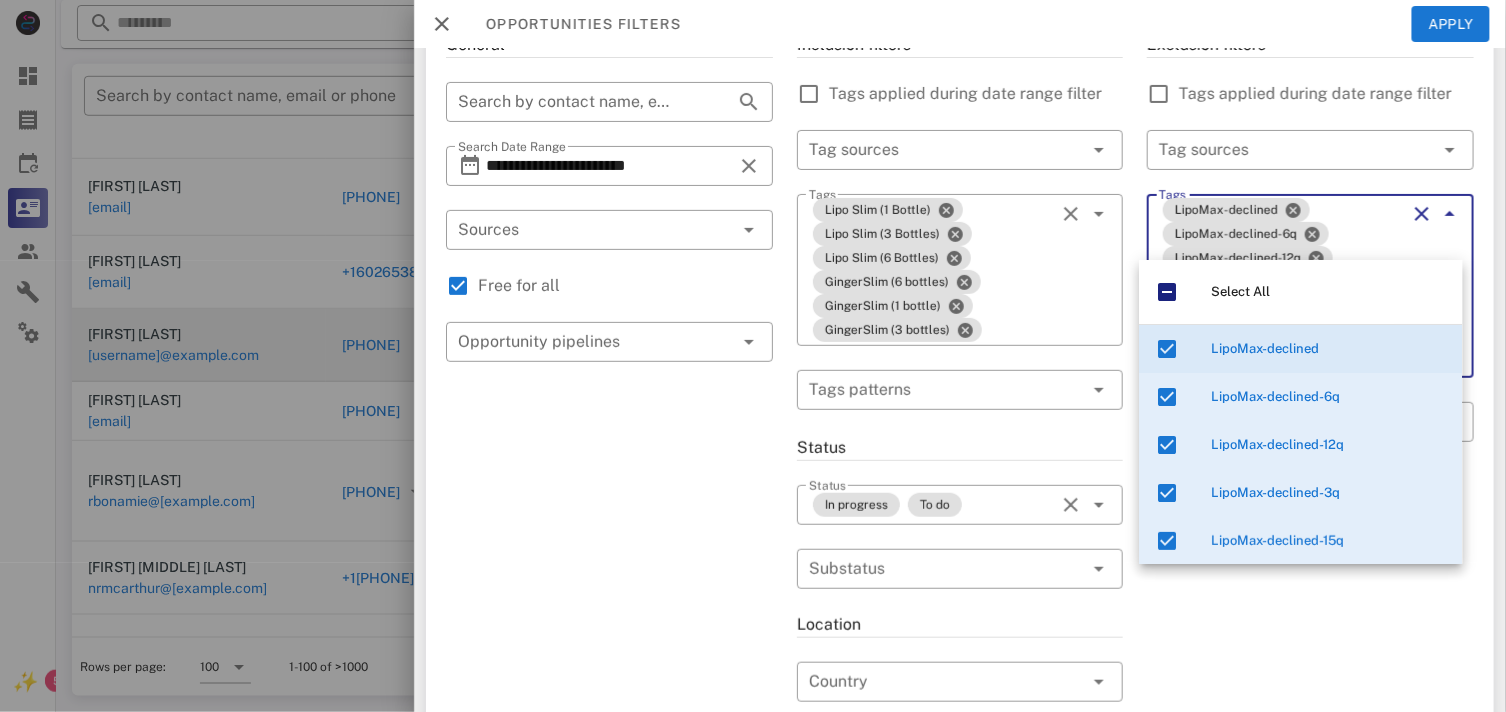click on "LipoMax-declined LipoMax-declined-6q LipoMax-declined-12q LipoMax-declined-3q LipoMax-declined-15q LipoMax-declined-9q" at bounding box center (1282, 286) 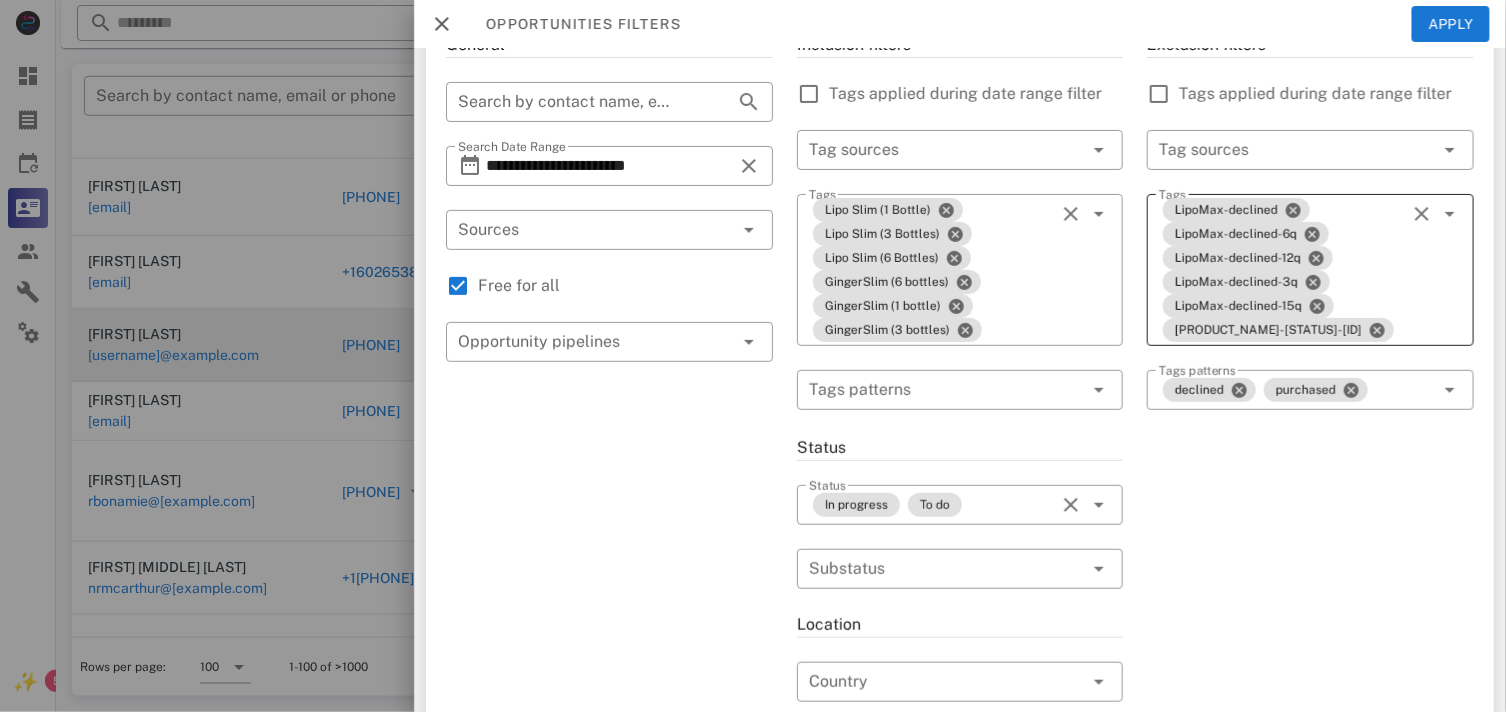 click on "LipoMax-declined LipoMax-declined-6q LipoMax-declined-12q LipoMax-declined-3q LipoMax-declined-15q LipoMax-declined-9q" at bounding box center (1282, 270) 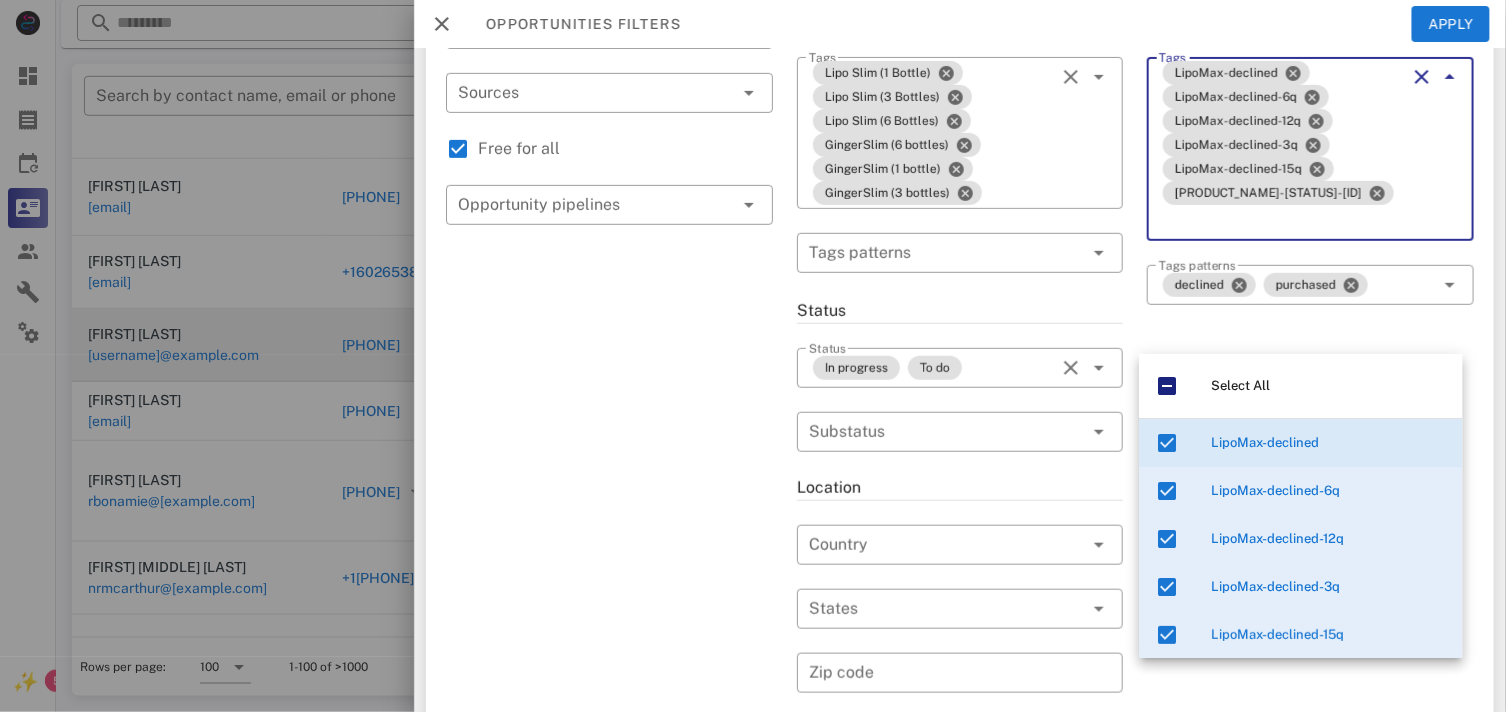 scroll, scrollTop: 238, scrollLeft: 0, axis: vertical 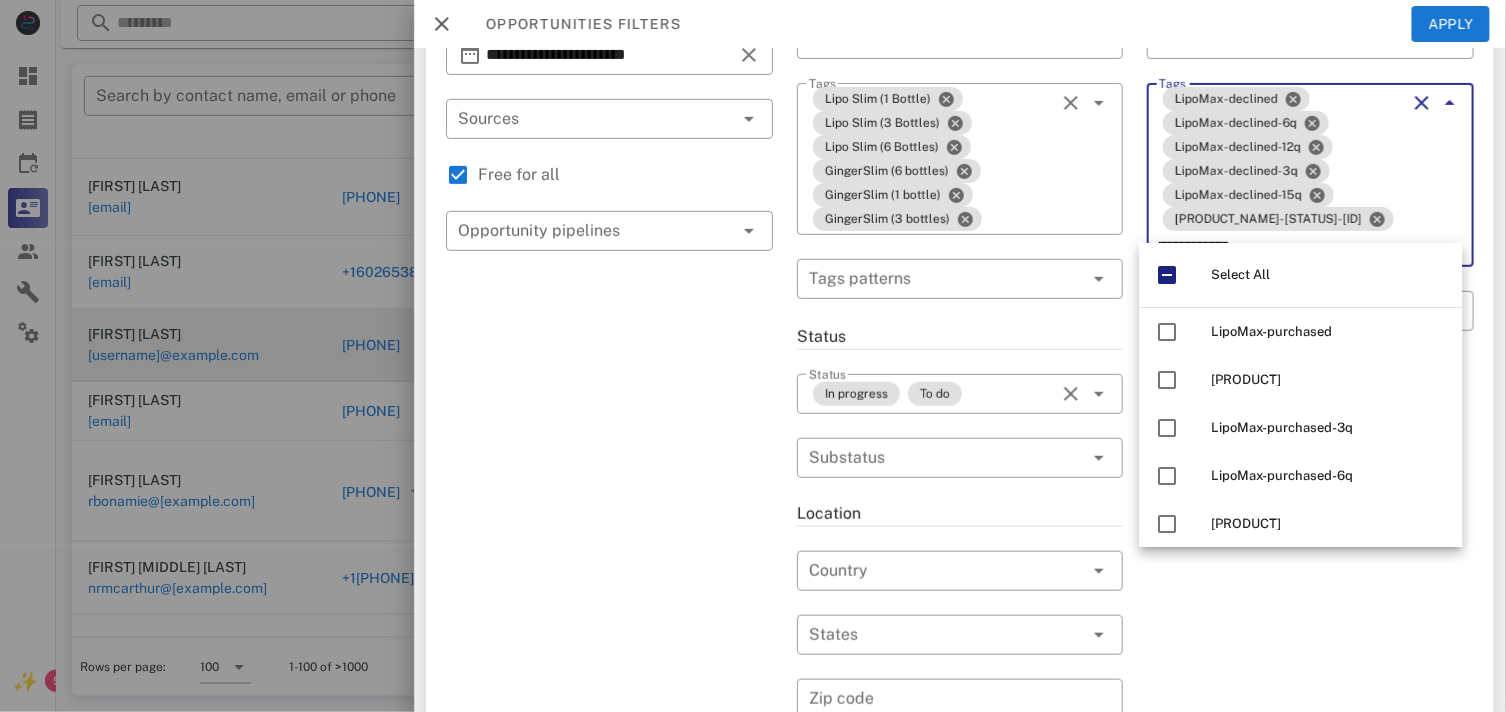 type on "**********" 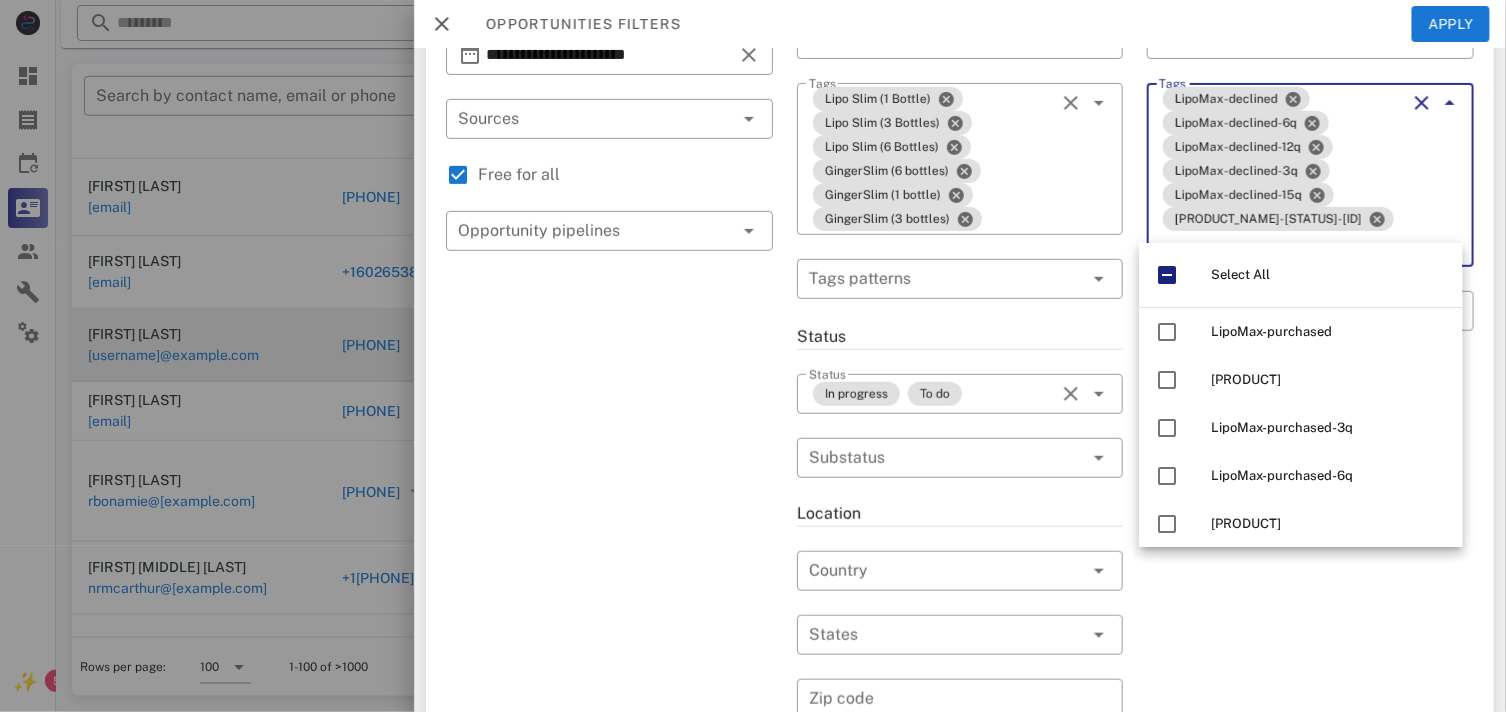 scroll, scrollTop: 0, scrollLeft: 0, axis: both 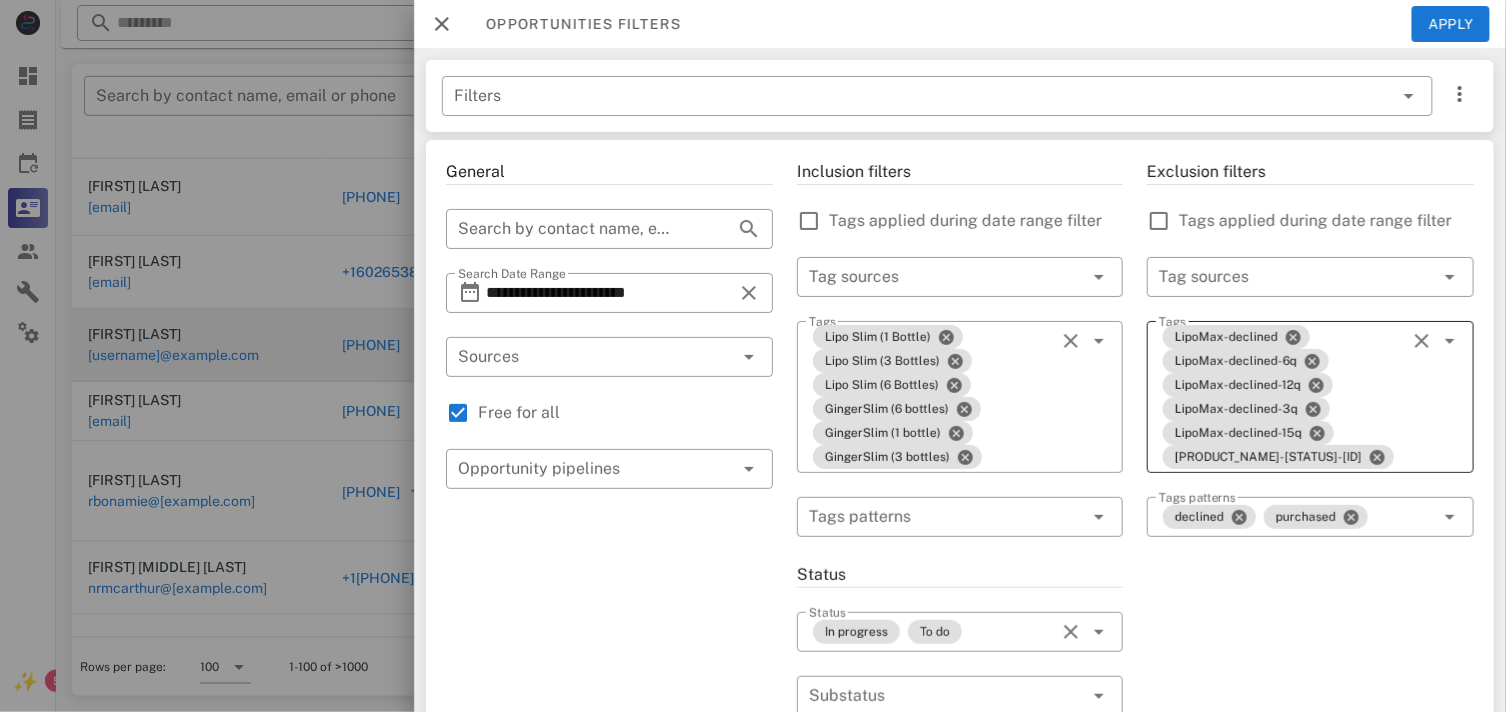 click at bounding box center [1450, 341] 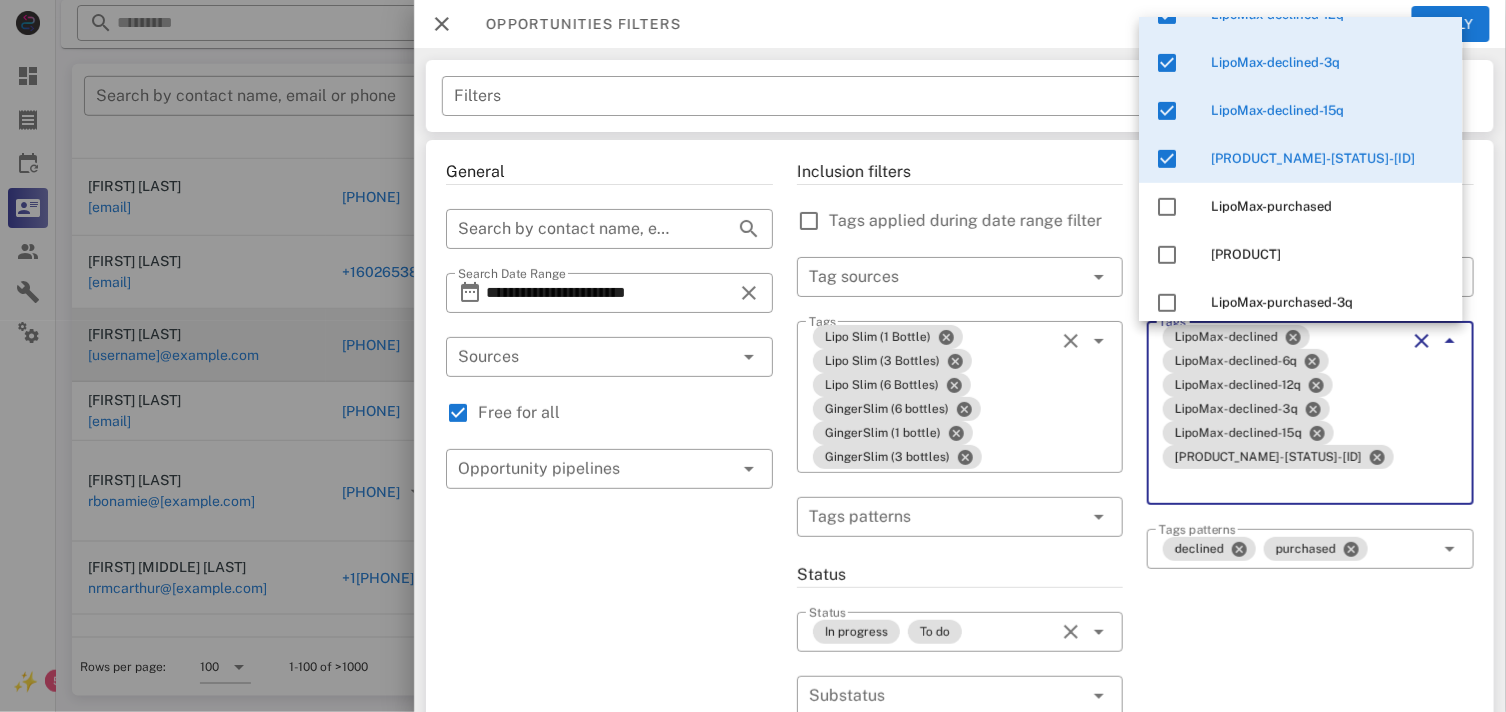 scroll, scrollTop: 122, scrollLeft: 0, axis: vertical 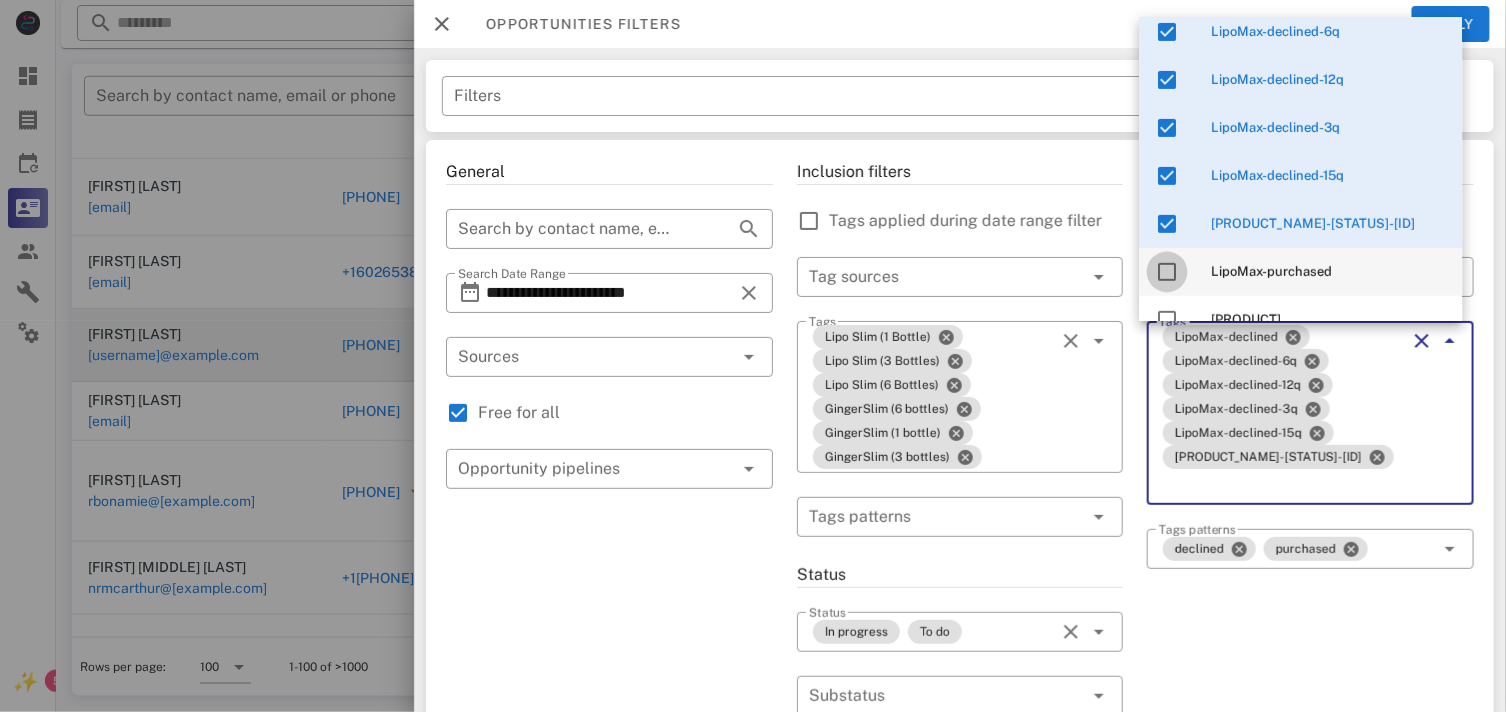 click at bounding box center [1168, 272] 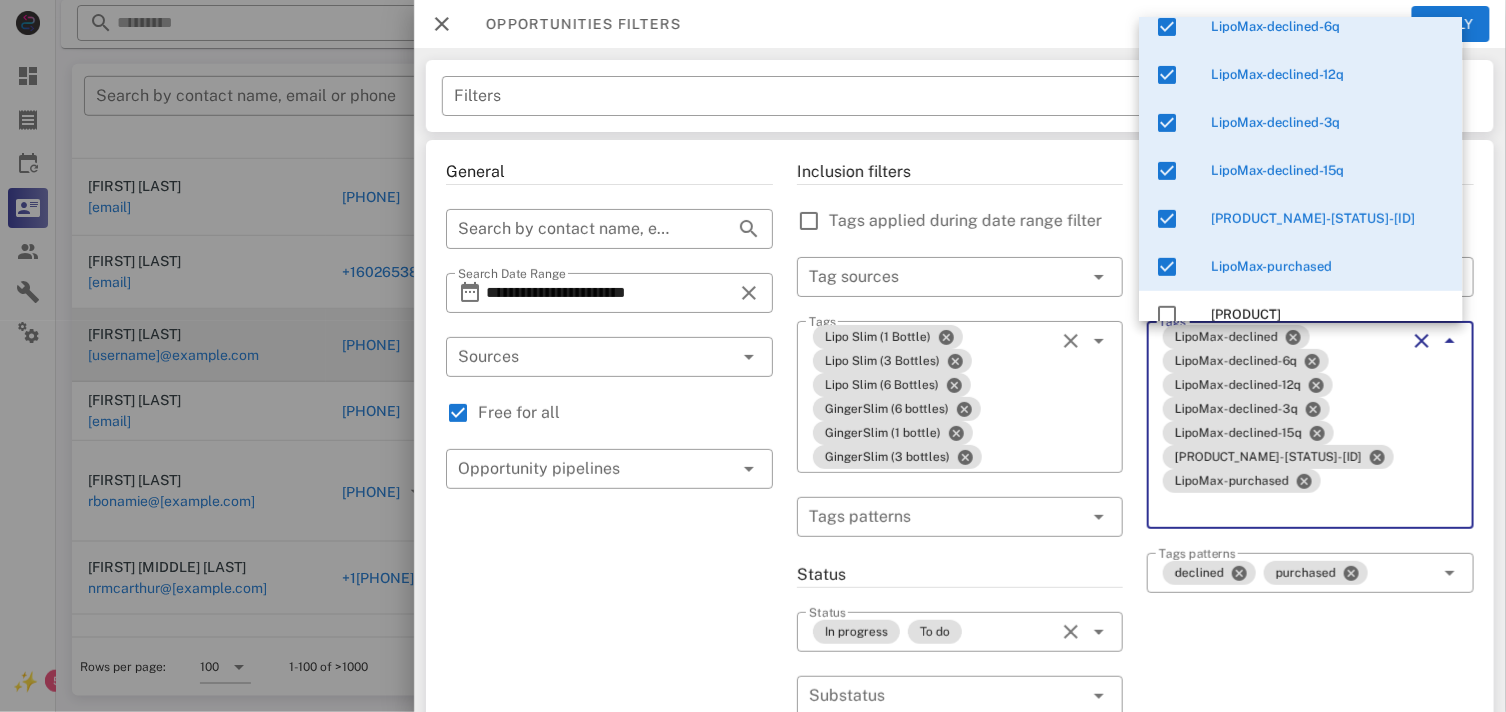 scroll, scrollTop: 344, scrollLeft: 0, axis: vertical 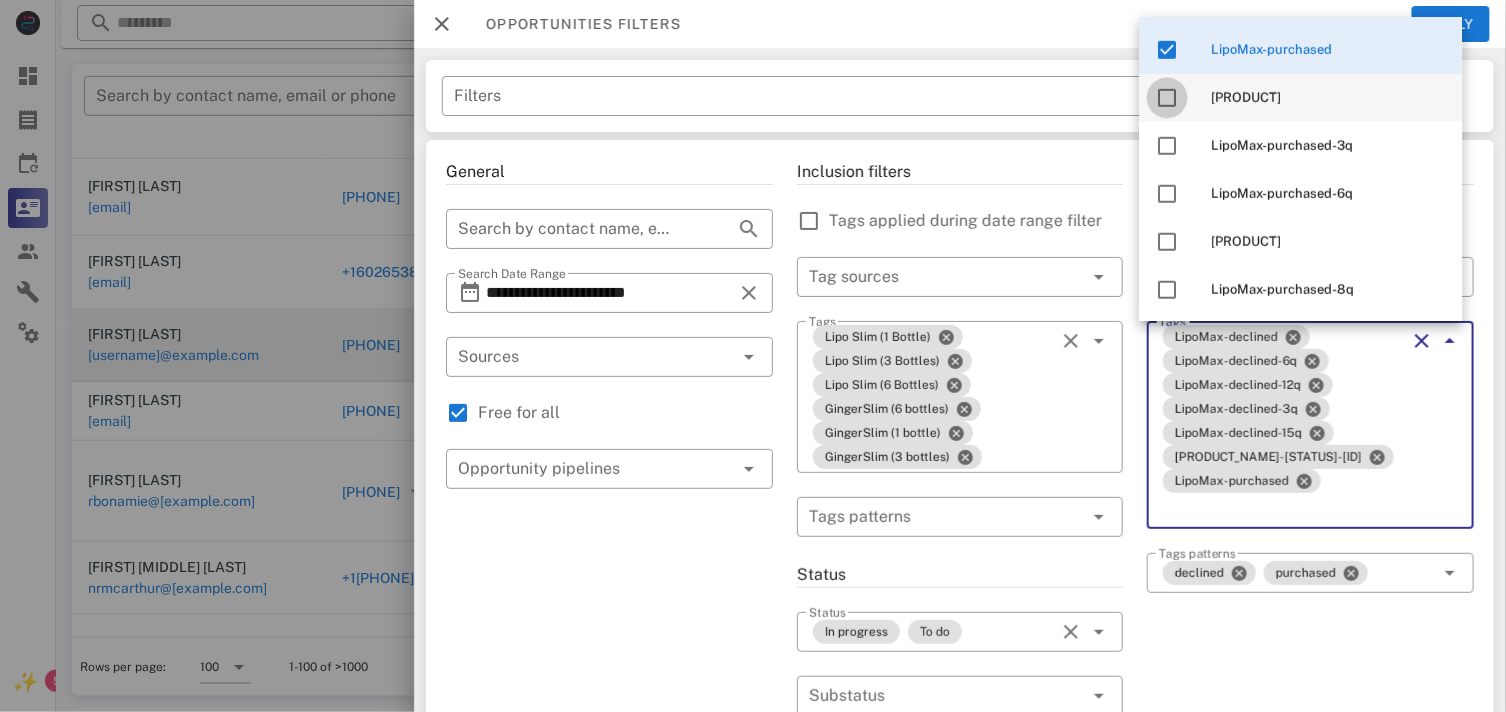 click at bounding box center [1168, 98] 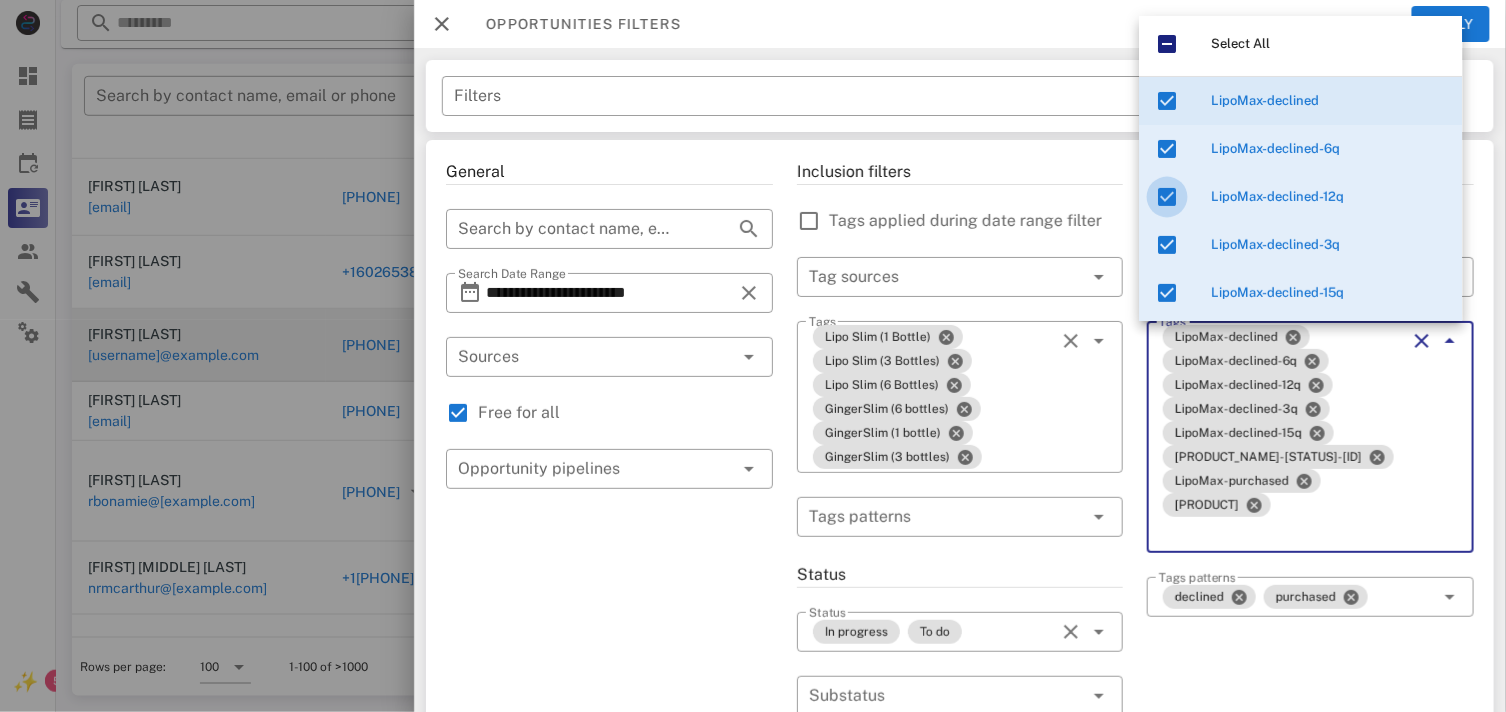 scroll, scrollTop: 0, scrollLeft: 0, axis: both 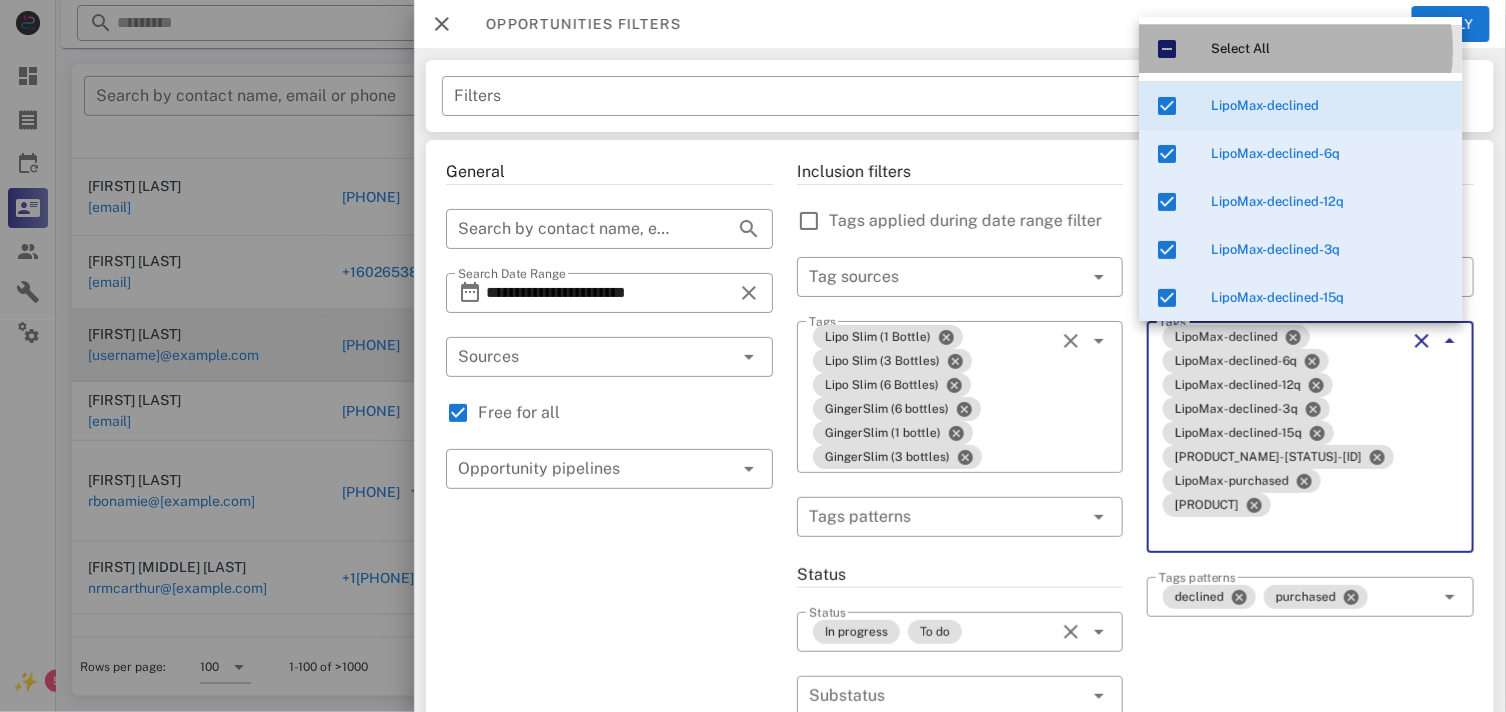 click at bounding box center [1168, 49] 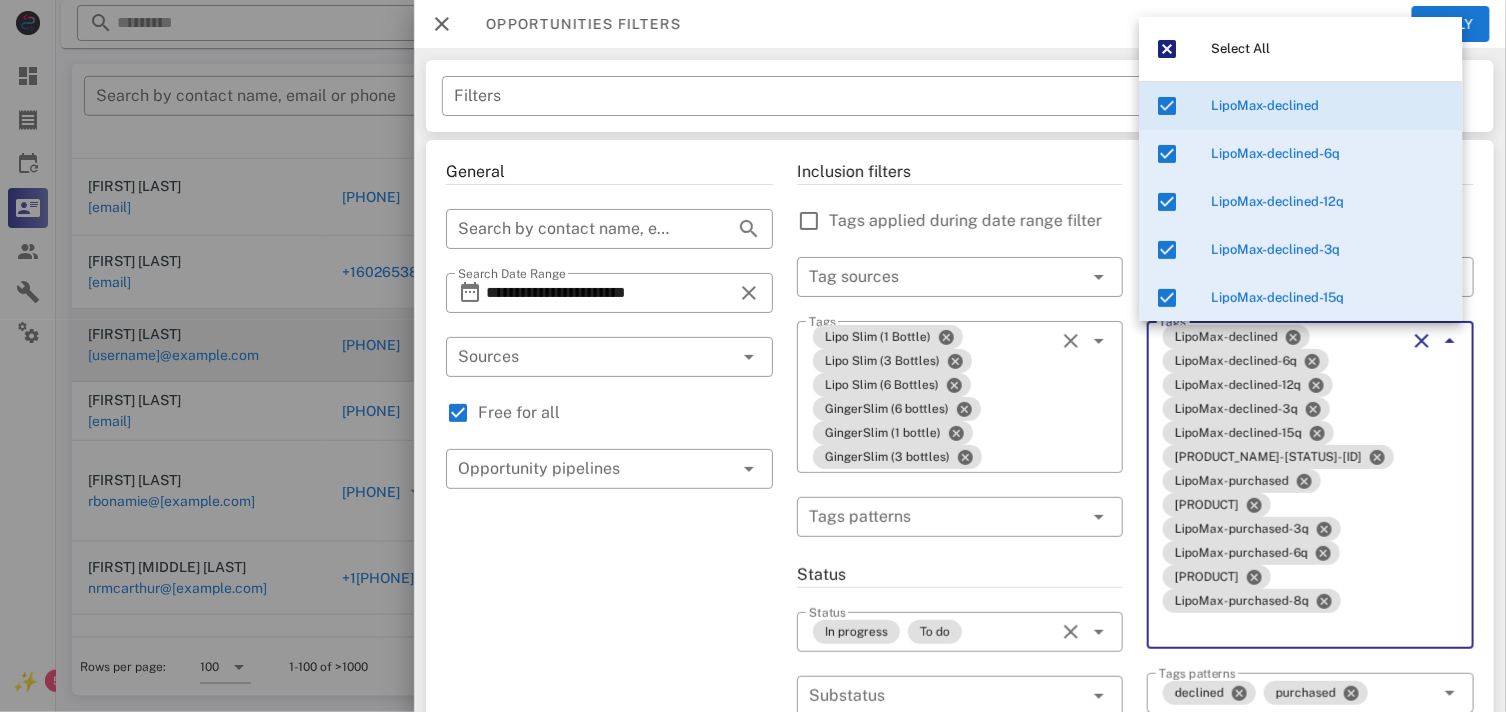 click on "**********" at bounding box center [960, 761] 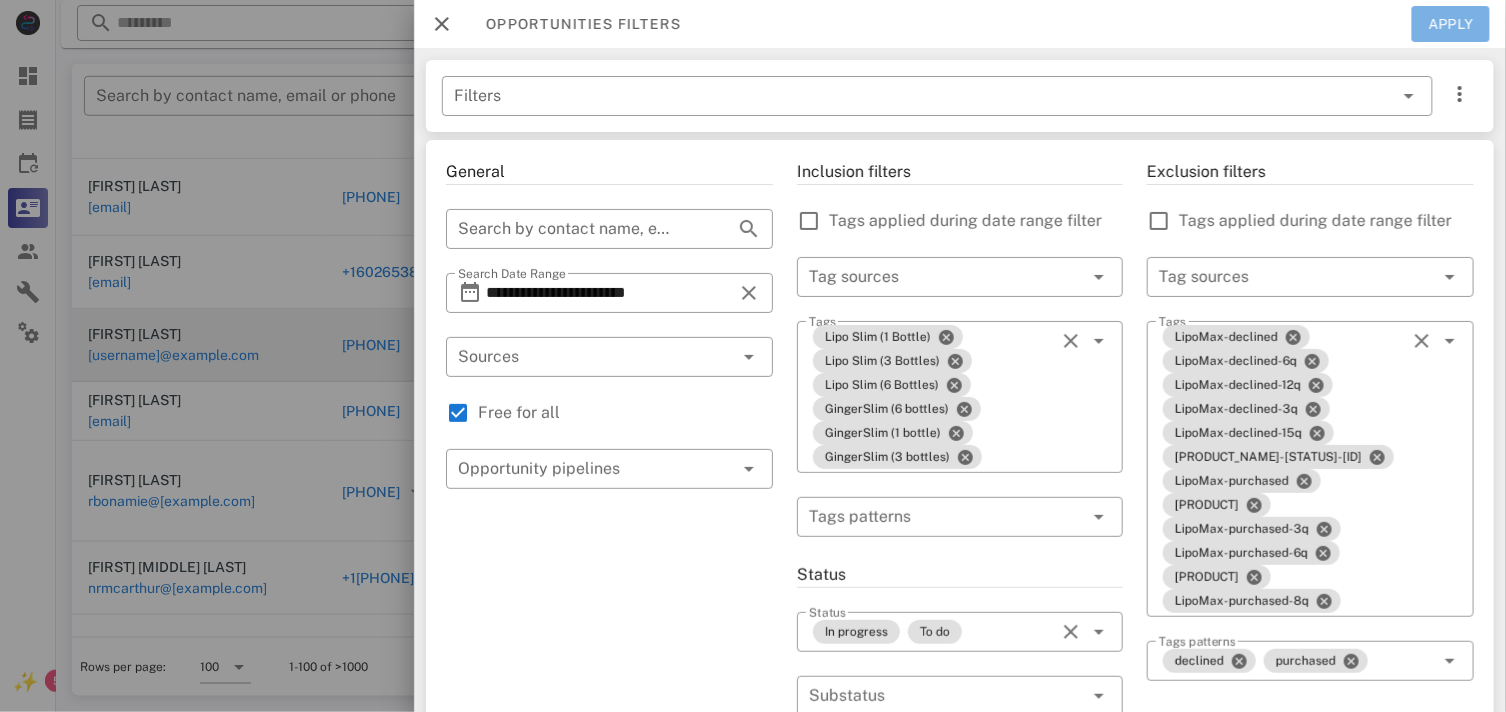 click on "Apply" at bounding box center [1451, 24] 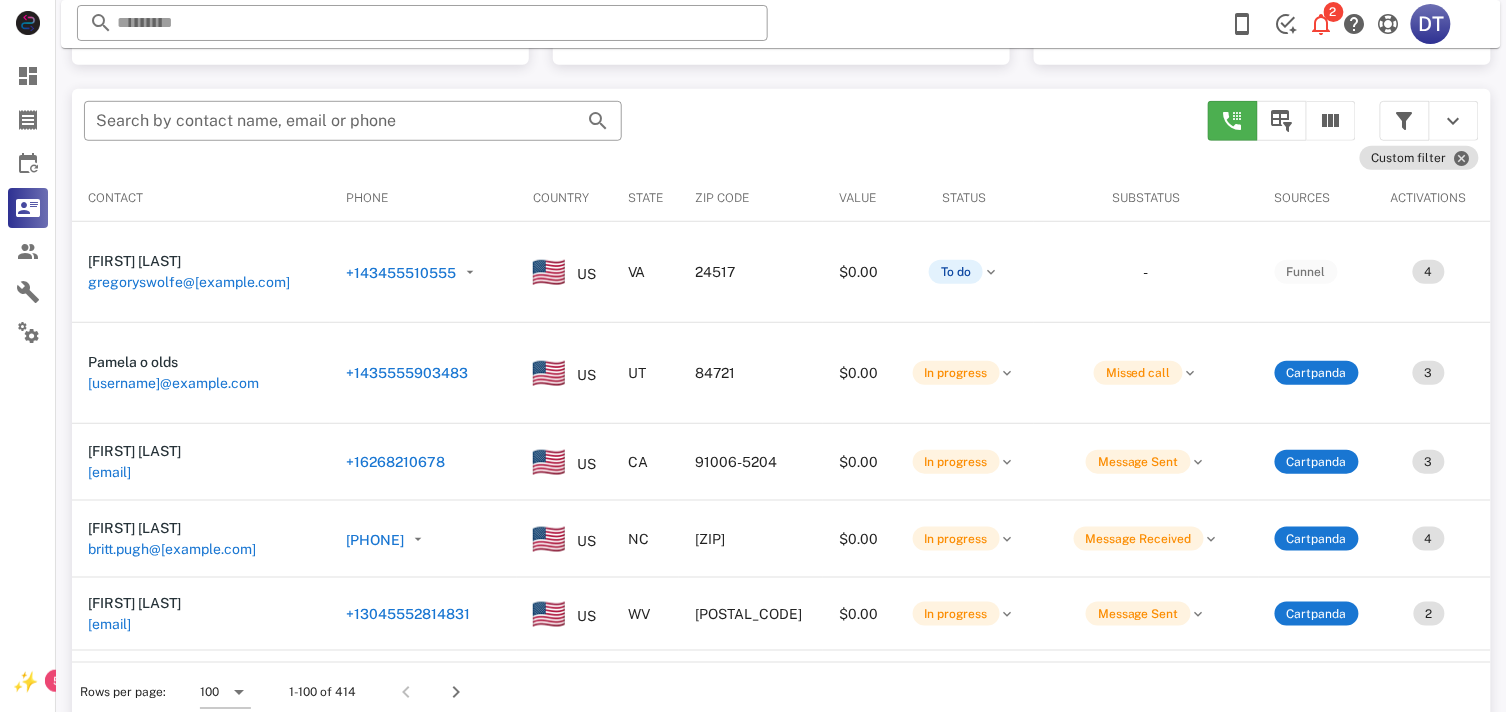 scroll, scrollTop: 380, scrollLeft: 0, axis: vertical 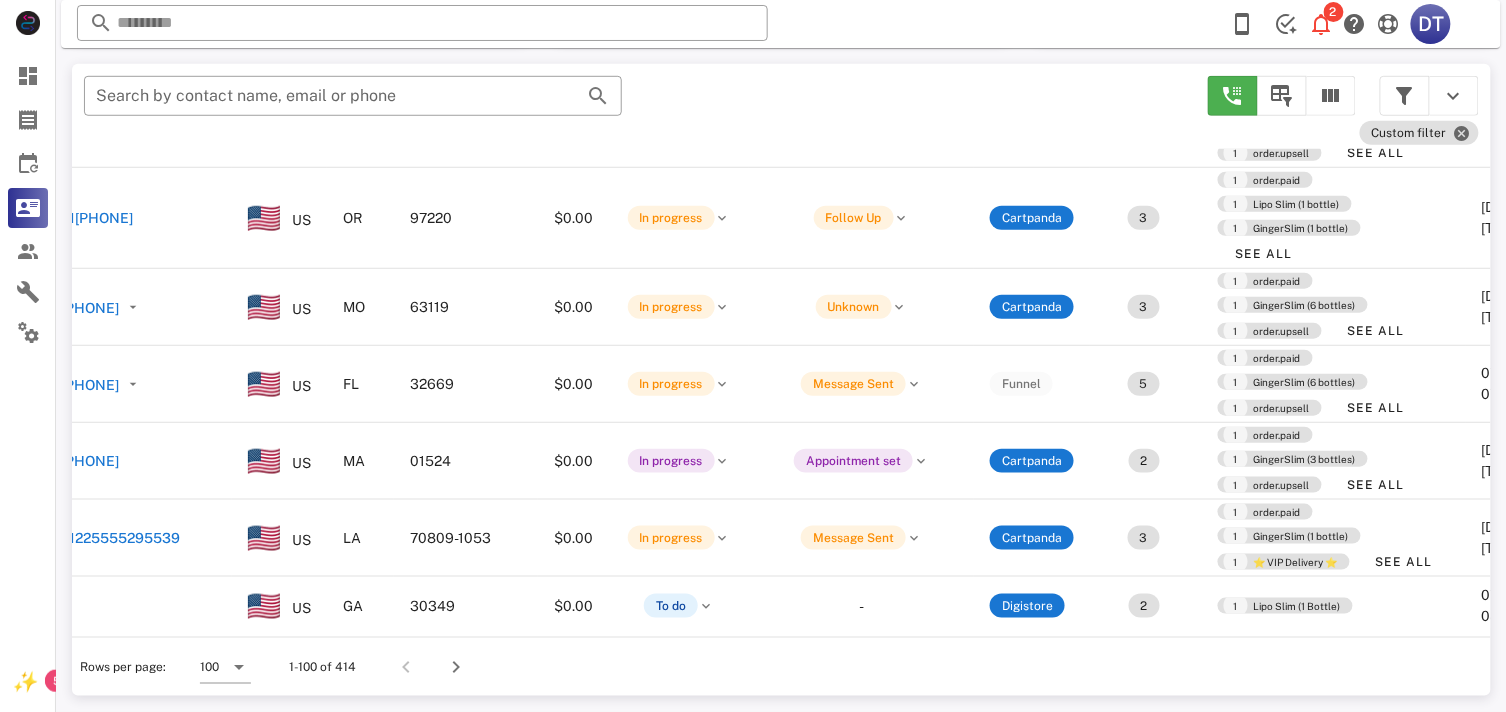 click on "Rows per page: 100  1-100 of 414" at bounding box center [781, 666] 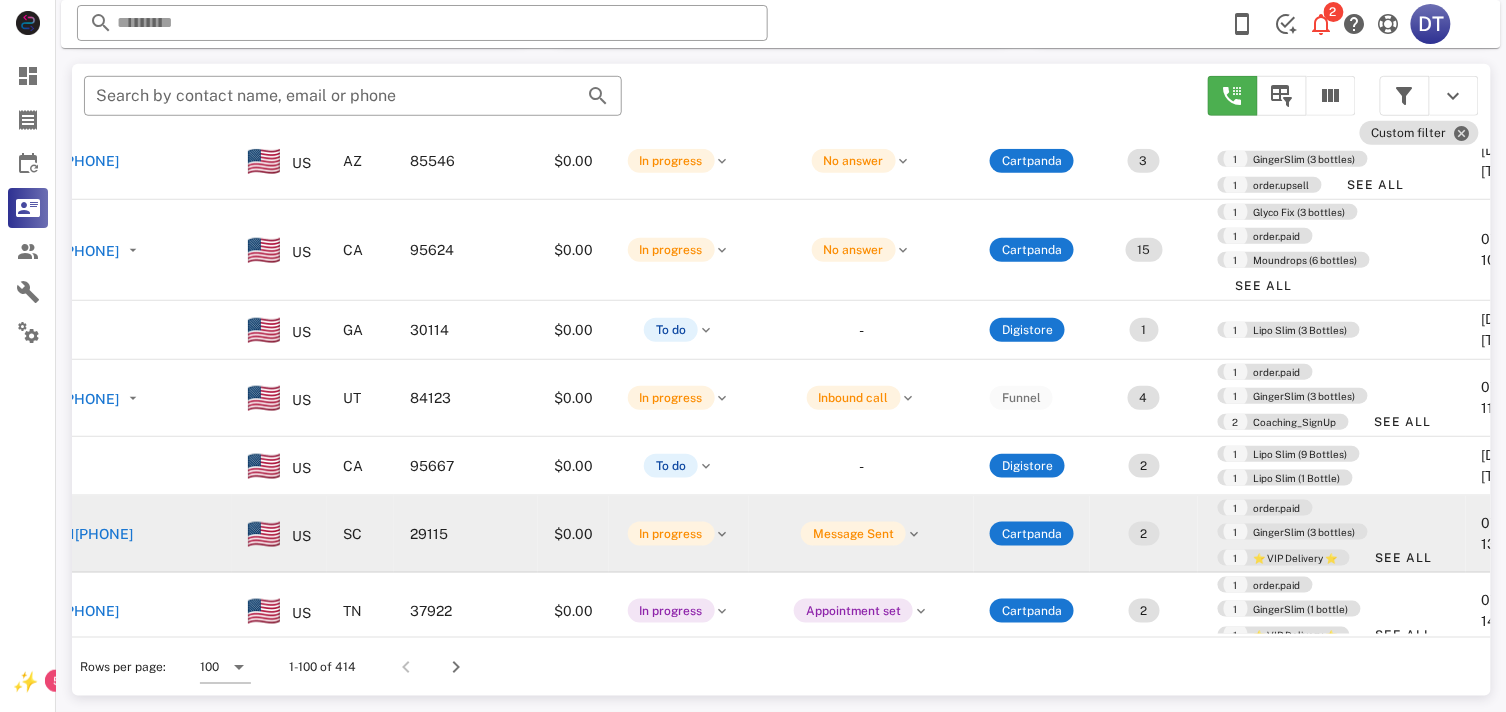 scroll, scrollTop: 7222, scrollLeft: 285, axis: both 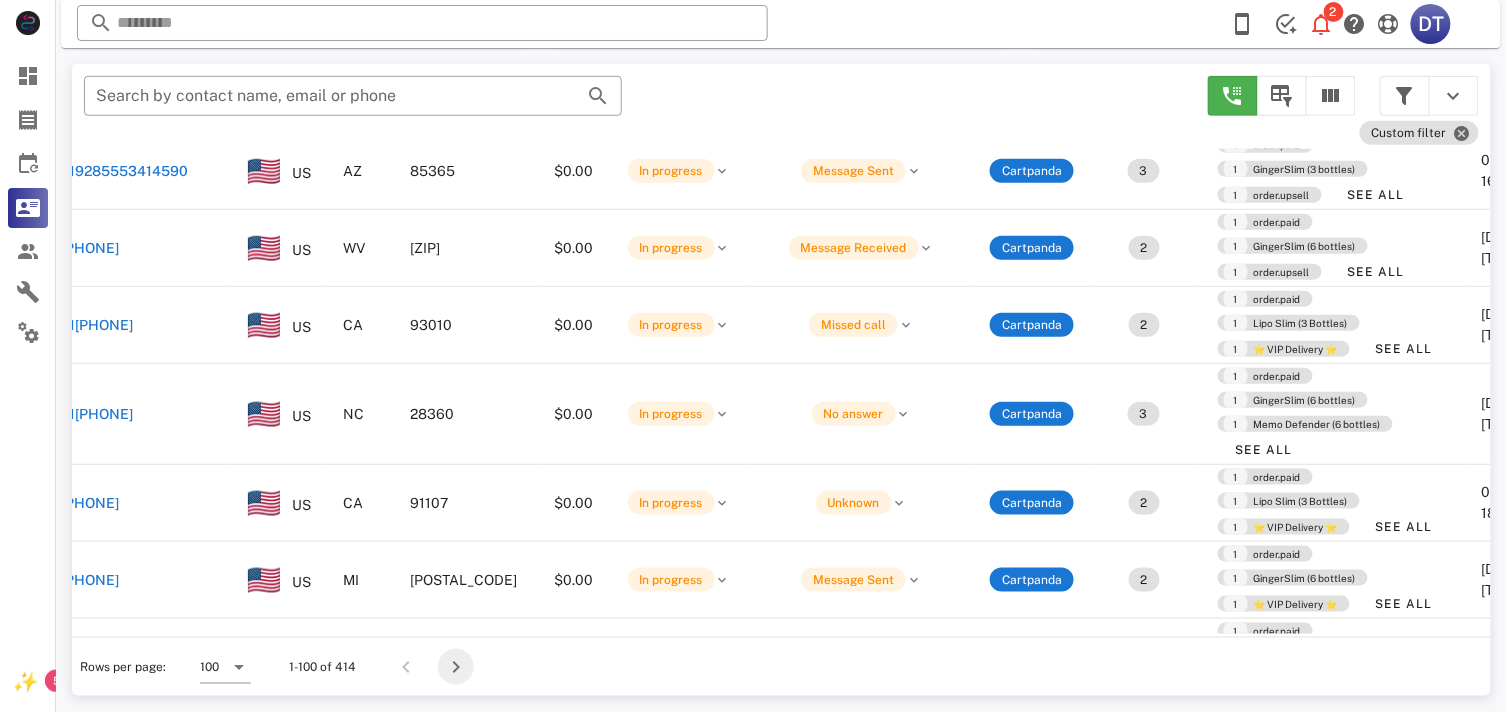 click at bounding box center (456, 667) 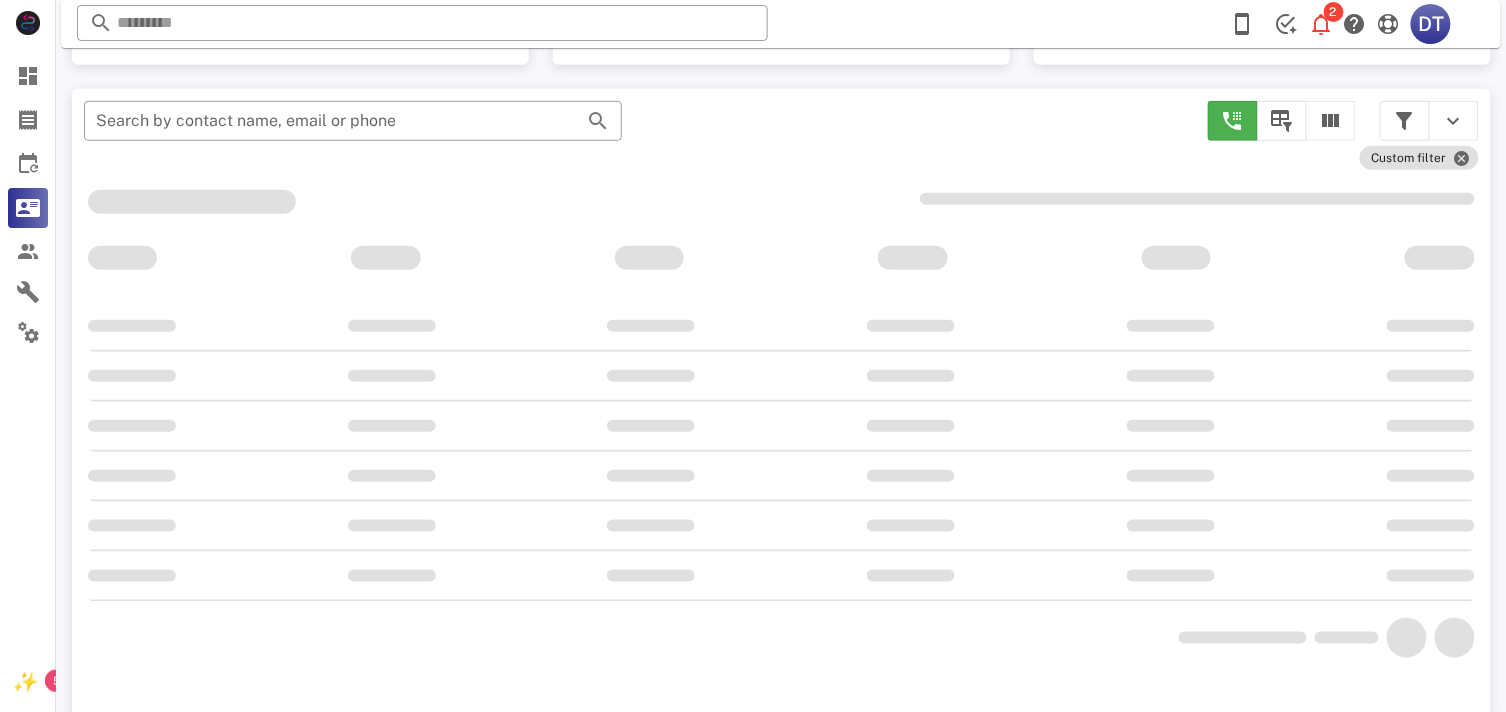 scroll, scrollTop: 380, scrollLeft: 0, axis: vertical 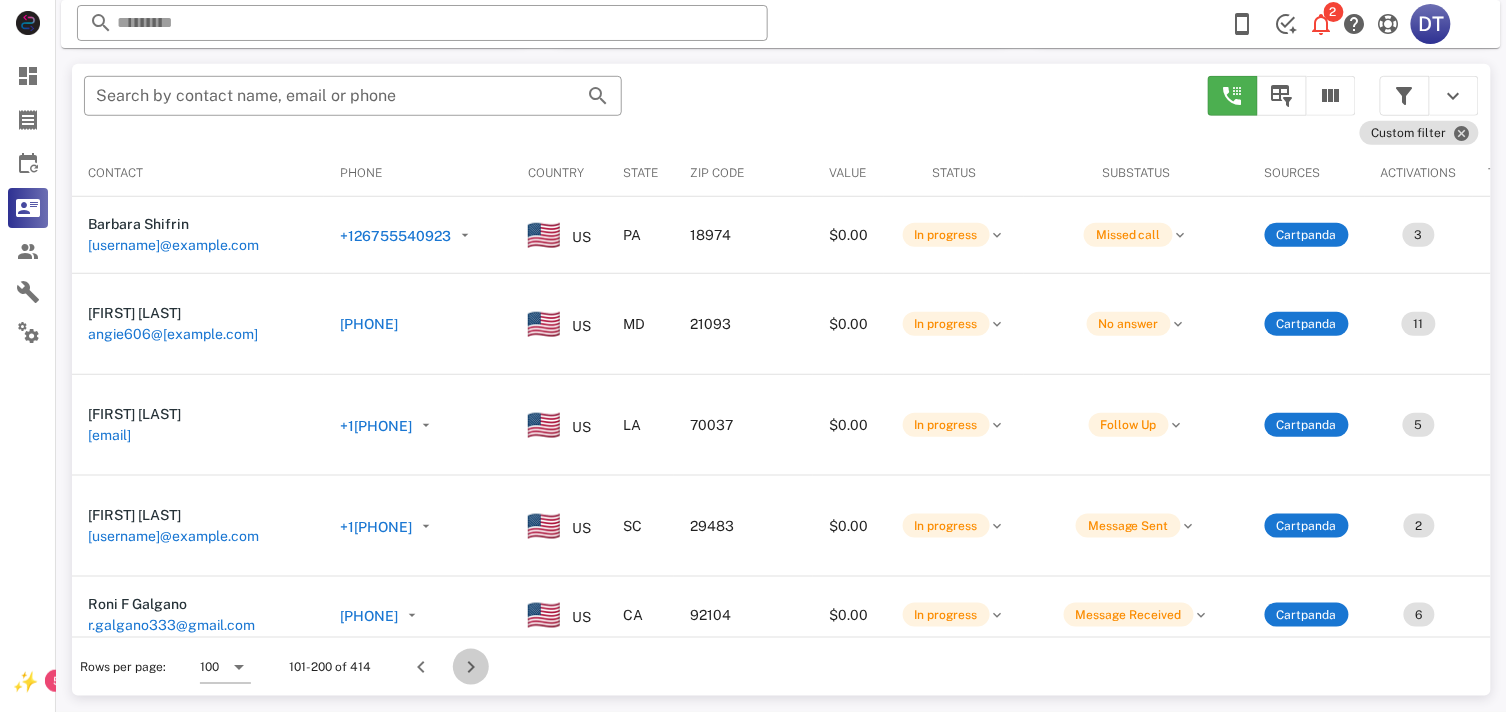 click at bounding box center [471, 667] 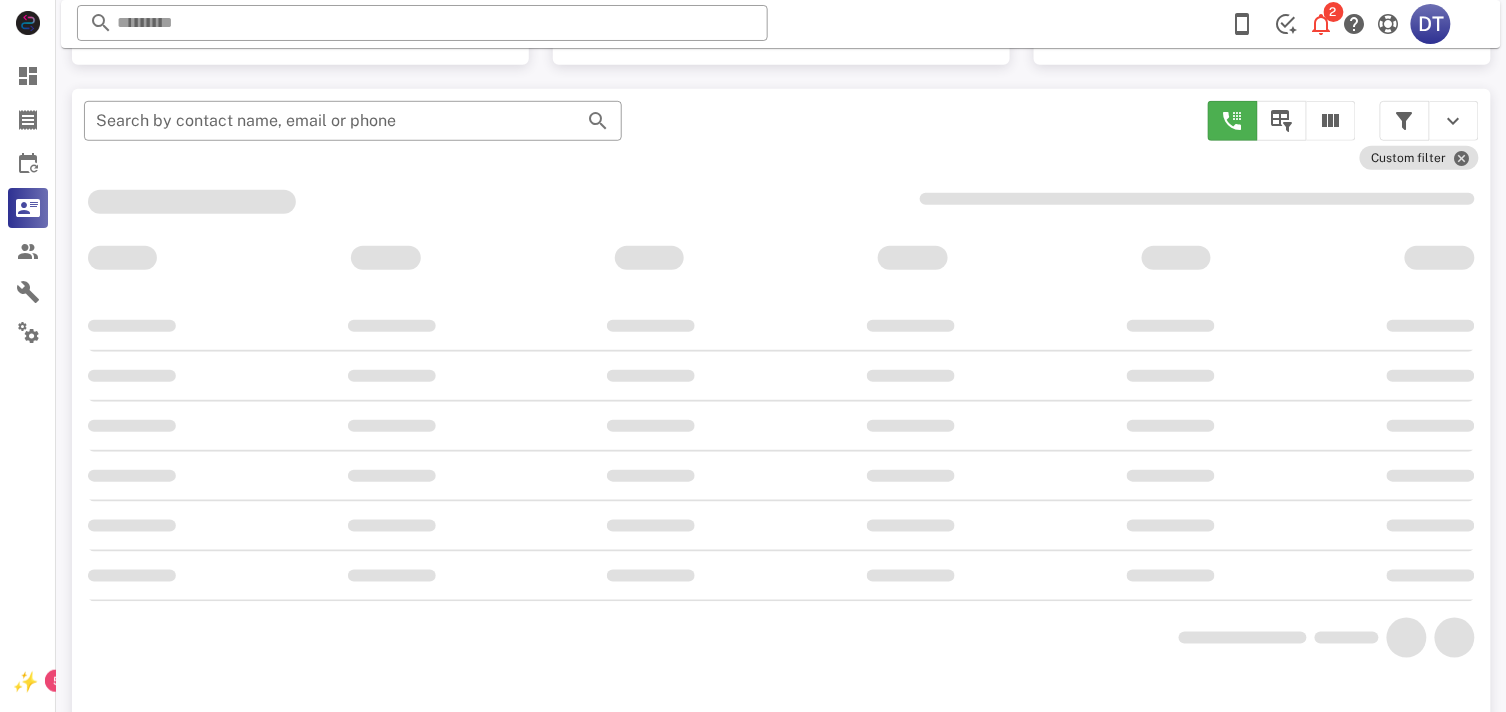scroll, scrollTop: 380, scrollLeft: 0, axis: vertical 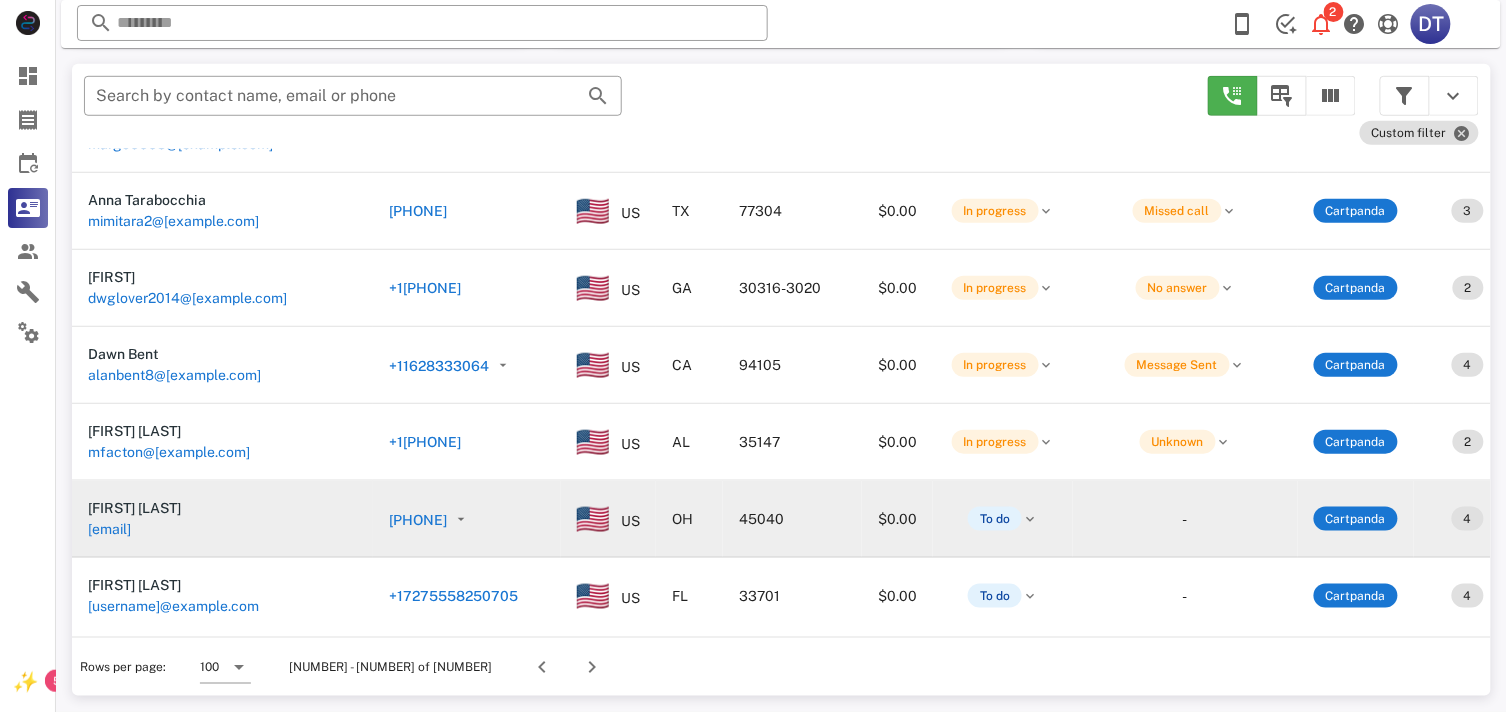 click on "[PHONE]" at bounding box center (418, 520) 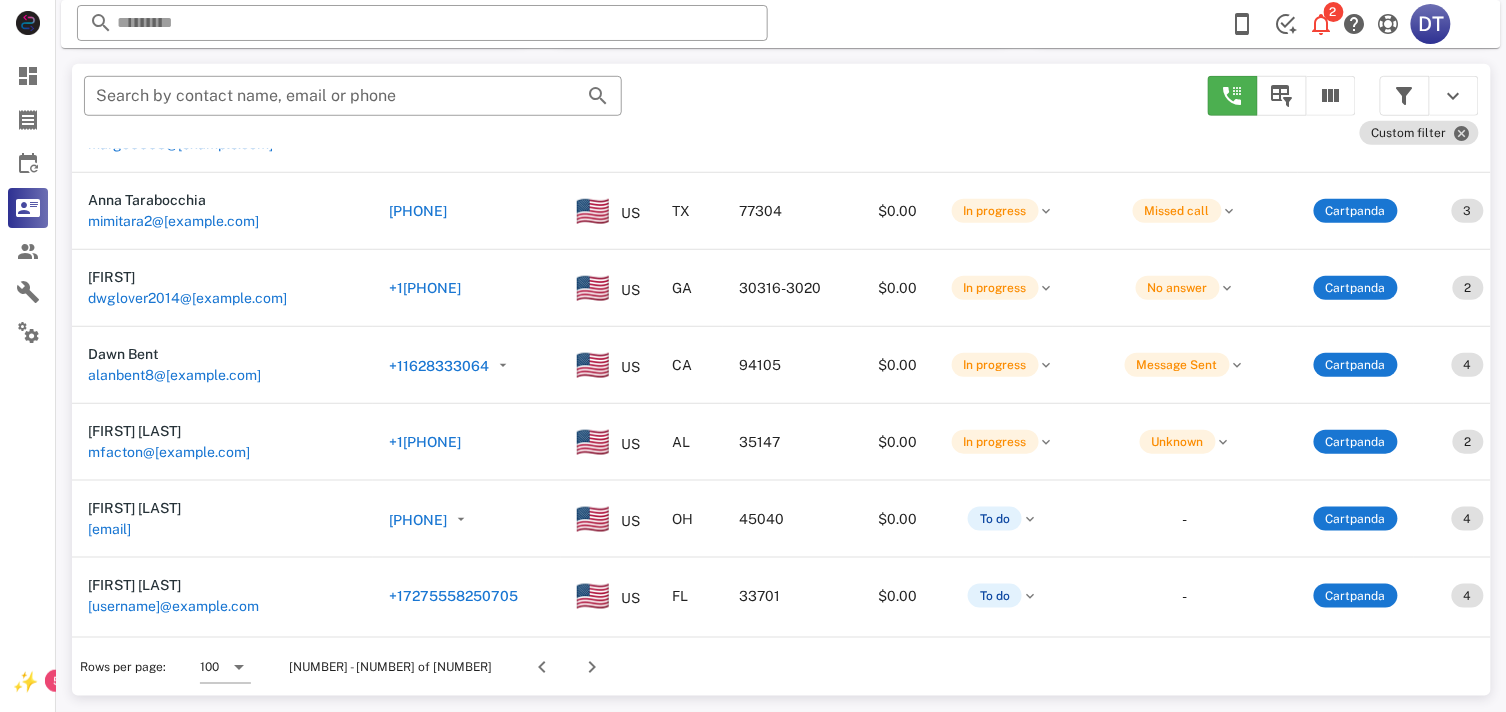 type on "**********" 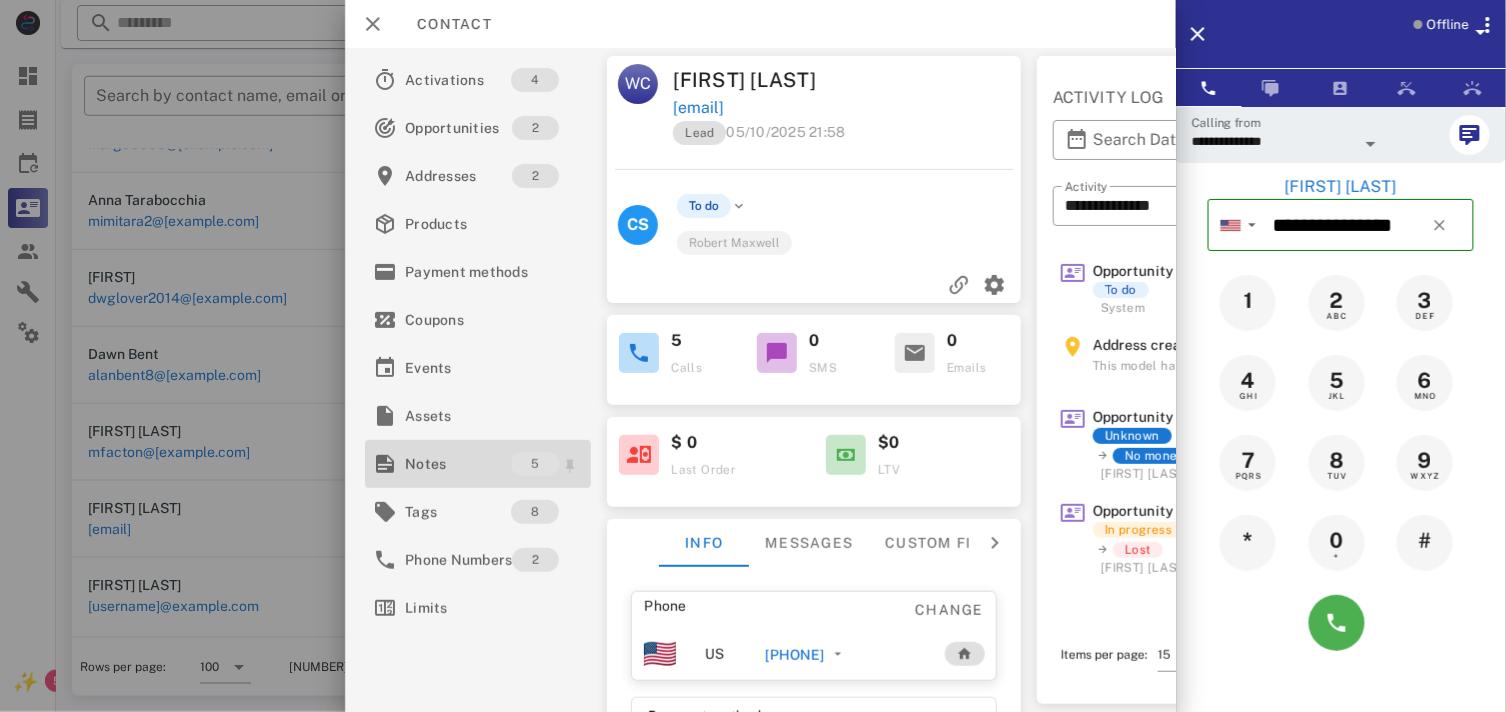 click on "Notes" at bounding box center [458, 464] 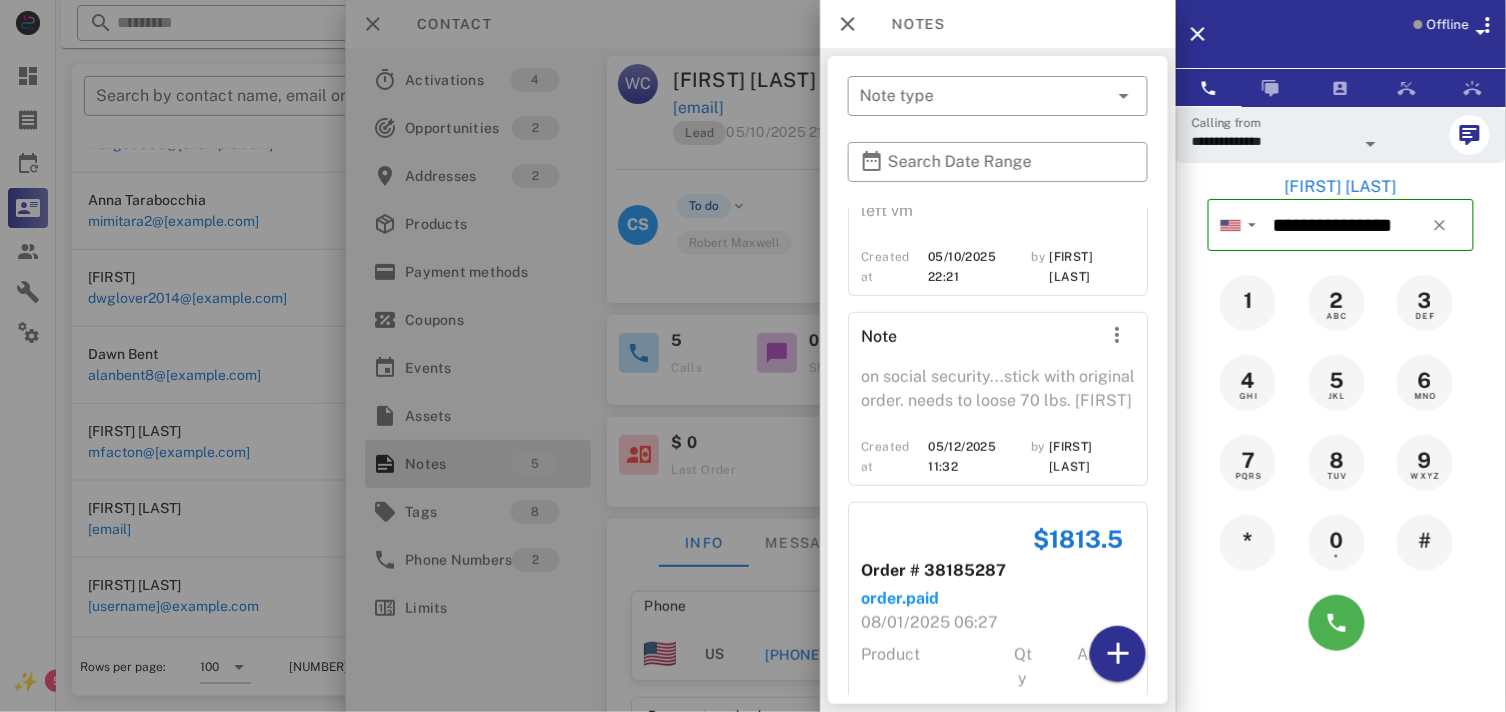 scroll, scrollTop: 333, scrollLeft: 0, axis: vertical 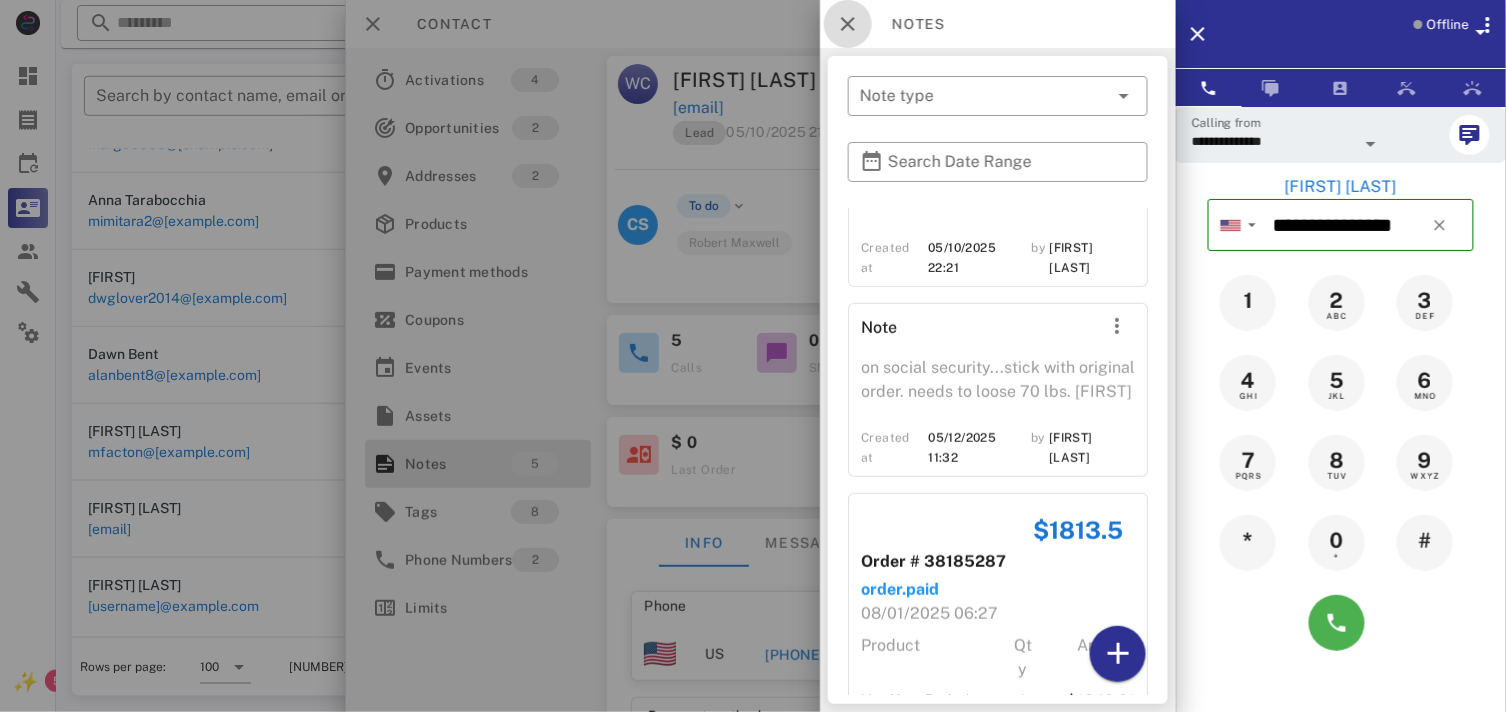 click at bounding box center [848, 24] 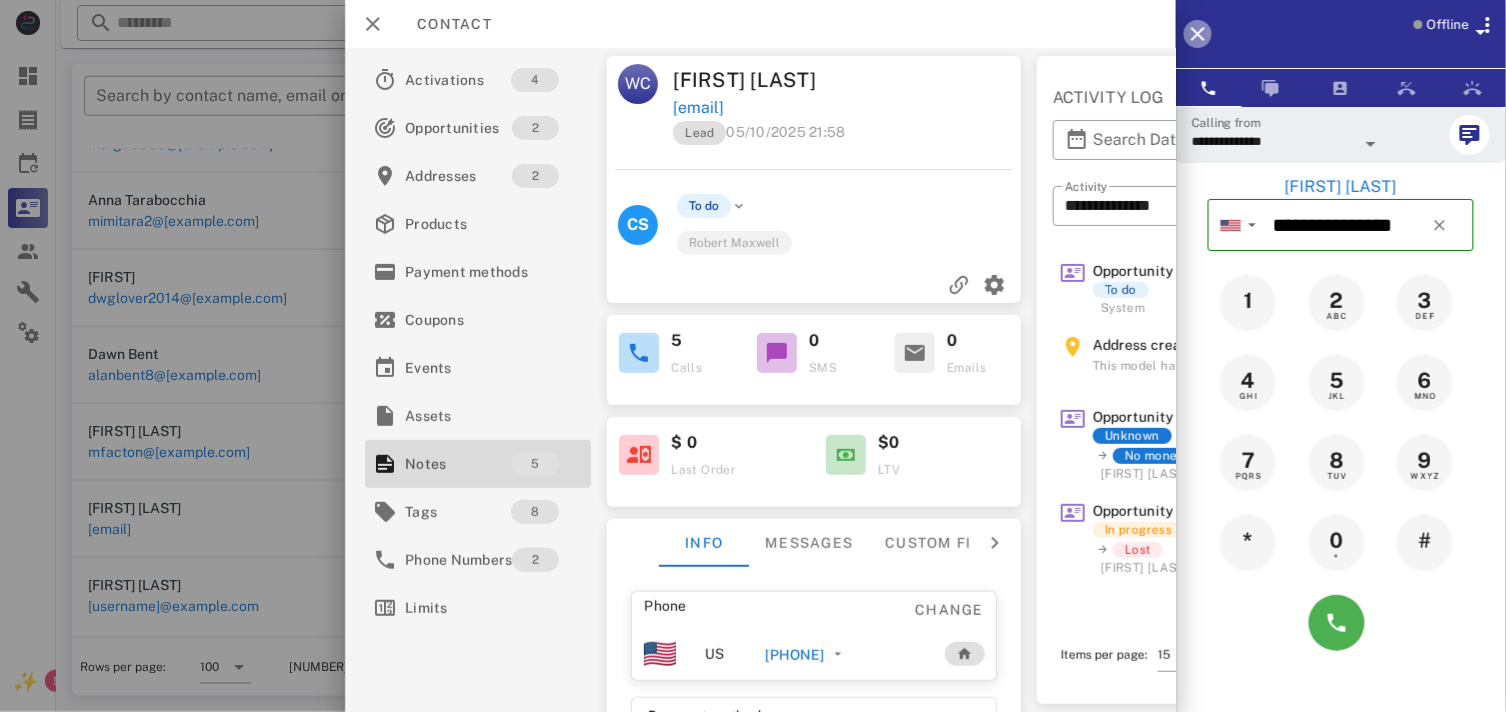 click at bounding box center [1198, 34] 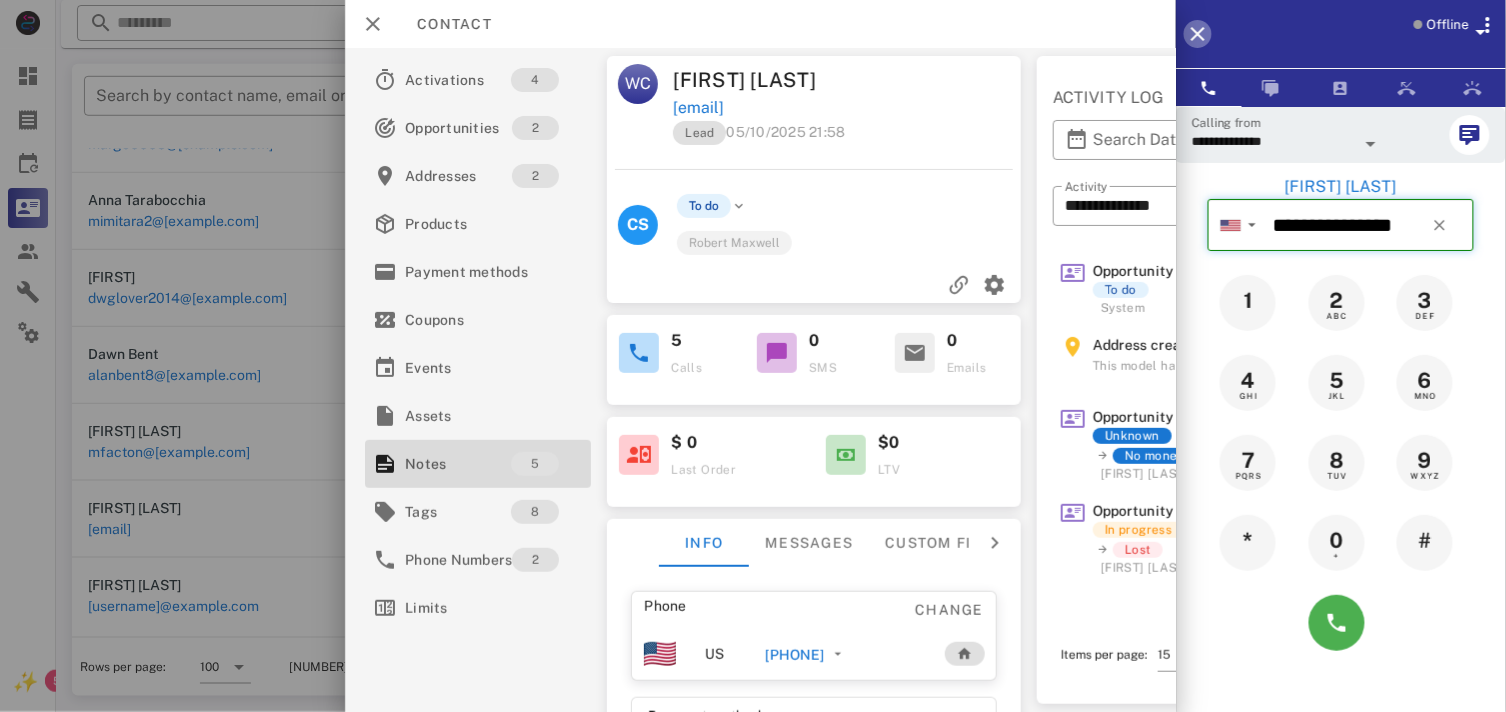 type 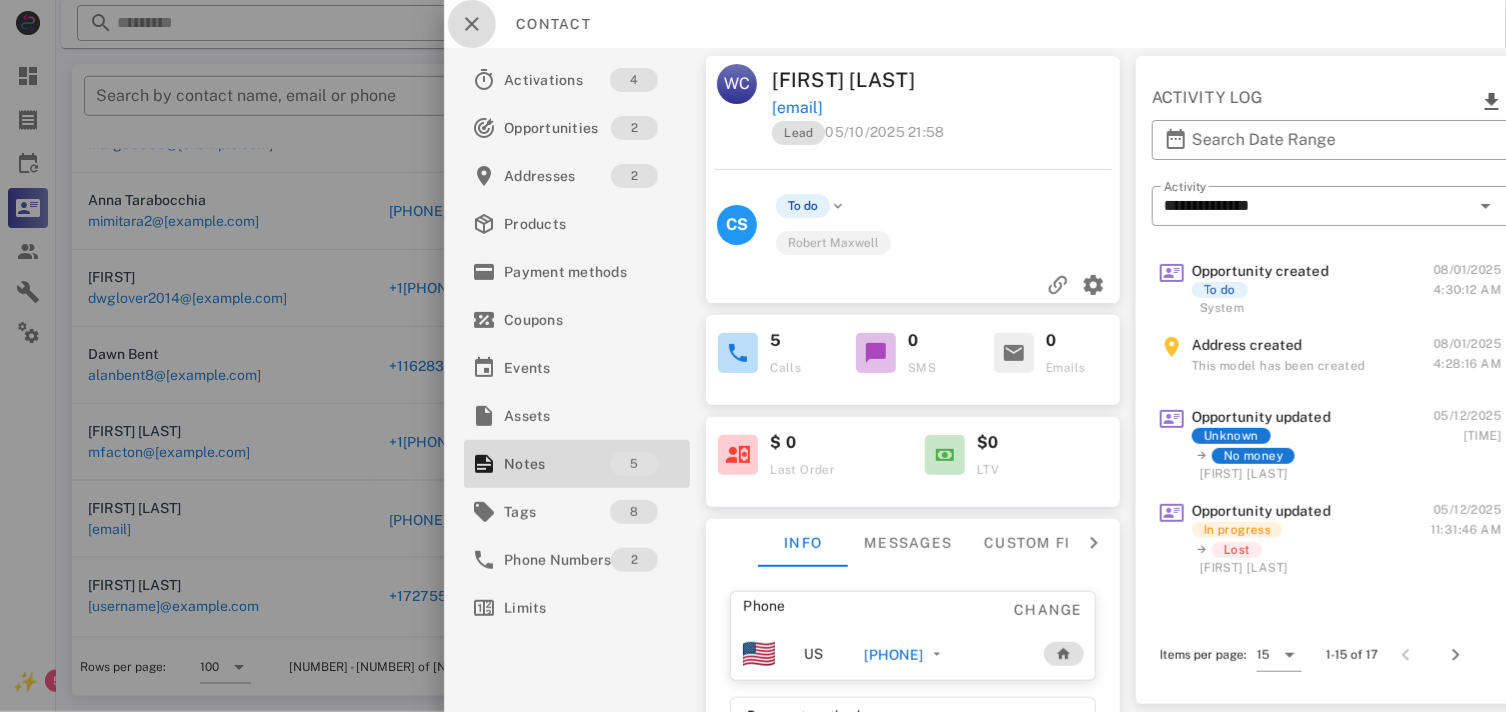 click at bounding box center (472, 24) 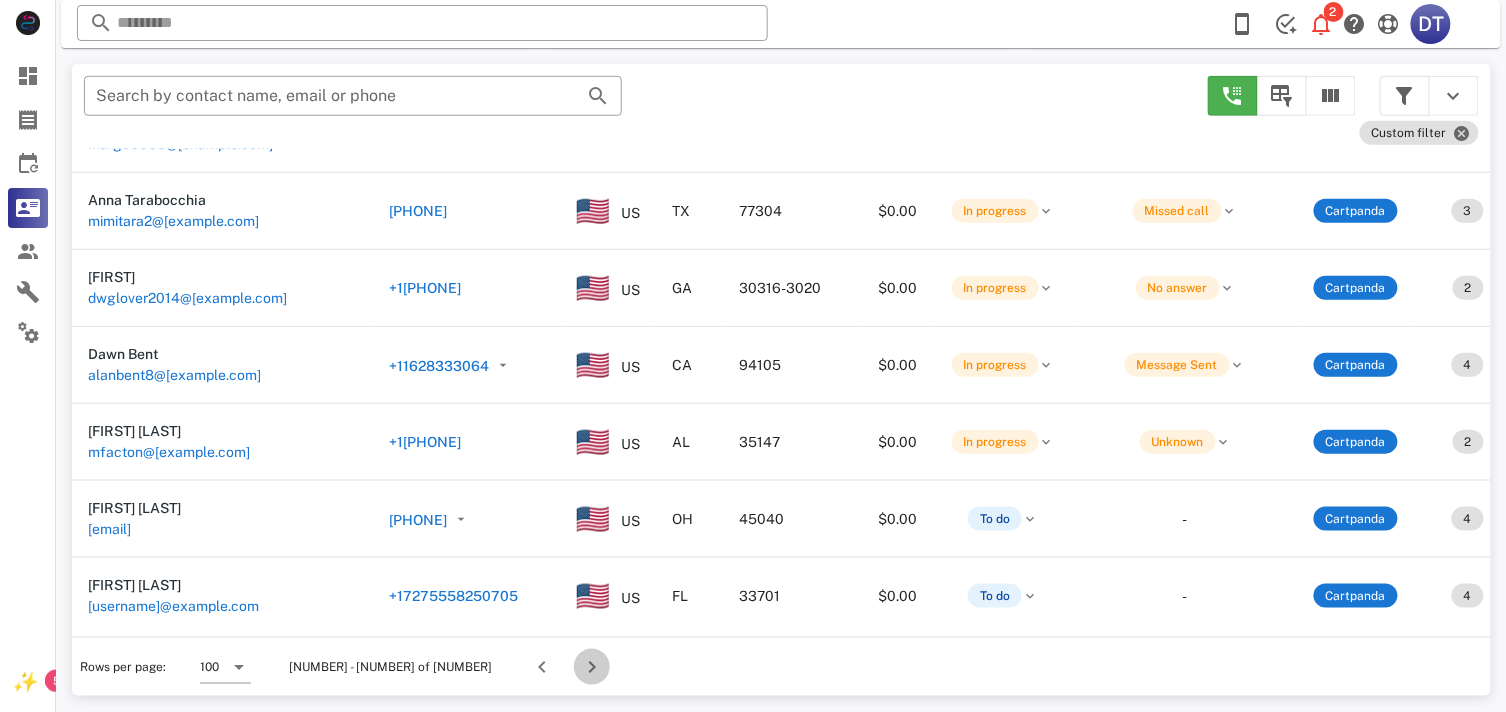 click at bounding box center [592, 667] 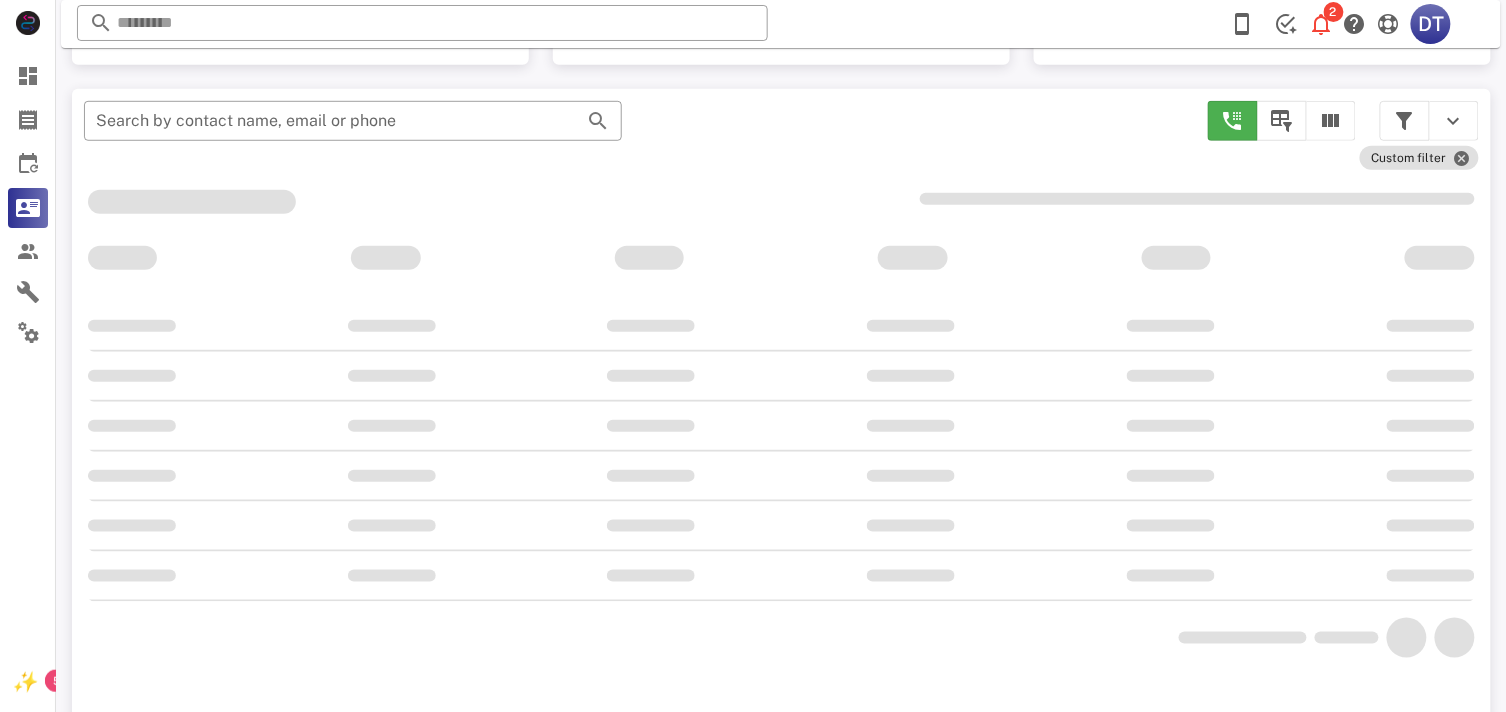 scroll, scrollTop: 380, scrollLeft: 0, axis: vertical 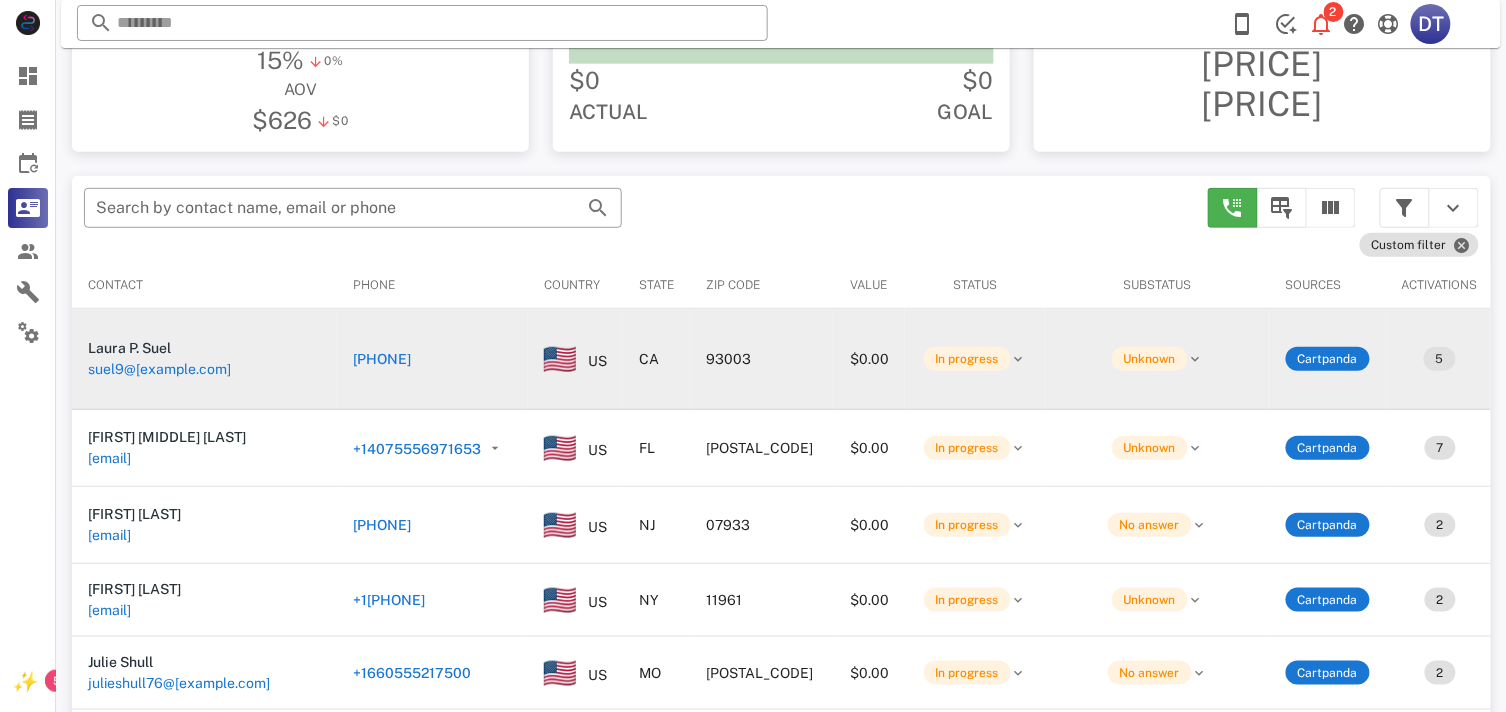 click on "[PHONE]" at bounding box center [382, 359] 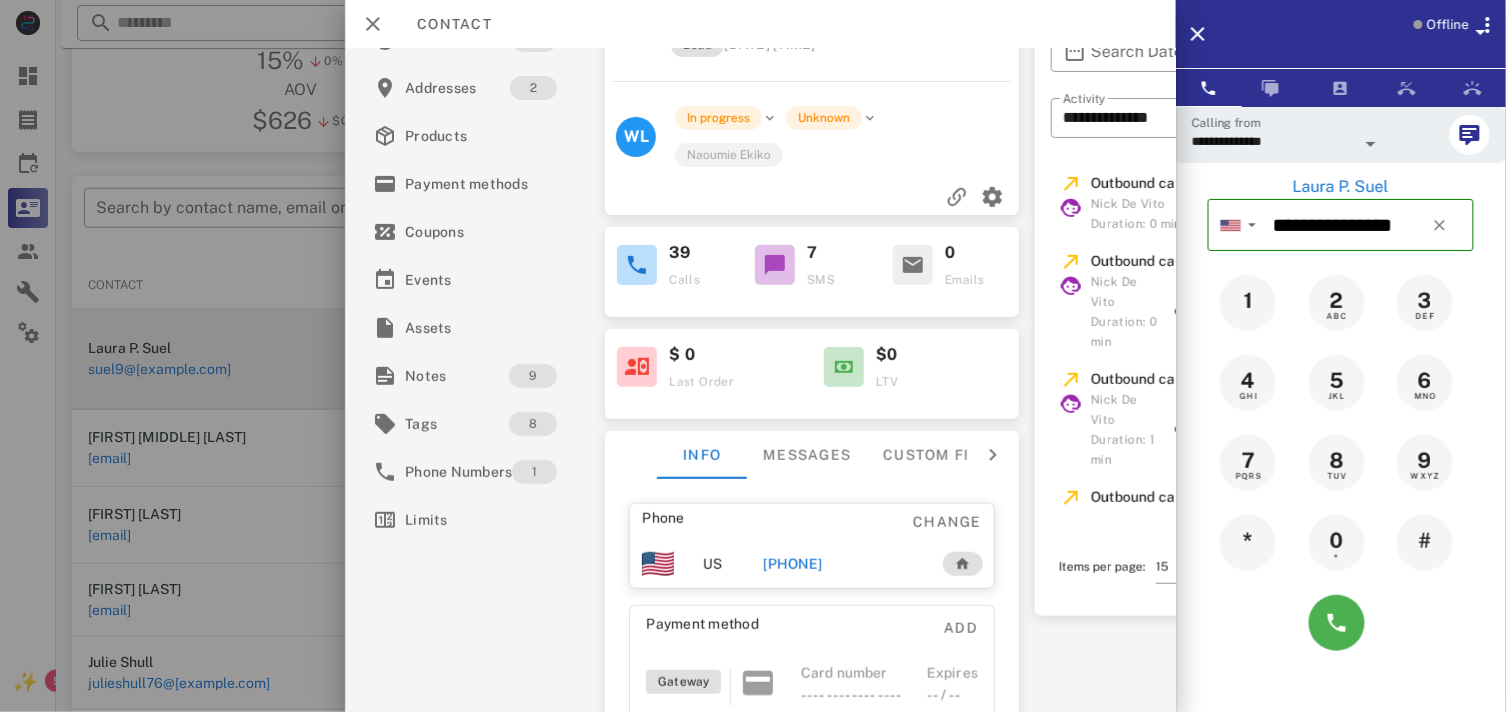 scroll, scrollTop: 0, scrollLeft: 0, axis: both 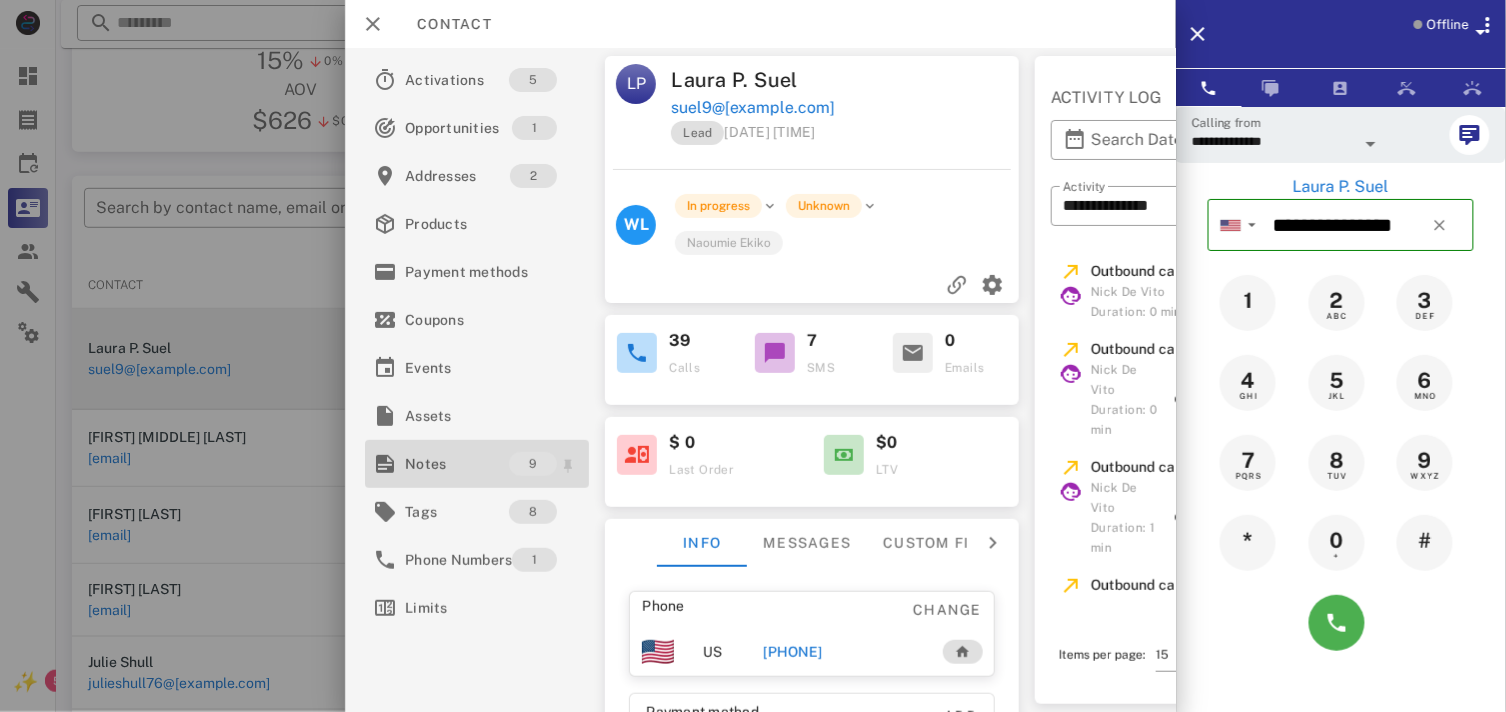 click on "Notes" at bounding box center (457, 464) 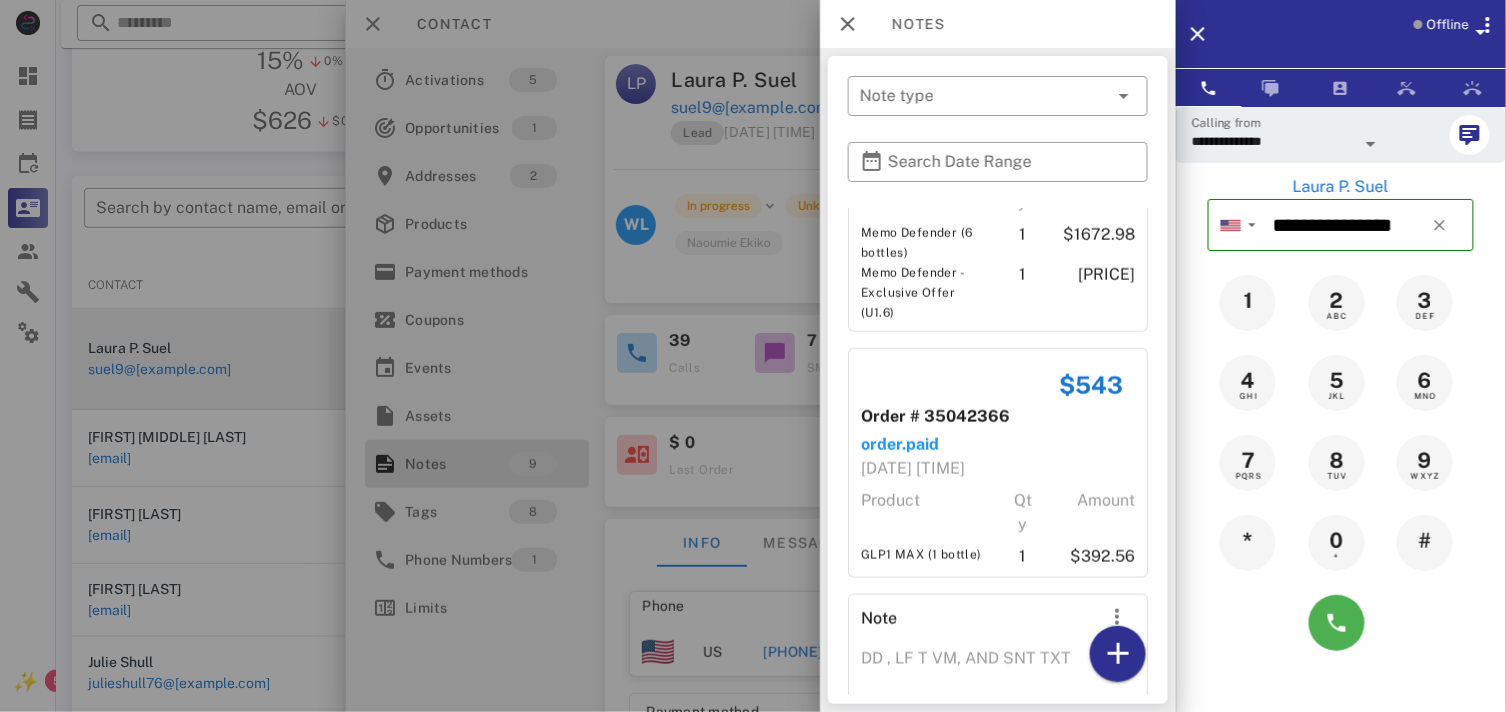 scroll, scrollTop: 1000, scrollLeft: 0, axis: vertical 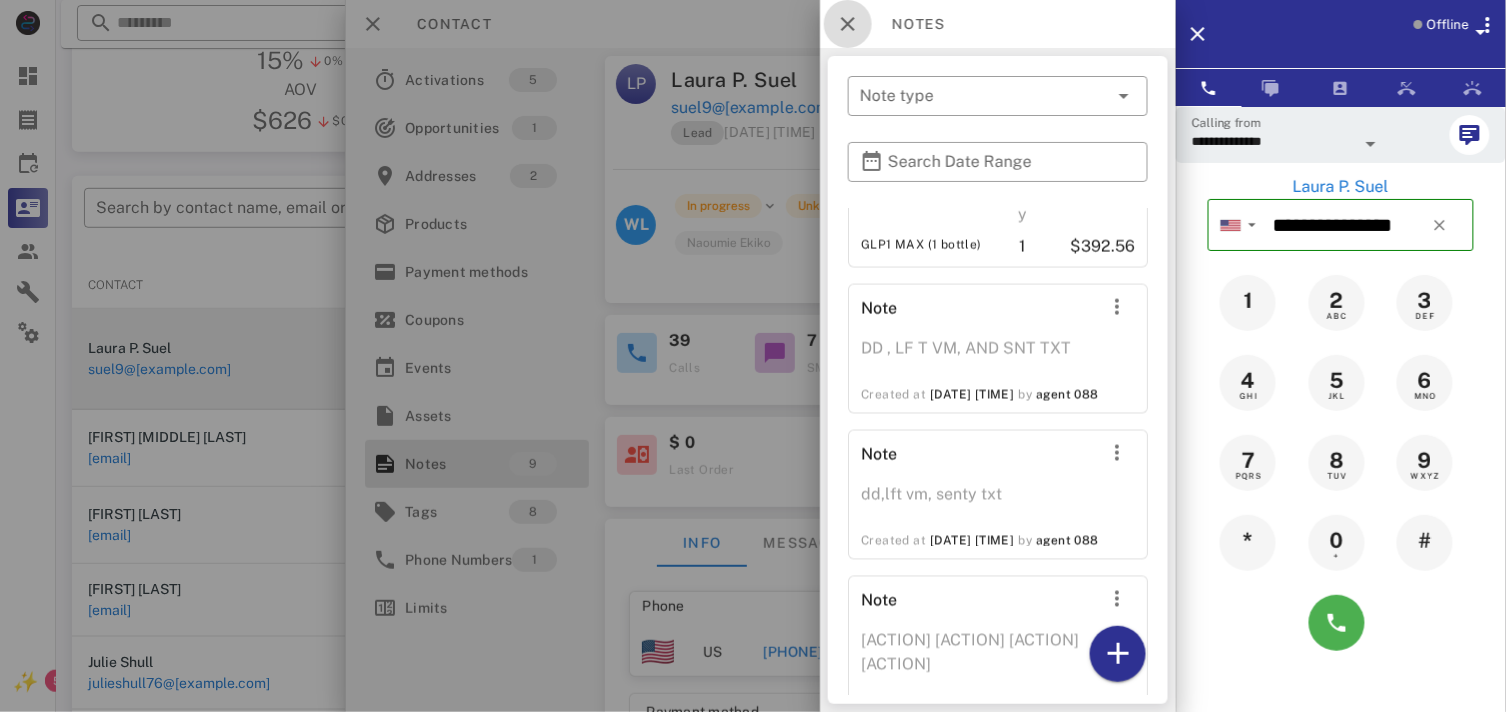 click at bounding box center [848, 24] 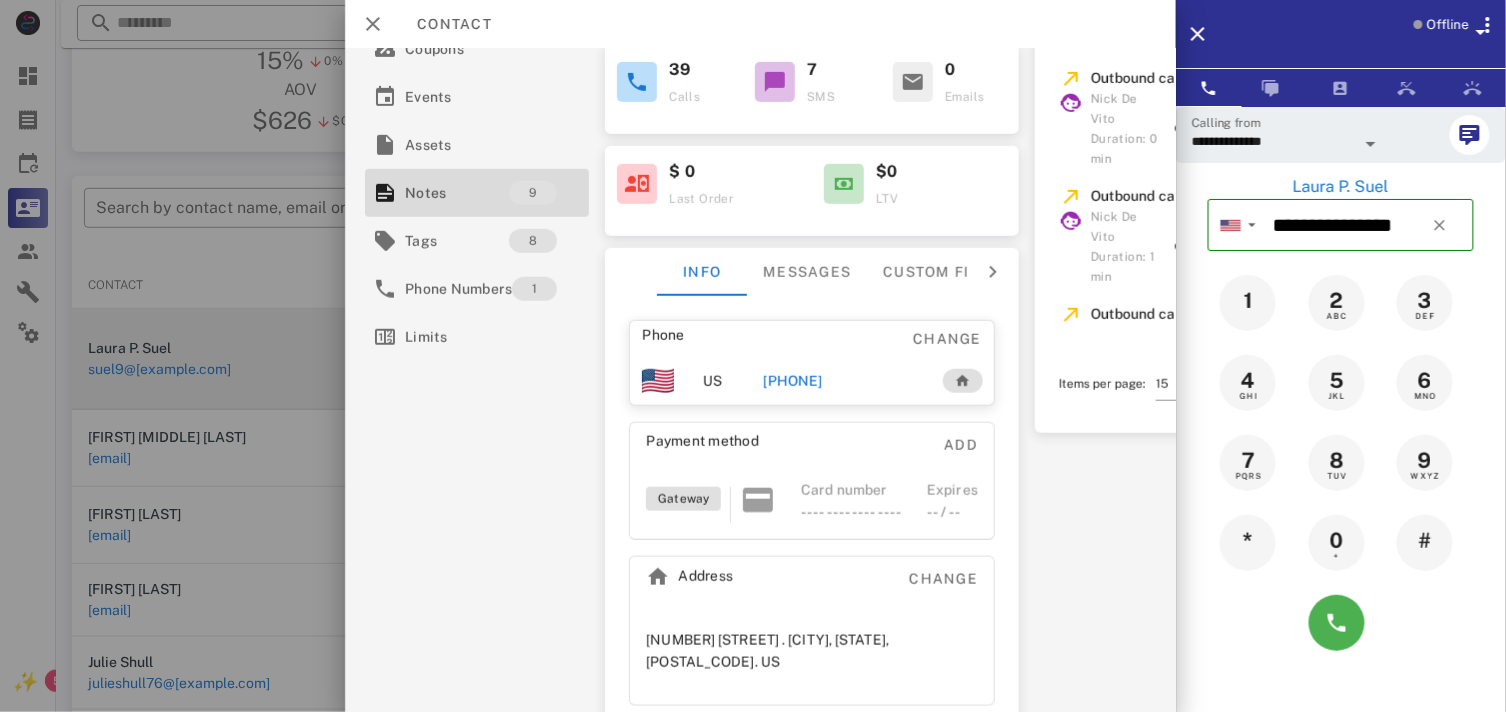 scroll, scrollTop: 280, scrollLeft: 0, axis: vertical 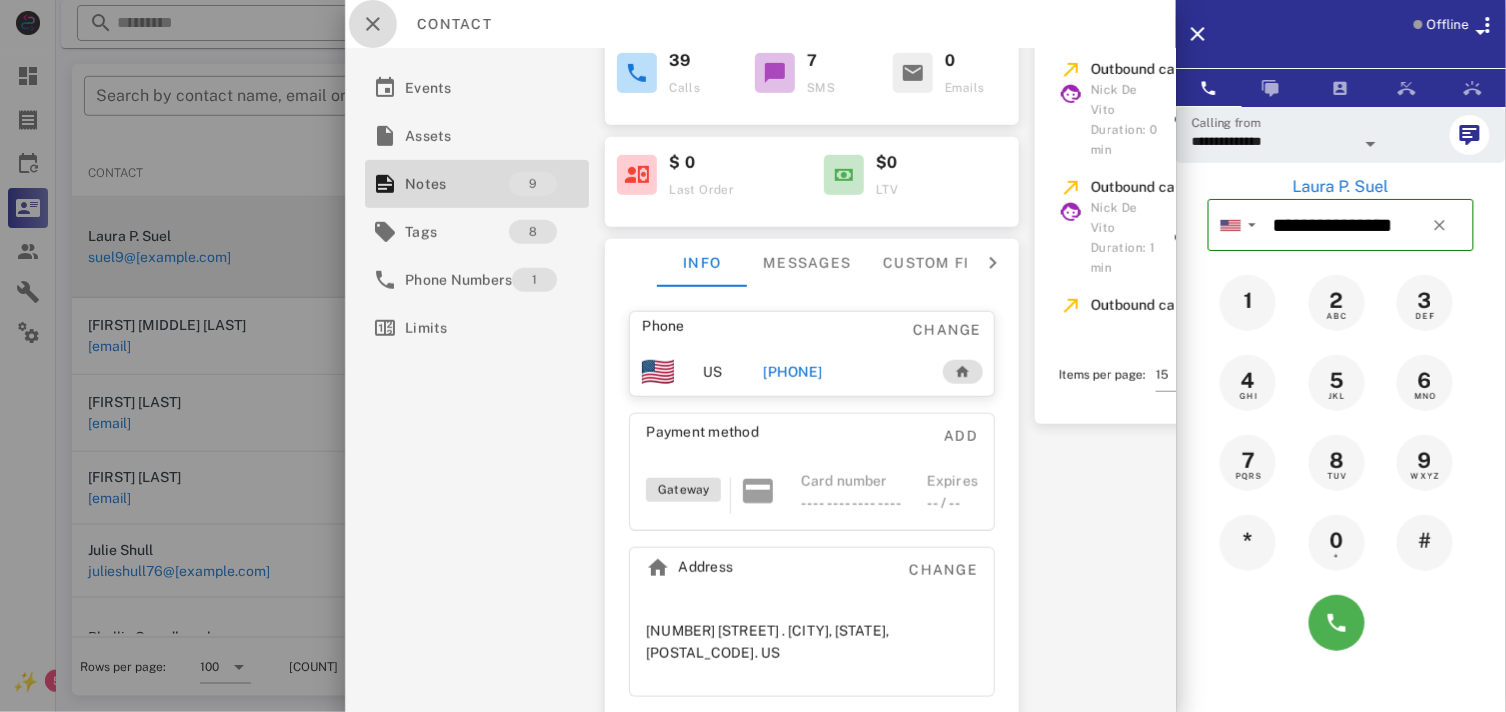 click at bounding box center [373, 24] 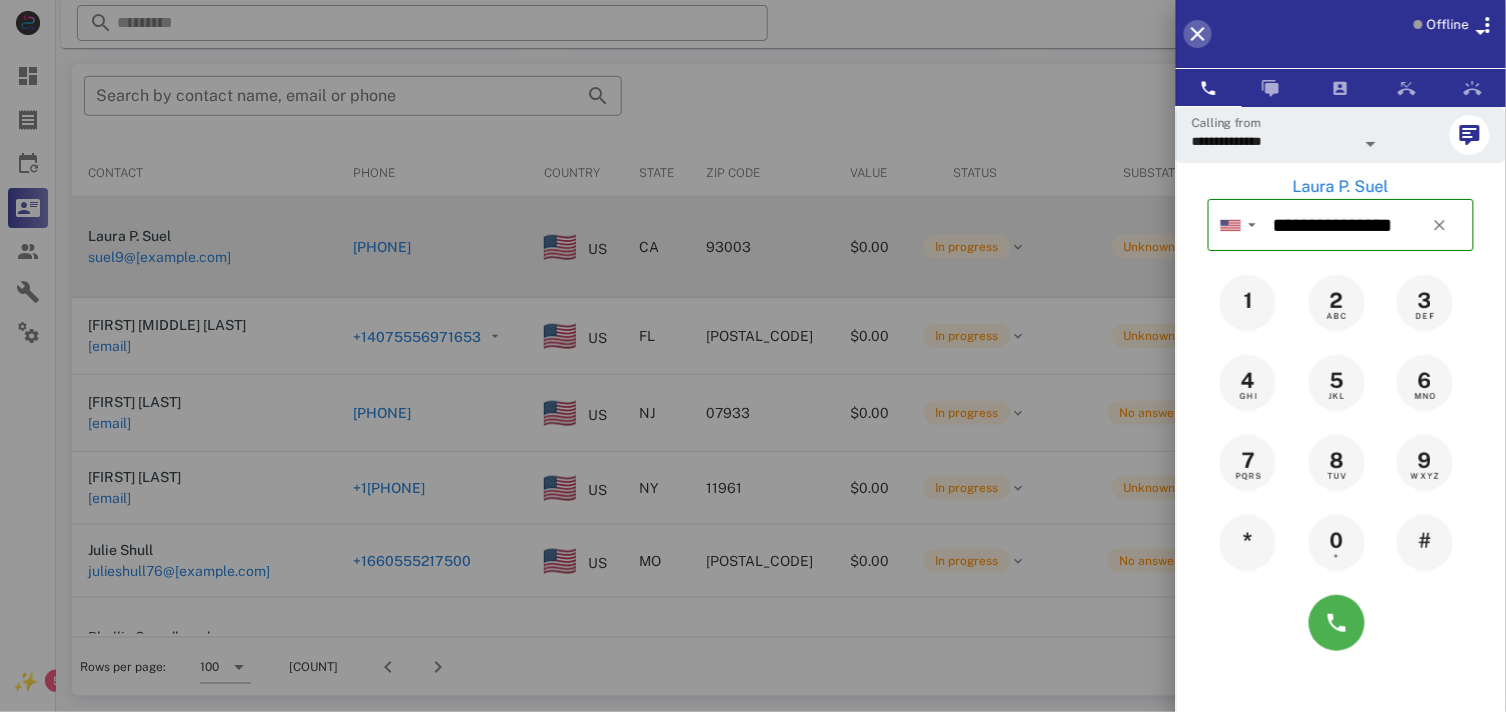 click at bounding box center (1198, 34) 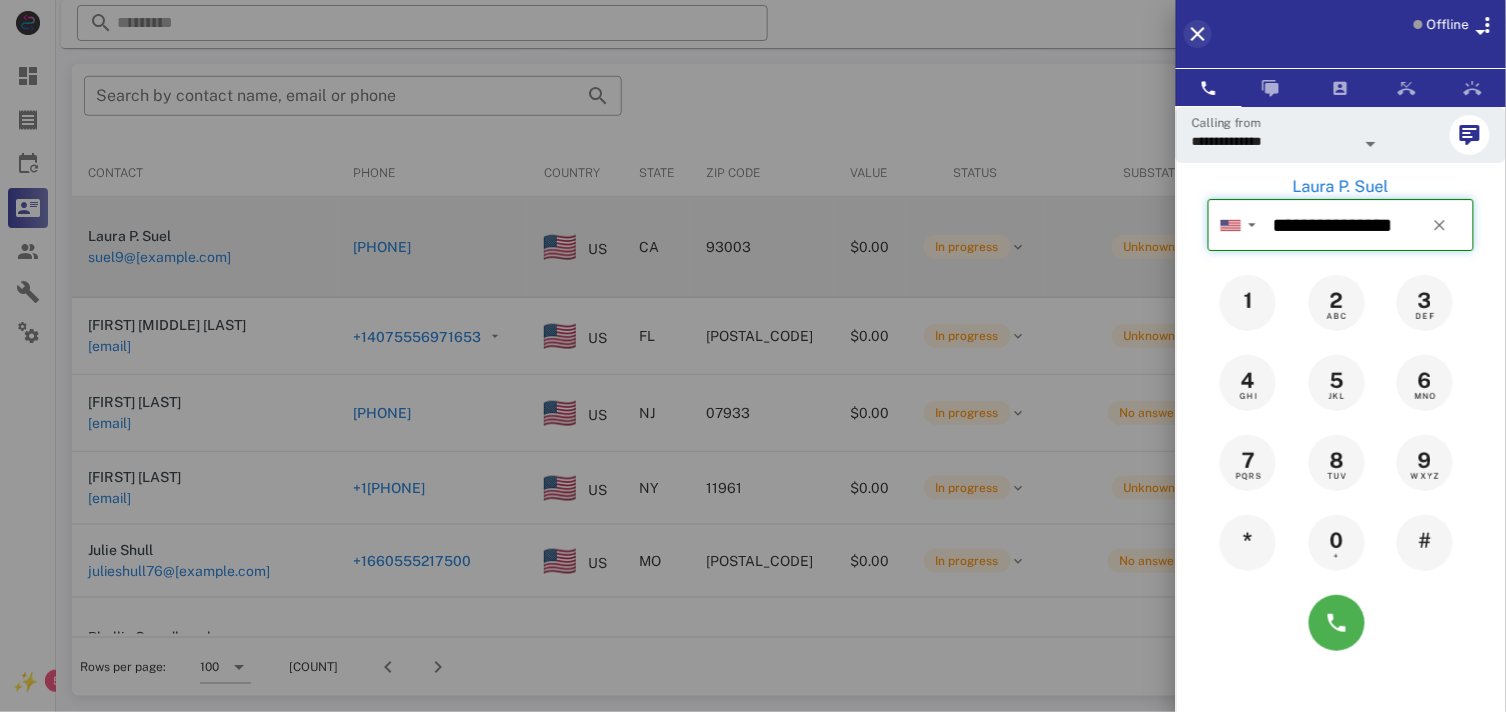 type 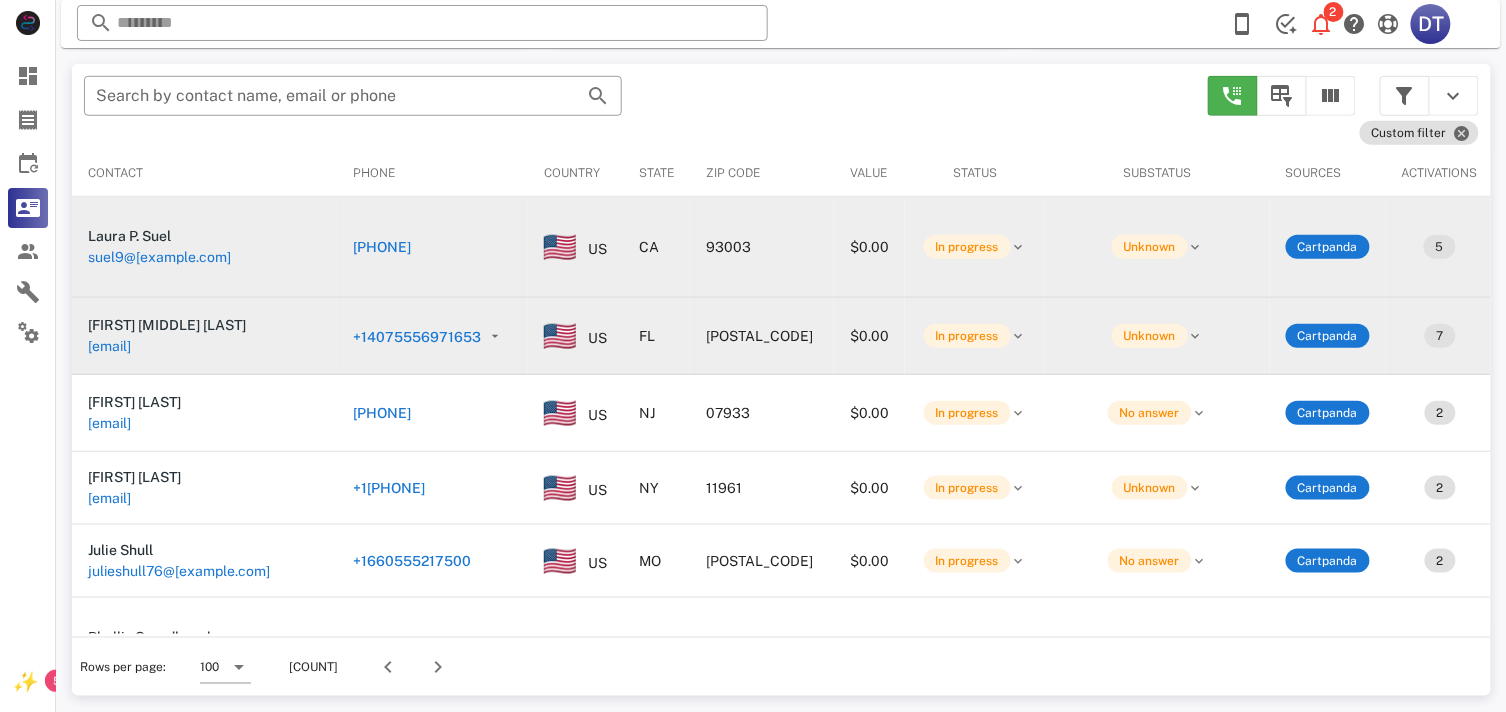 click on "+14075556971653" at bounding box center [417, 337] 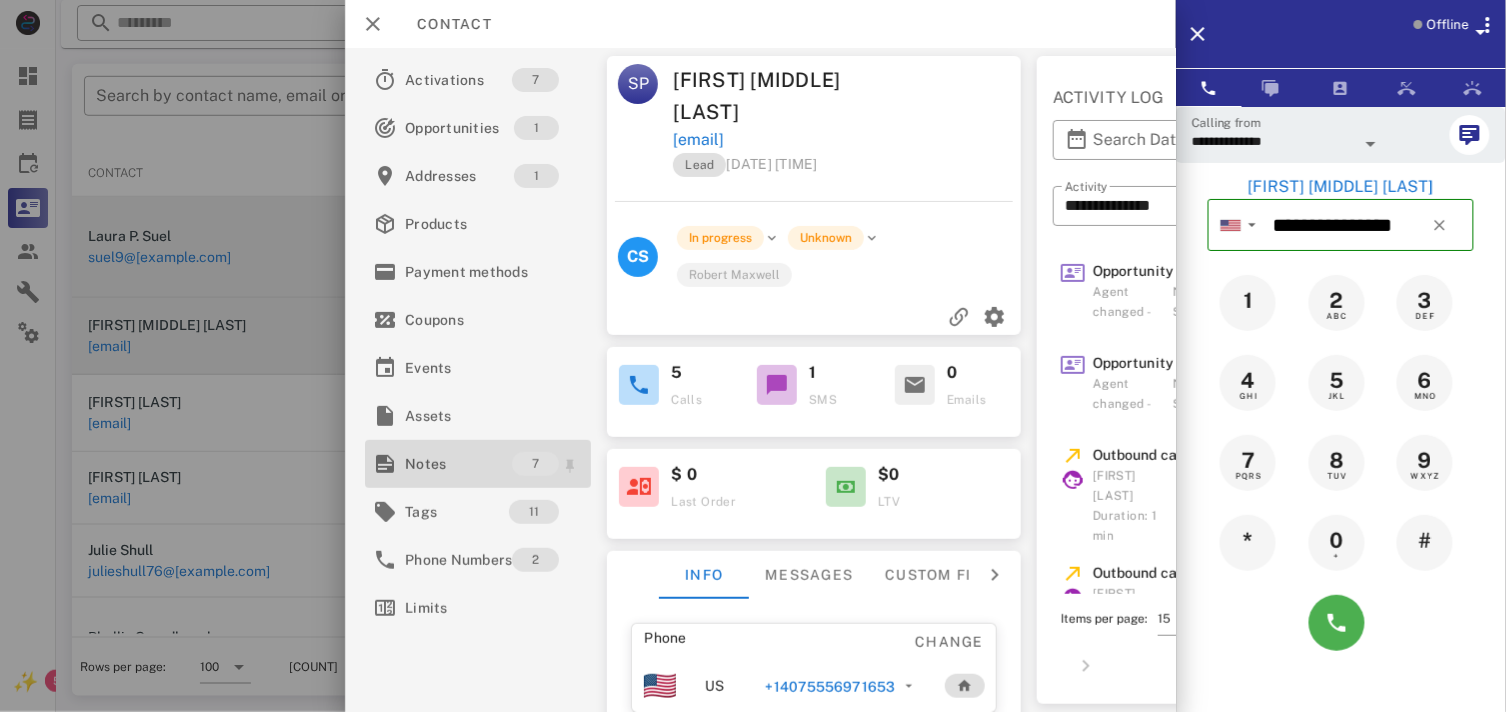 click on "Notes" at bounding box center (458, 464) 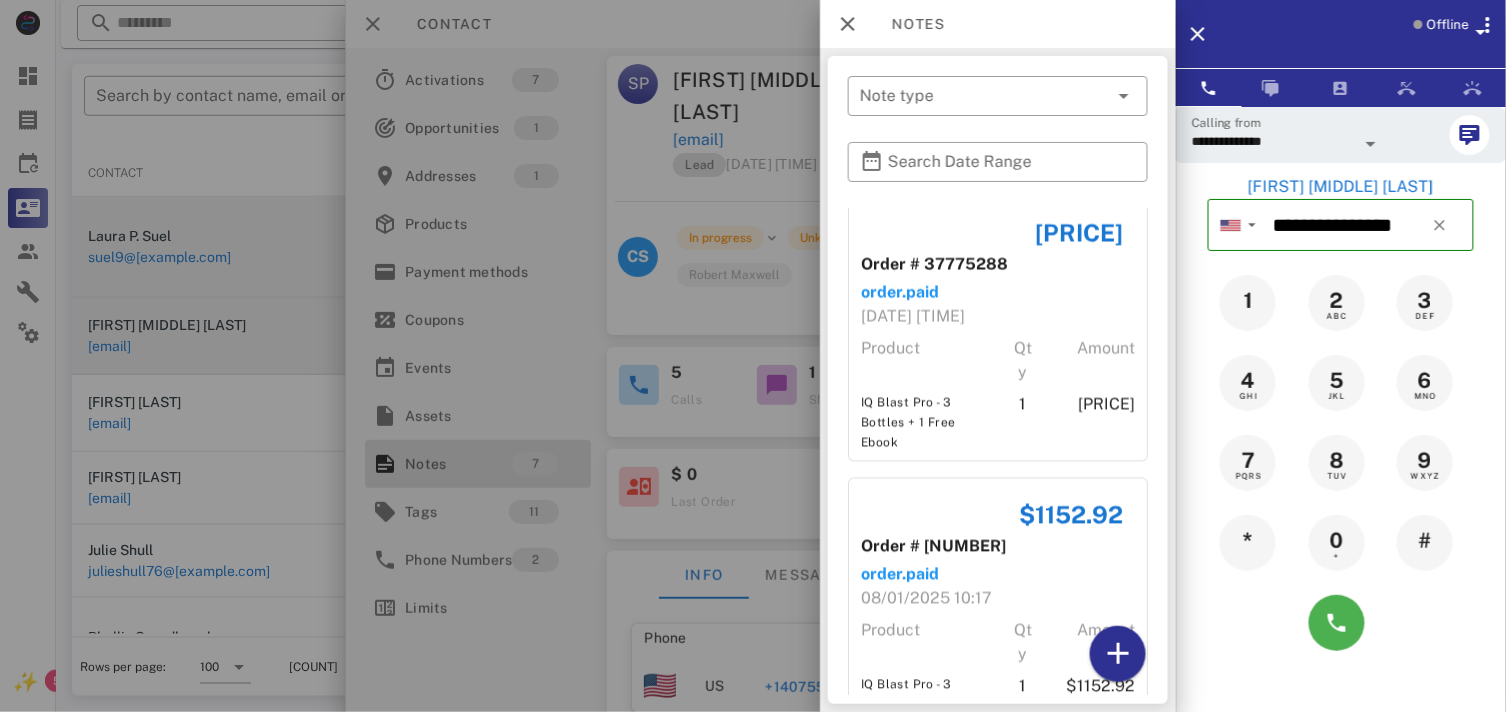 scroll, scrollTop: 1111, scrollLeft: 0, axis: vertical 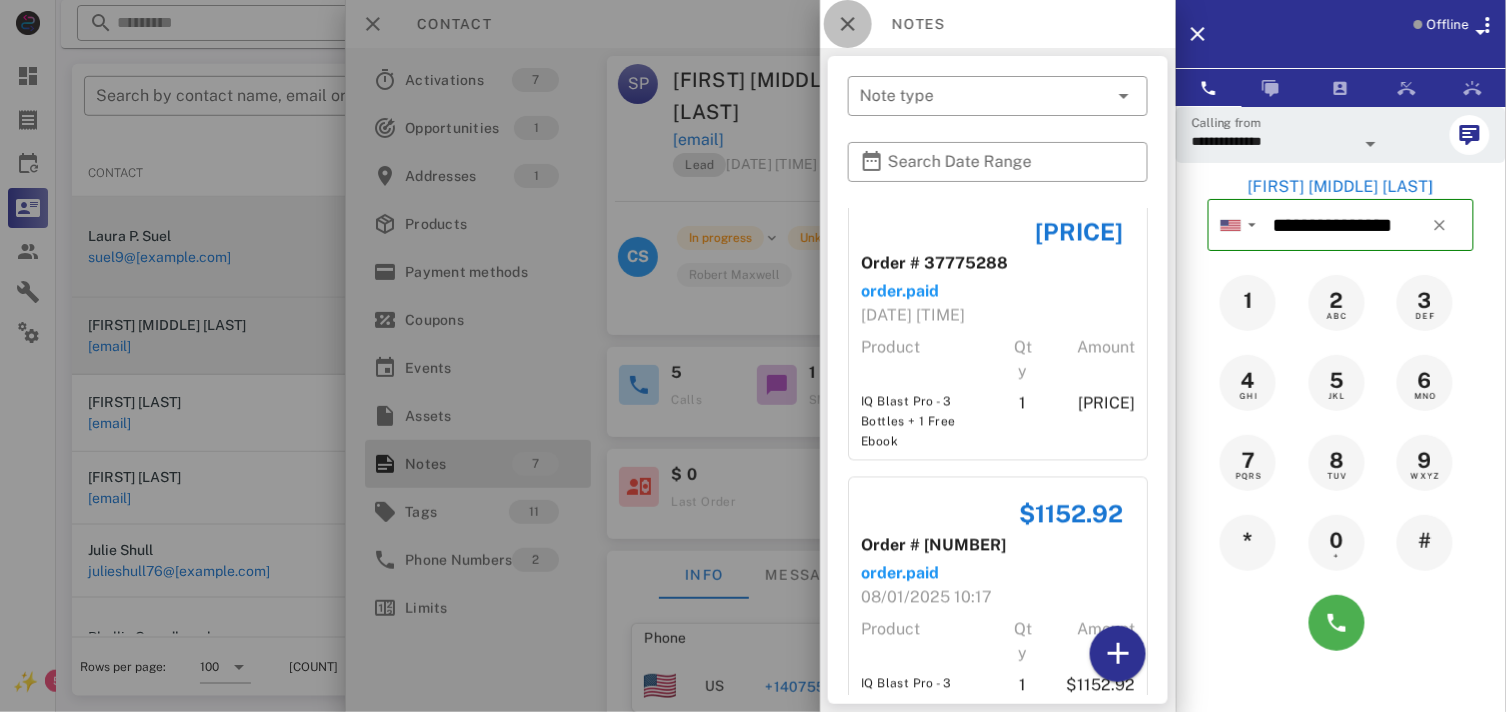 click at bounding box center (848, 24) 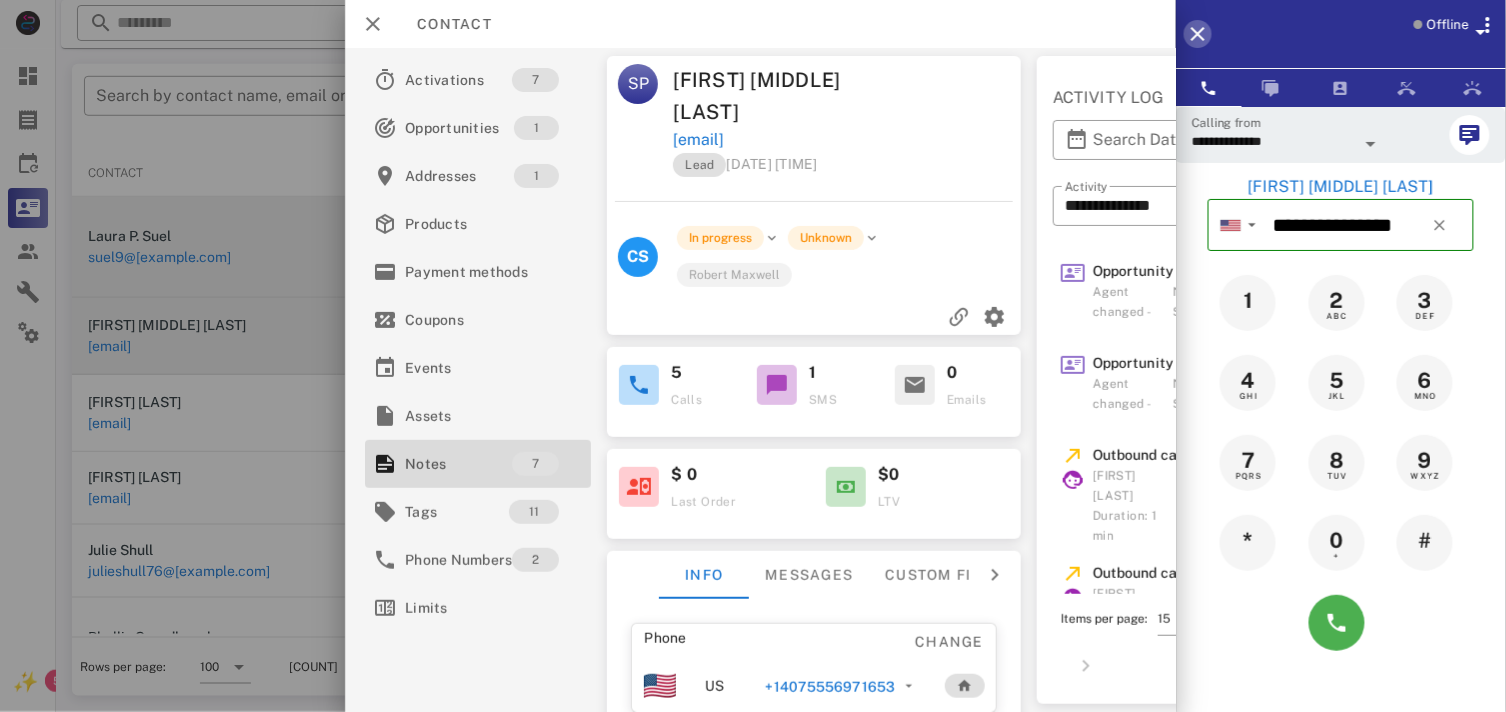 click at bounding box center [1198, 34] 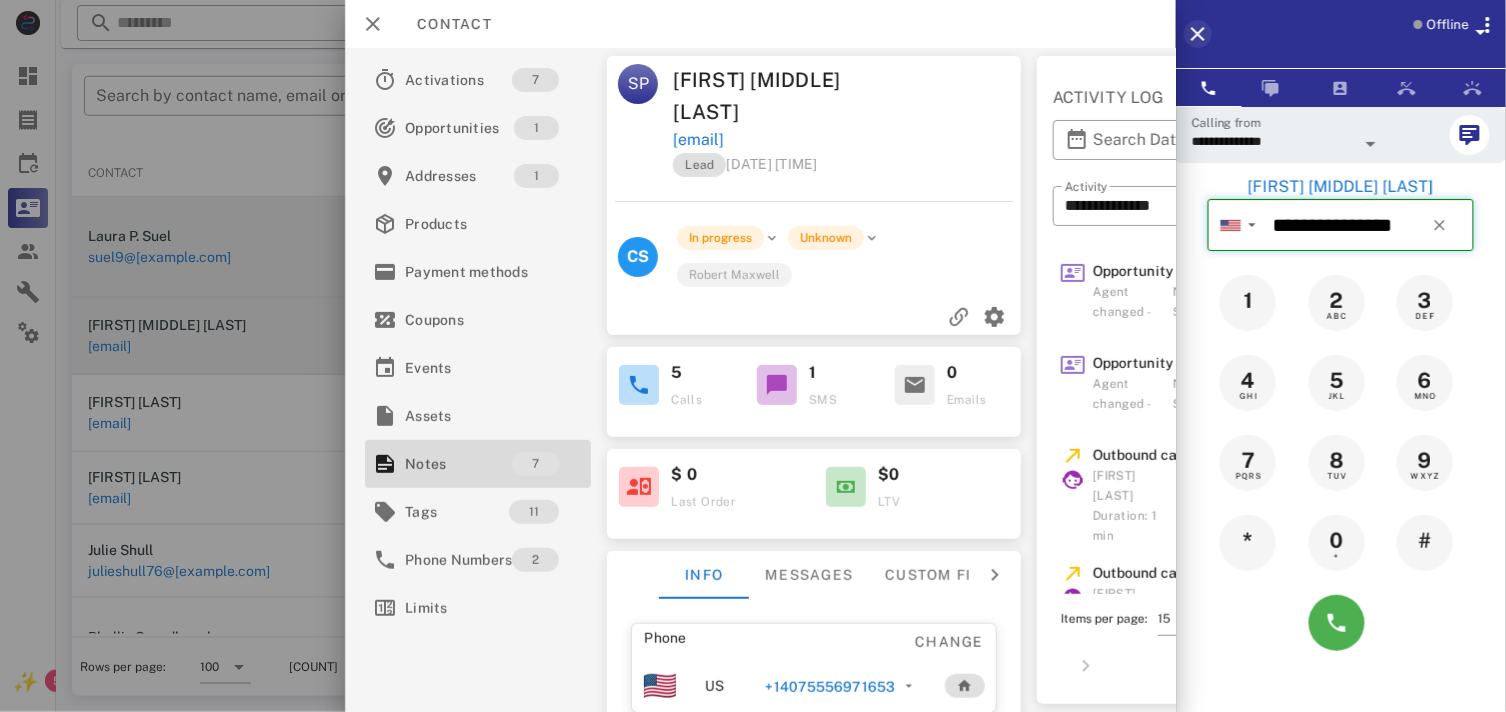 type 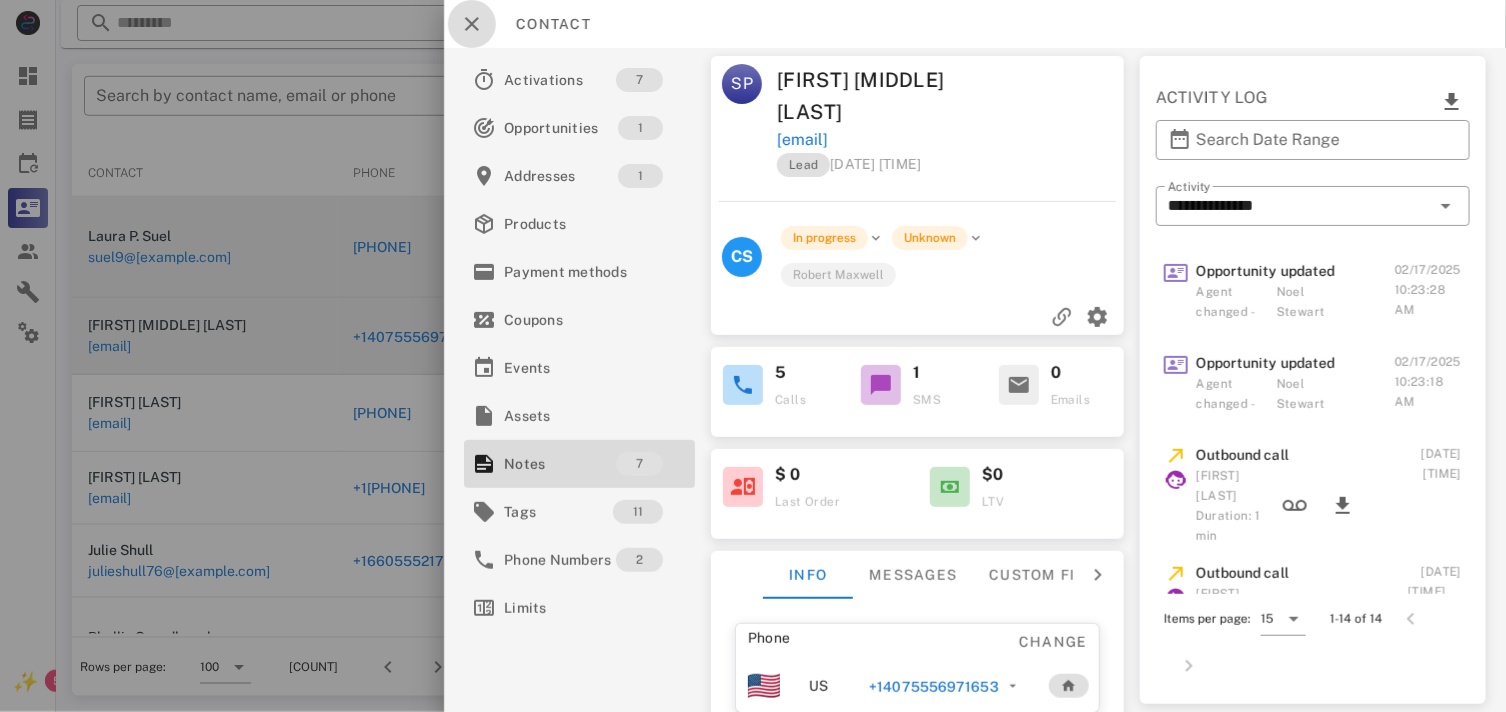 click at bounding box center (472, 24) 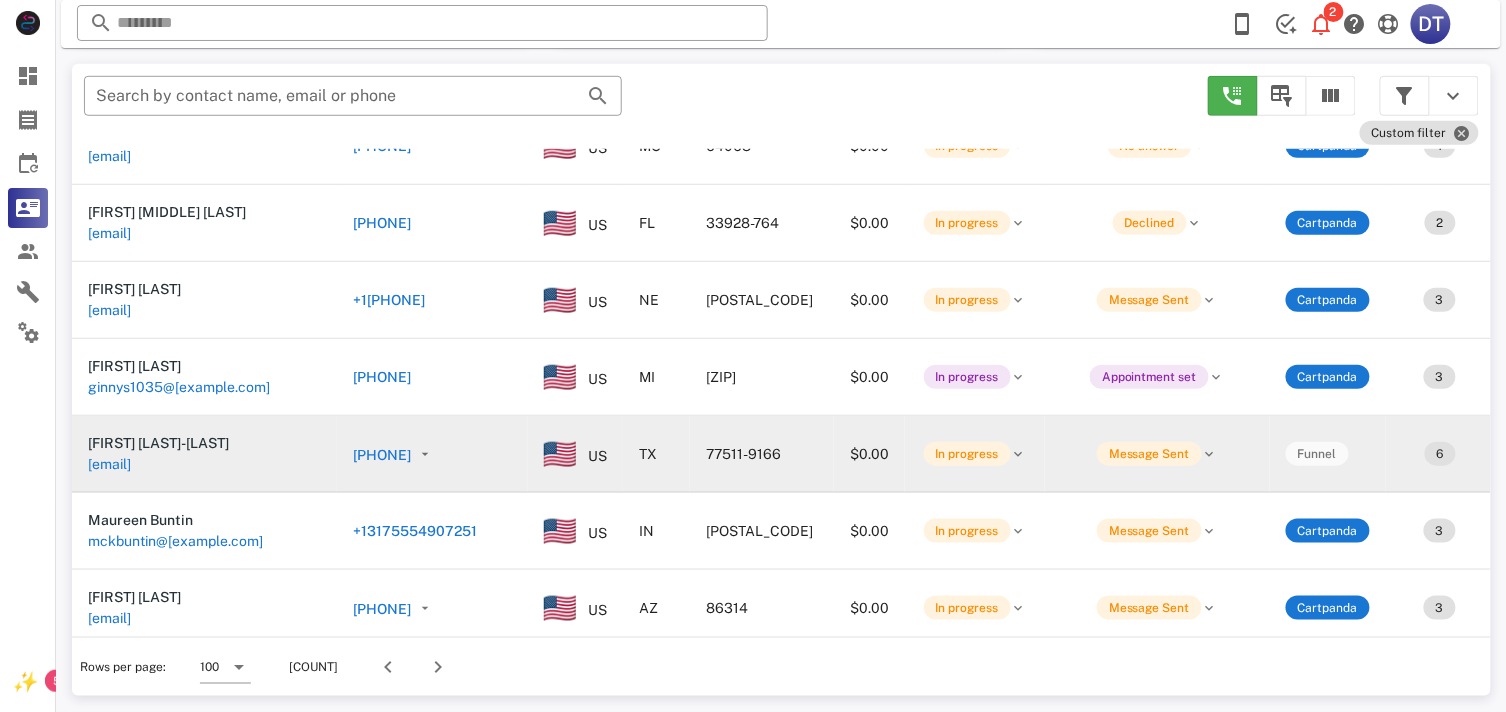 scroll, scrollTop: 1444, scrollLeft: 0, axis: vertical 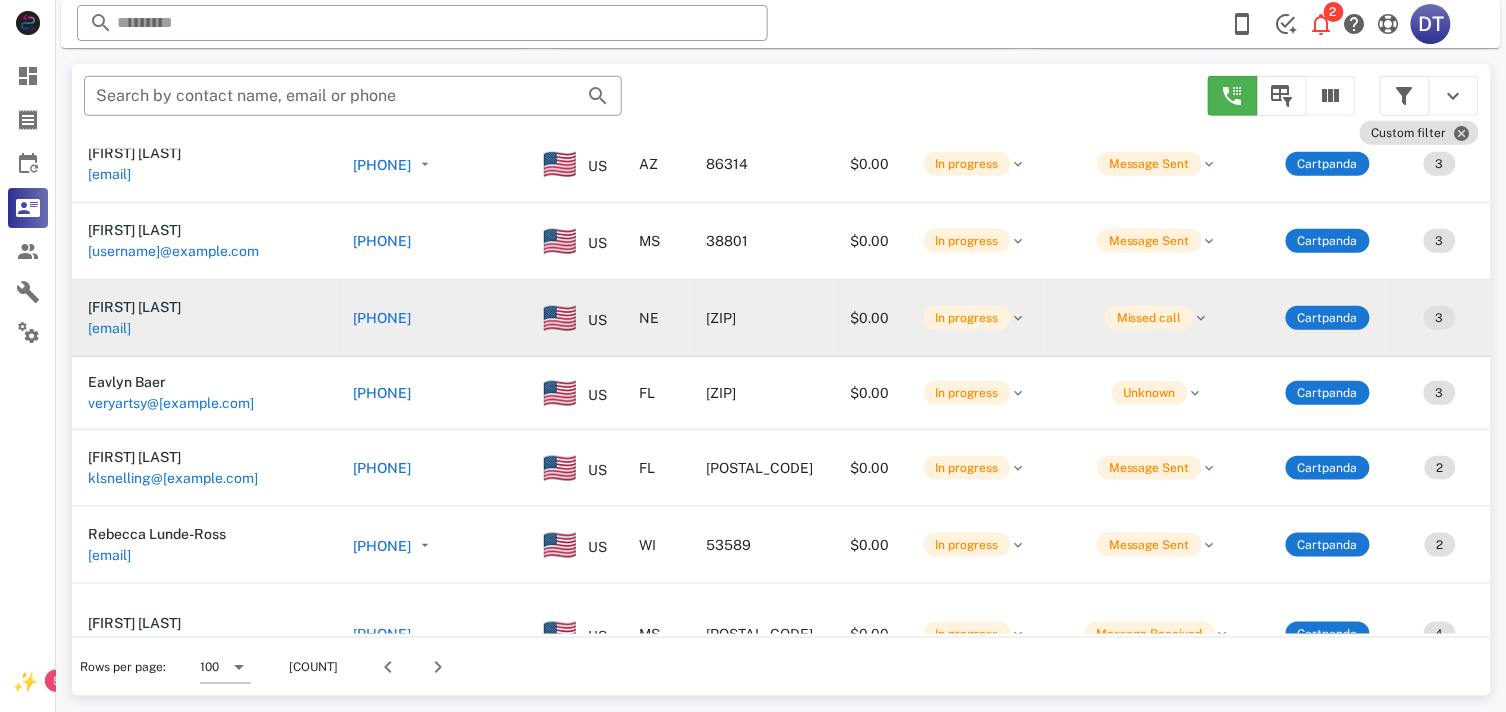 click on "[PHONE]" at bounding box center [382, 318] 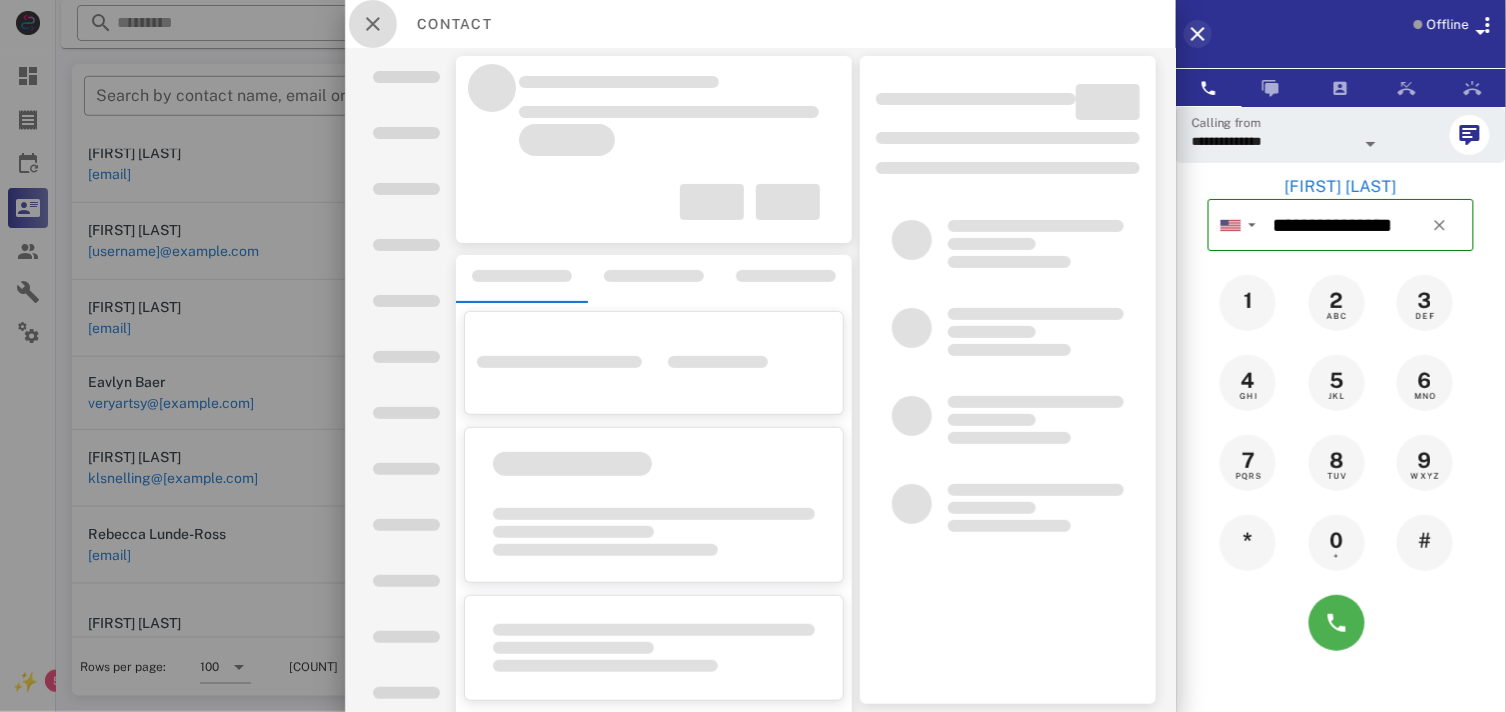 click at bounding box center [373, 24] 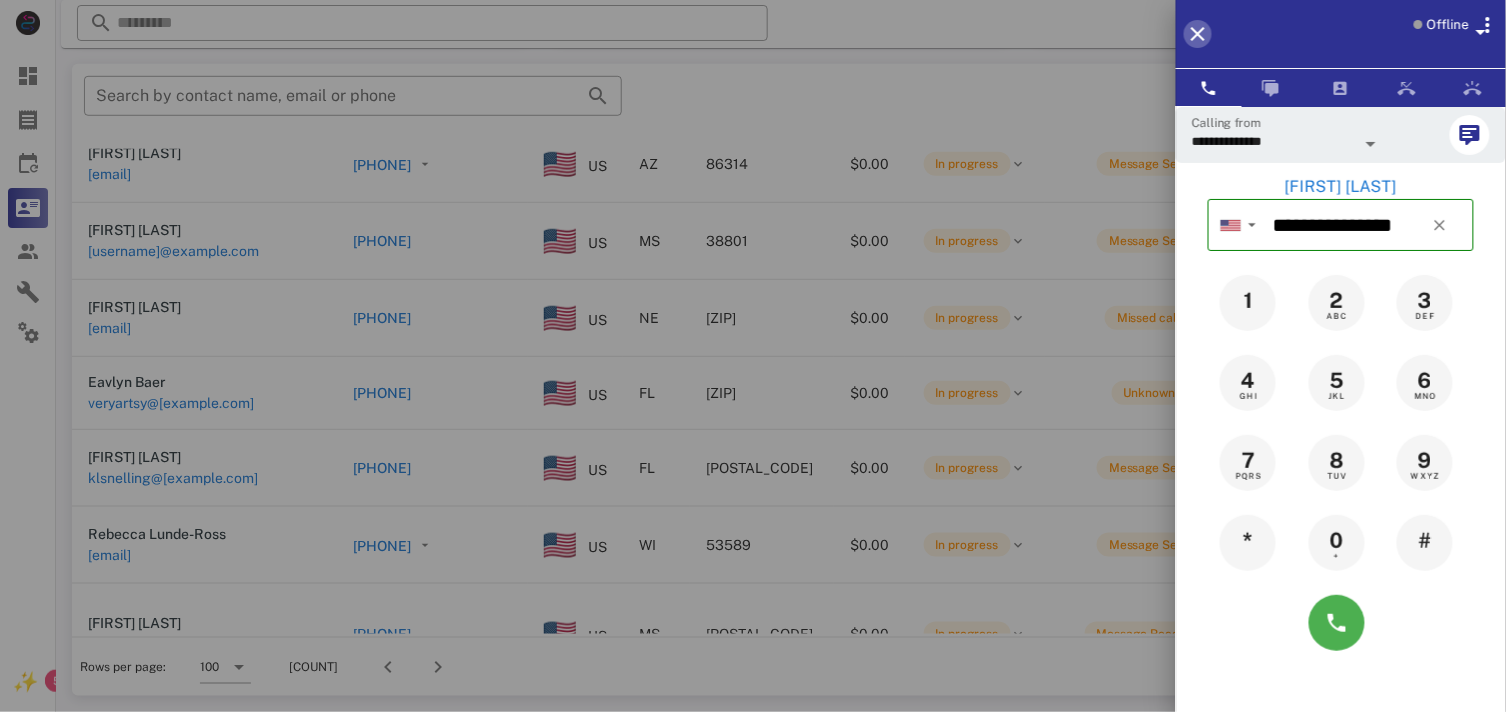 click at bounding box center (1198, 34) 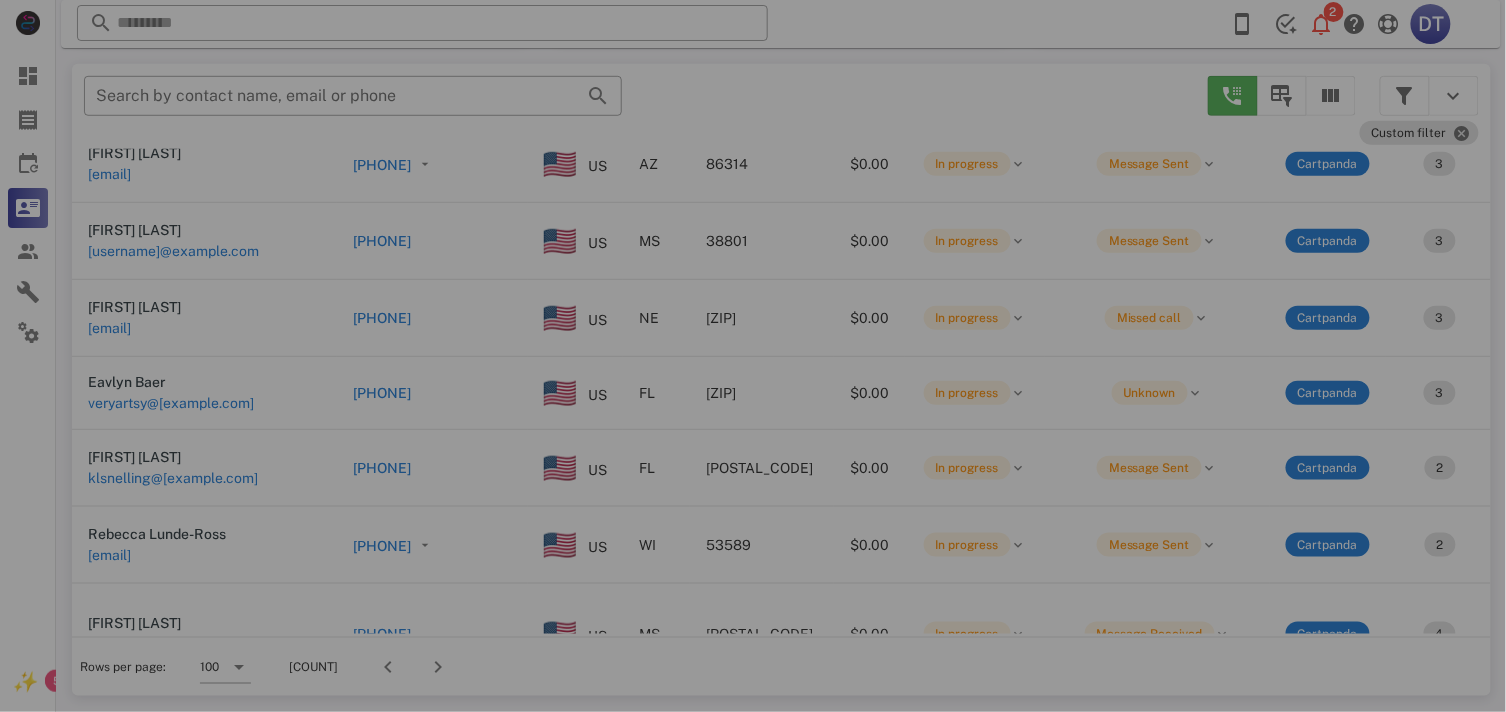 type 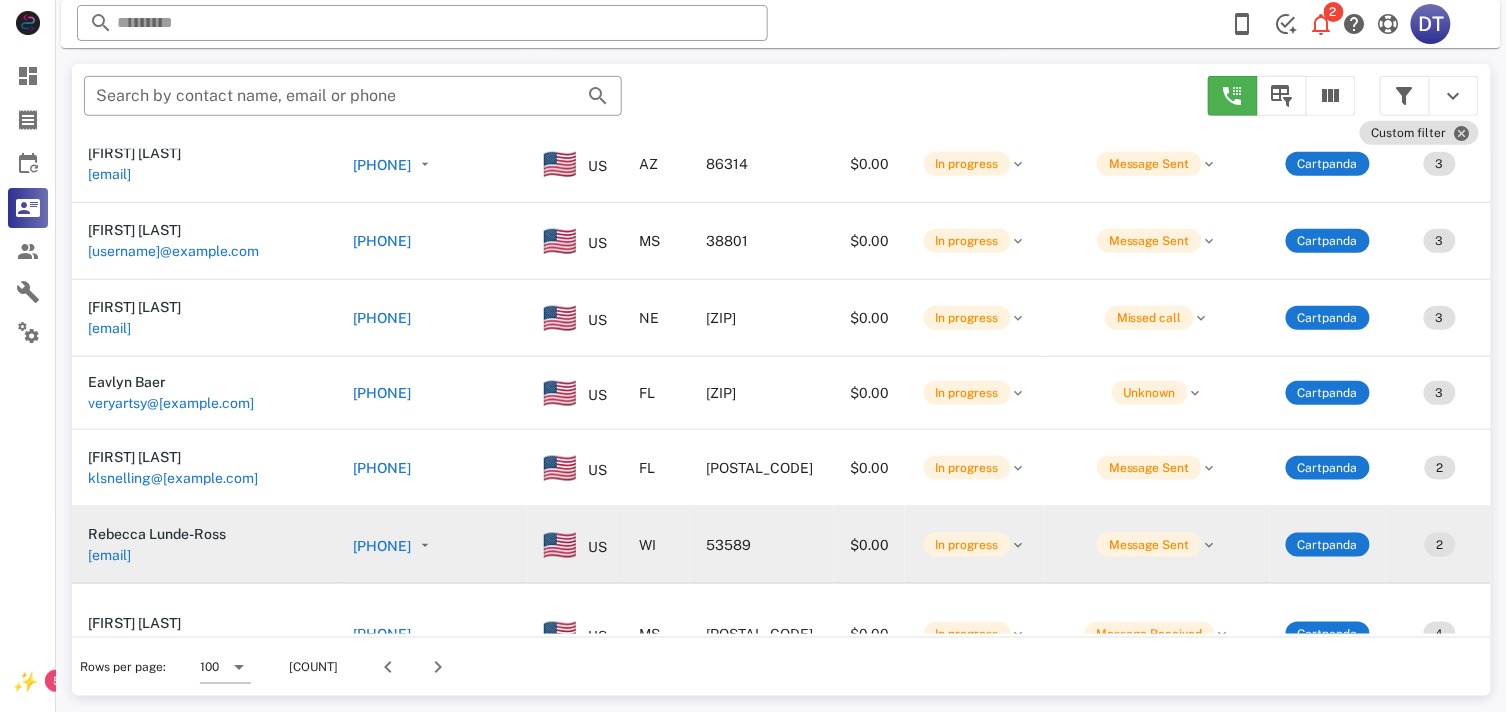 scroll, scrollTop: 1888, scrollLeft: 0, axis: vertical 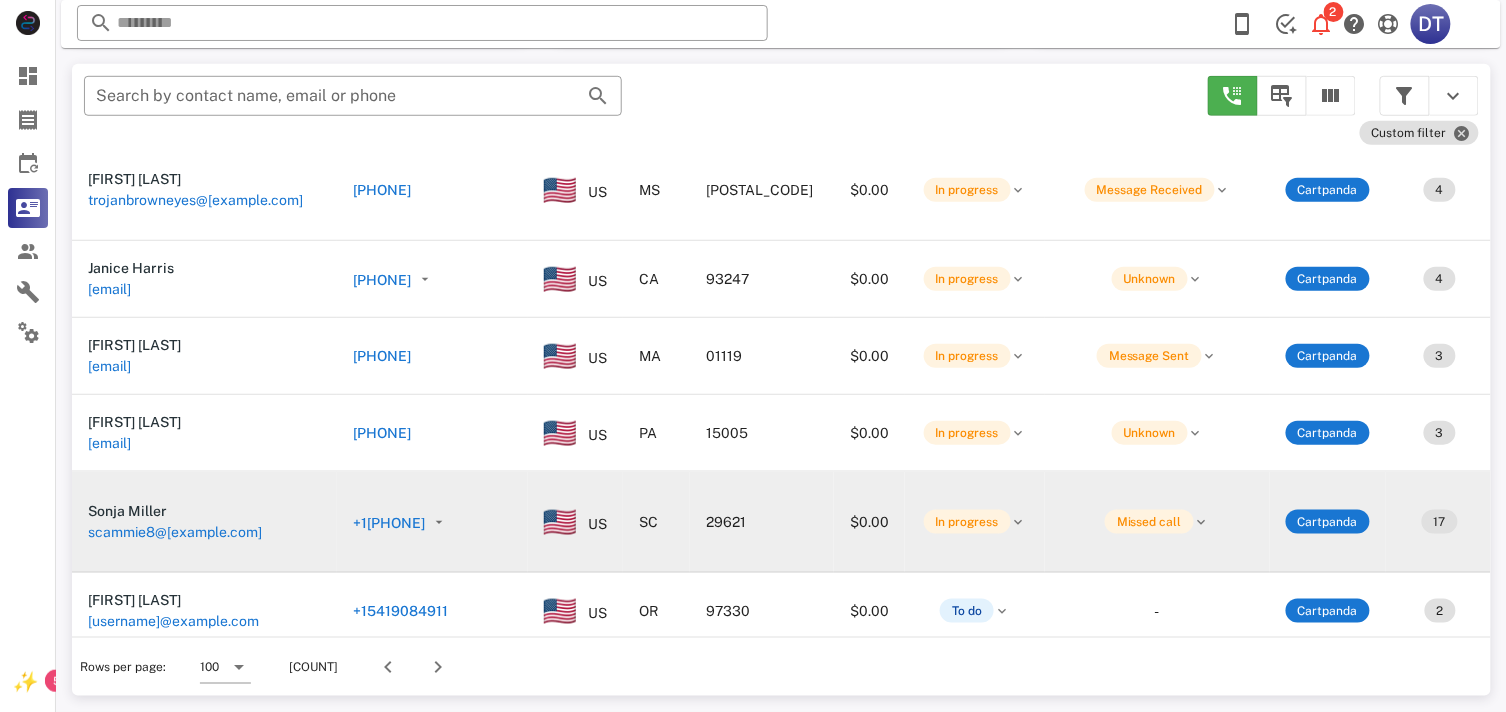 click on "+1[PHONE]" at bounding box center (389, 523) 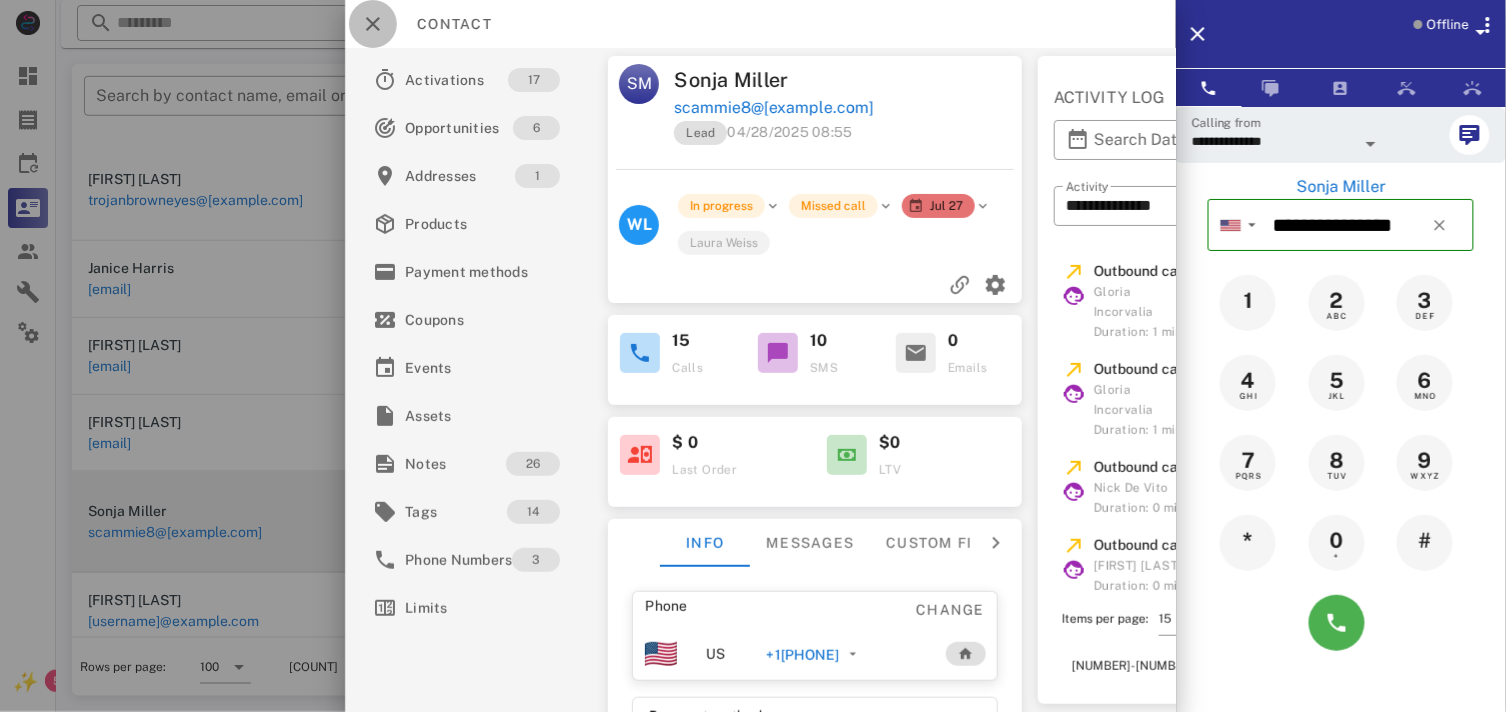 click at bounding box center (373, 24) 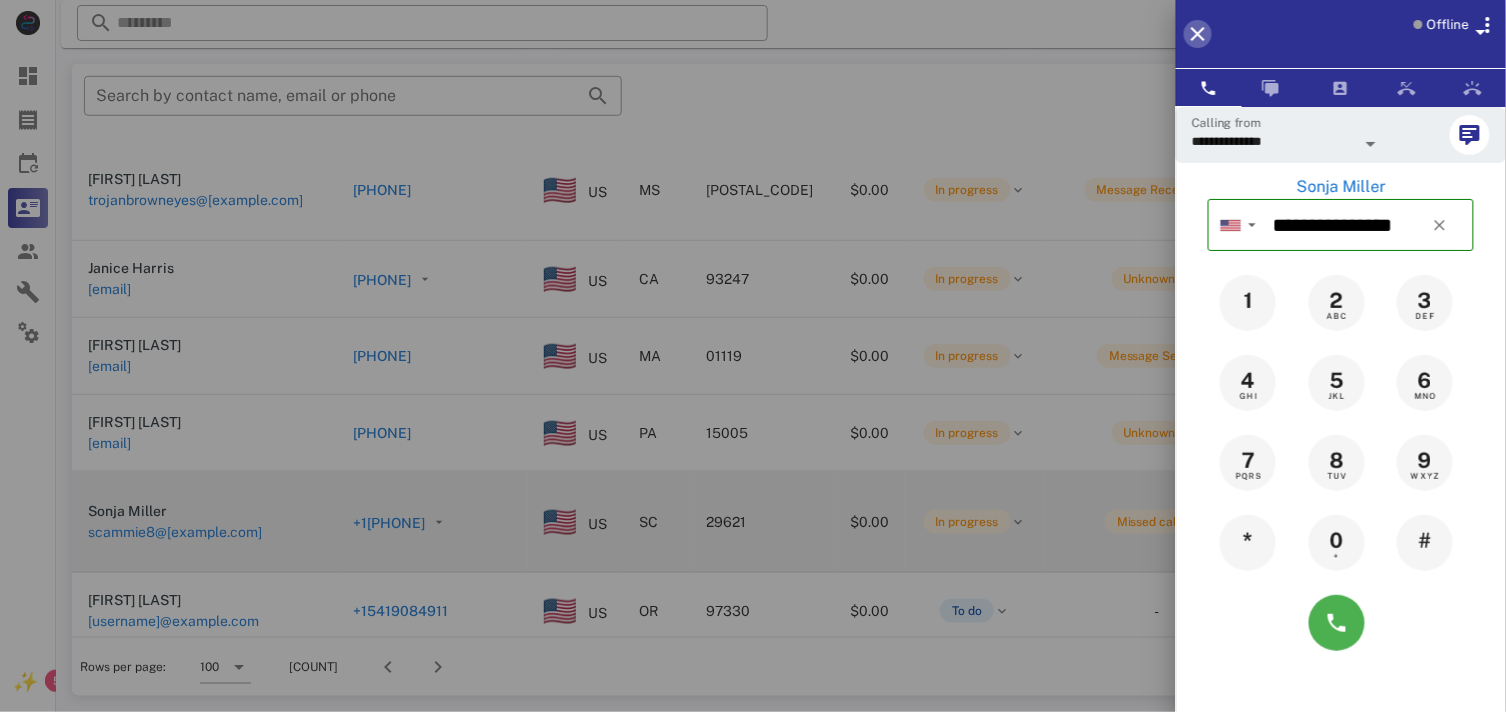 click at bounding box center (1198, 34) 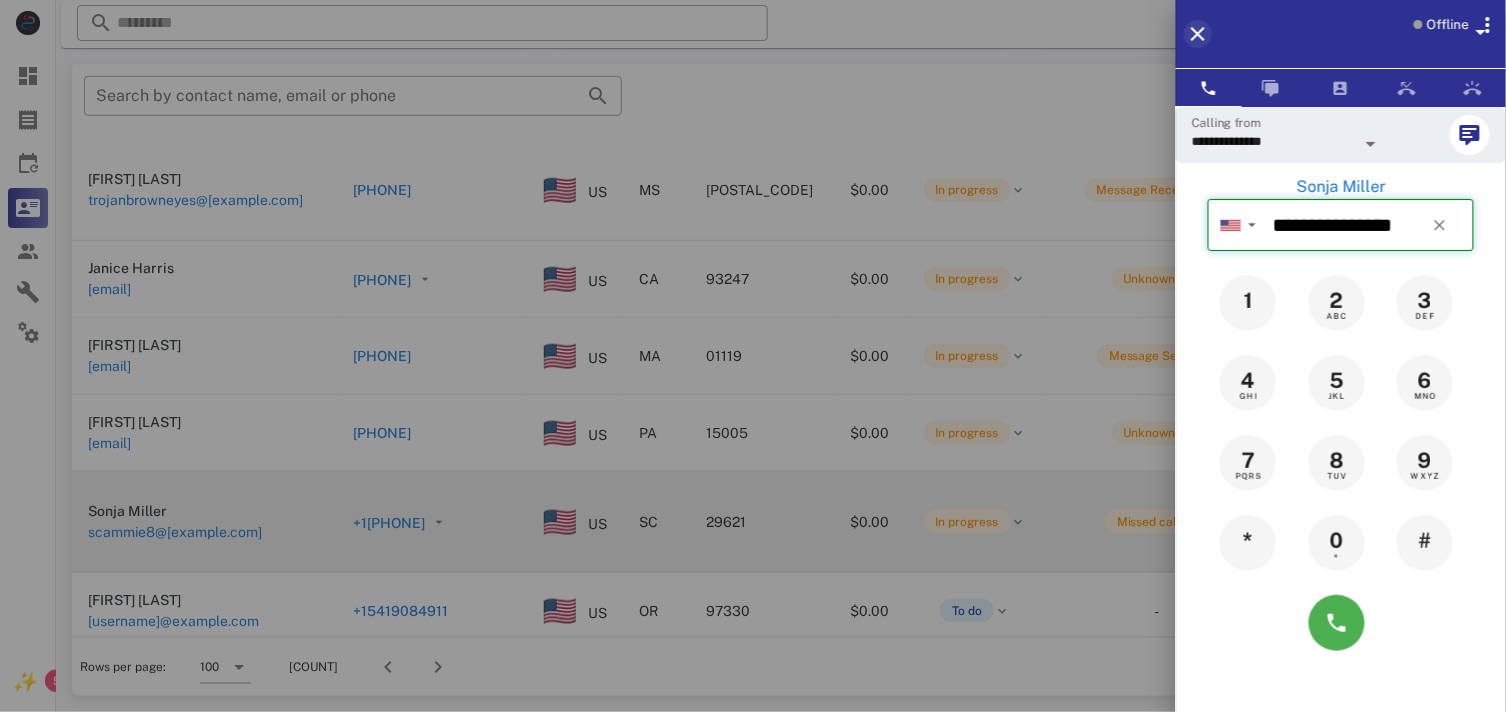 type 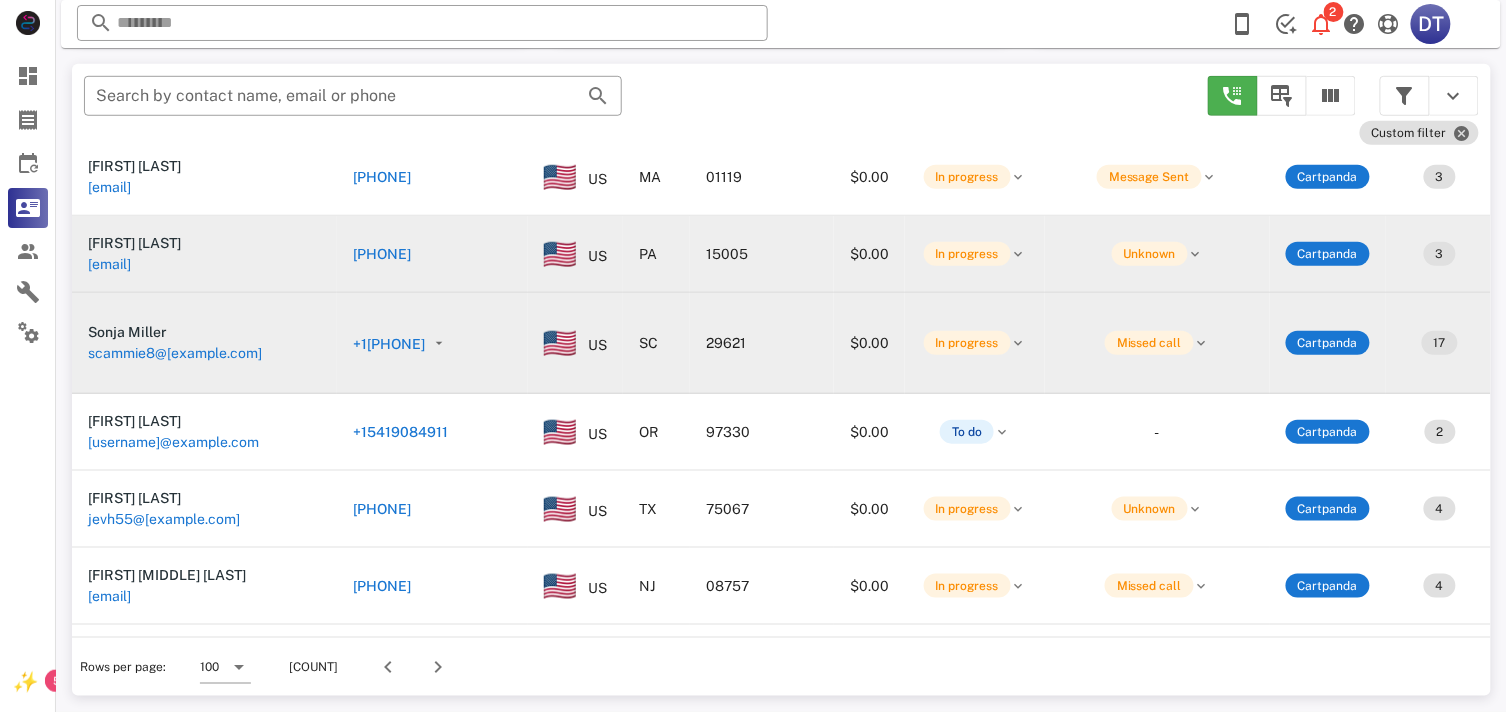 scroll, scrollTop: 2222, scrollLeft: 0, axis: vertical 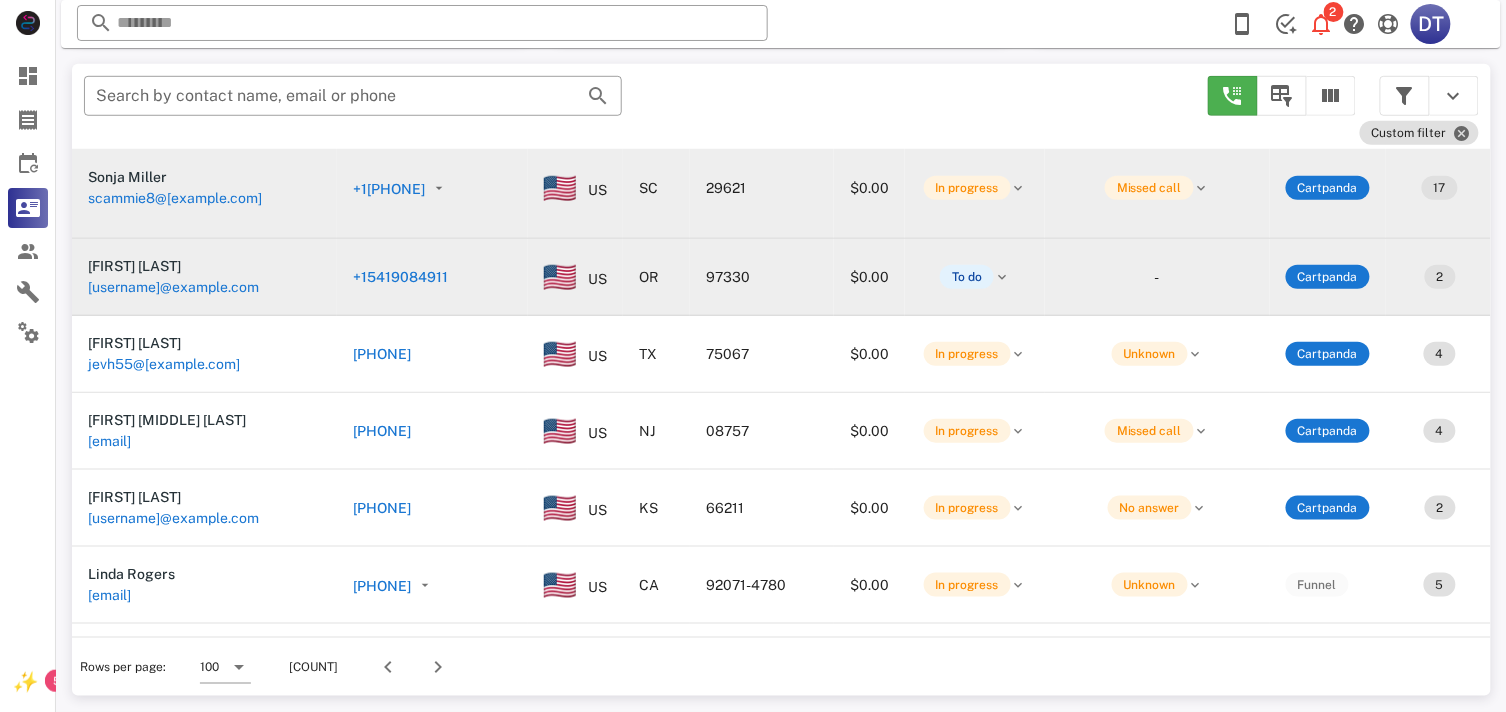 click on "+15419084911" at bounding box center (400, 277) 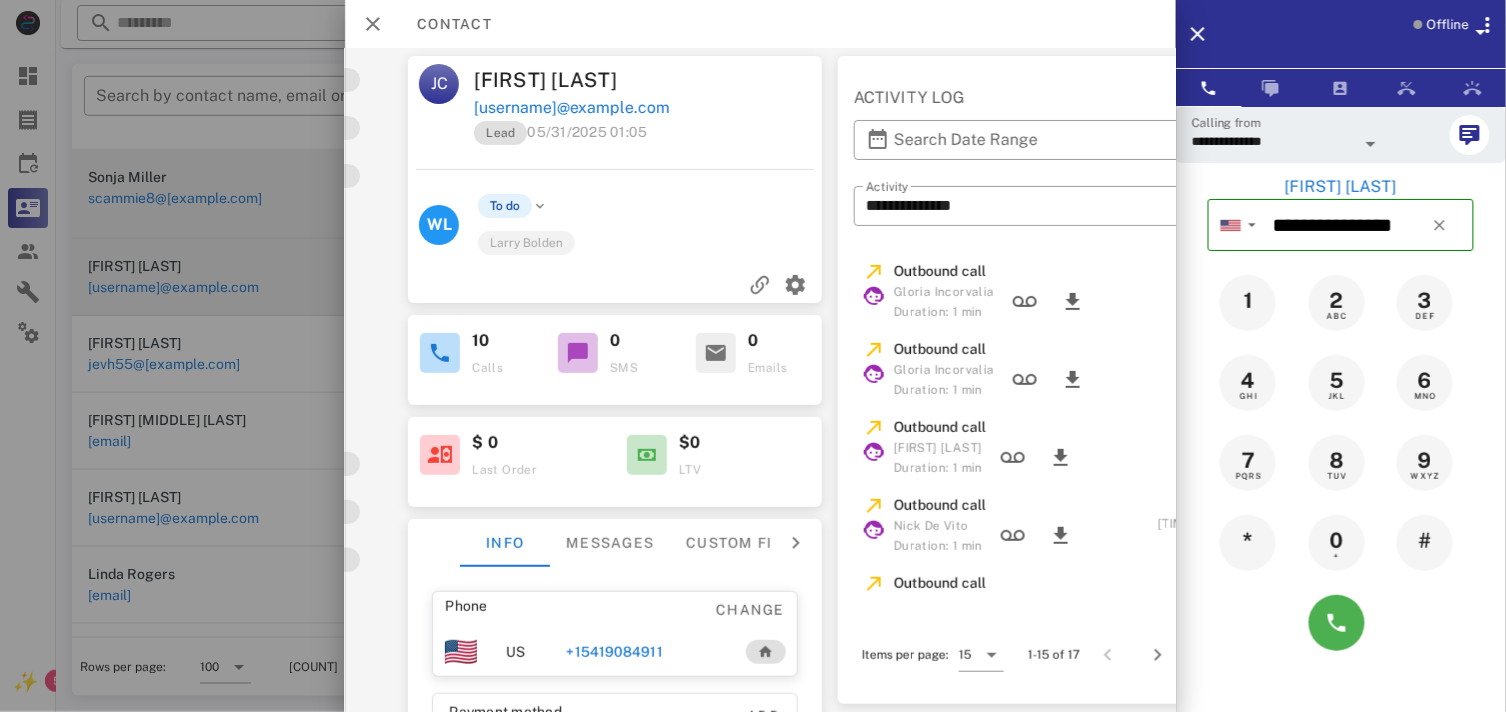 scroll, scrollTop: 0, scrollLeft: 235, axis: horizontal 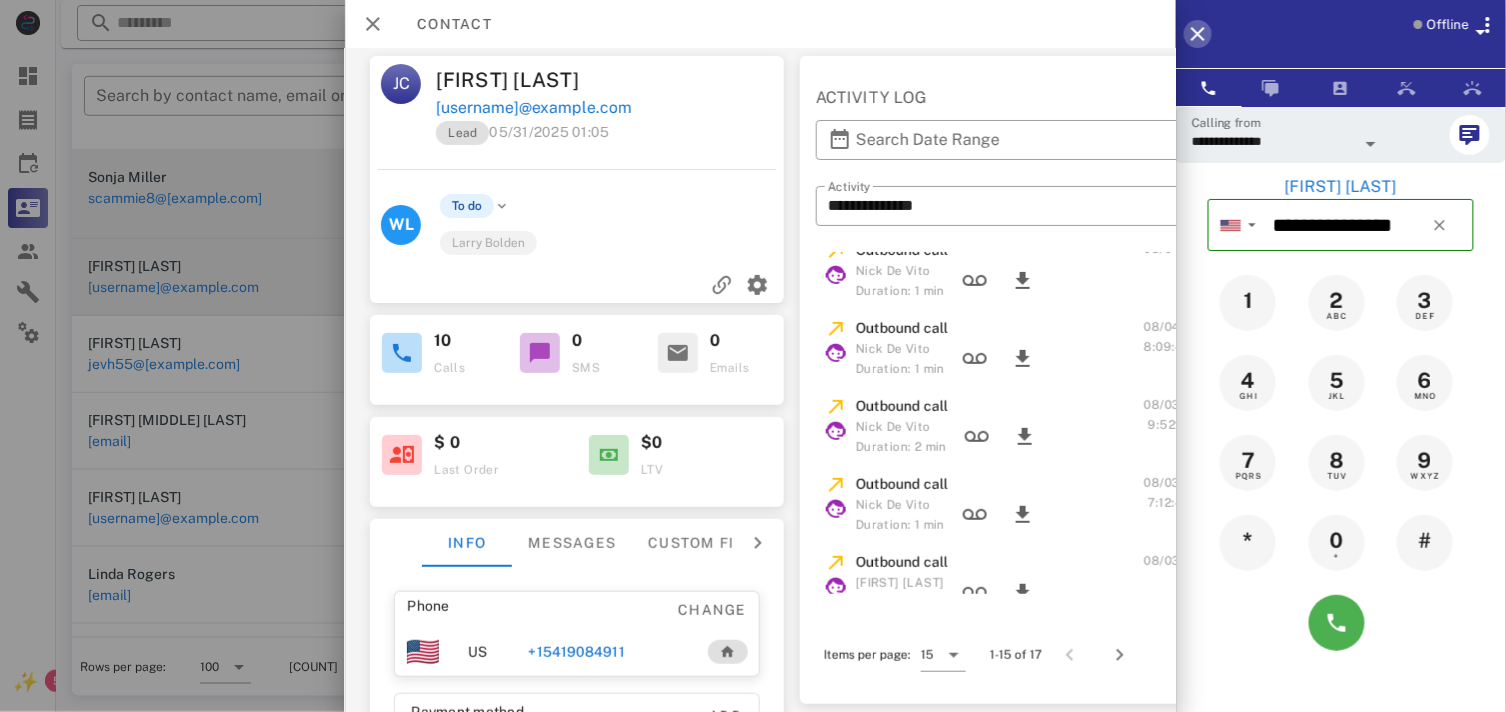 click at bounding box center (1198, 34) 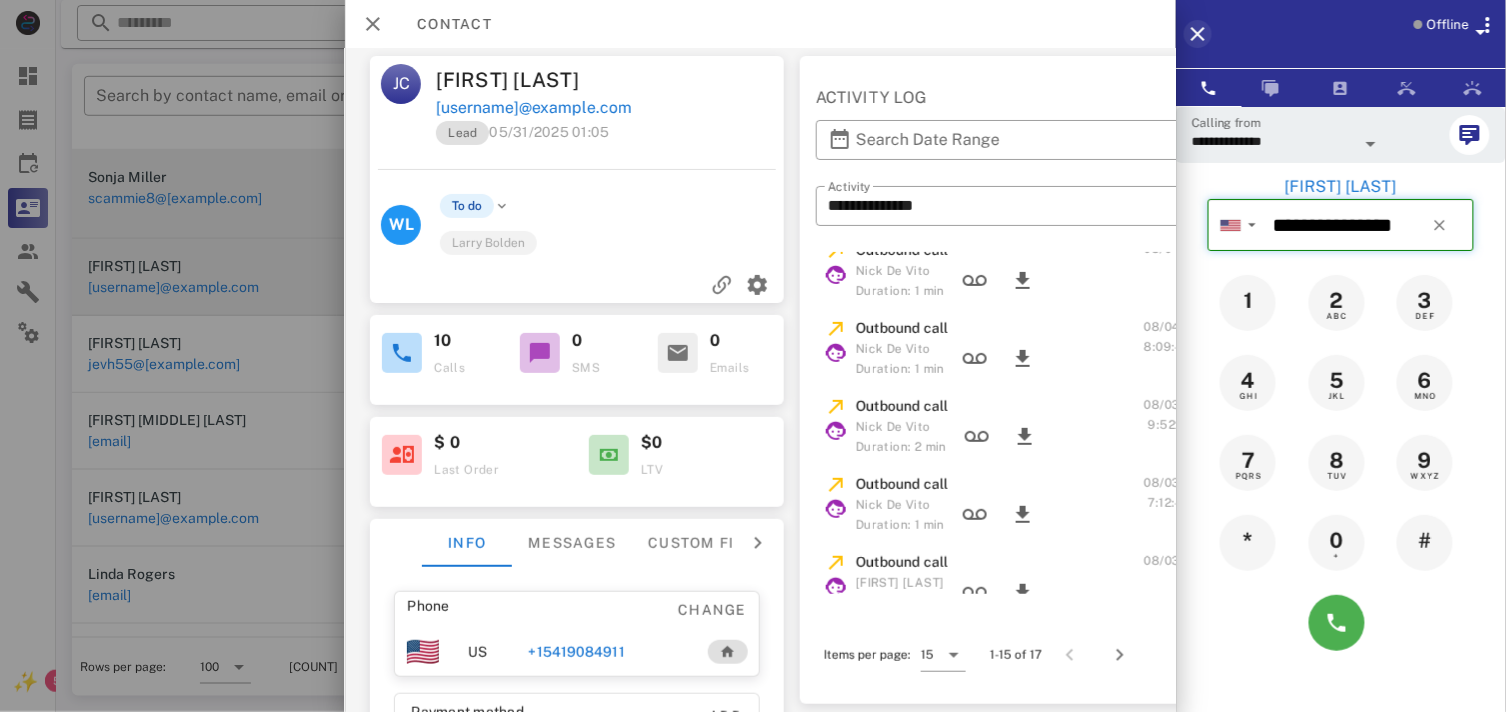 type 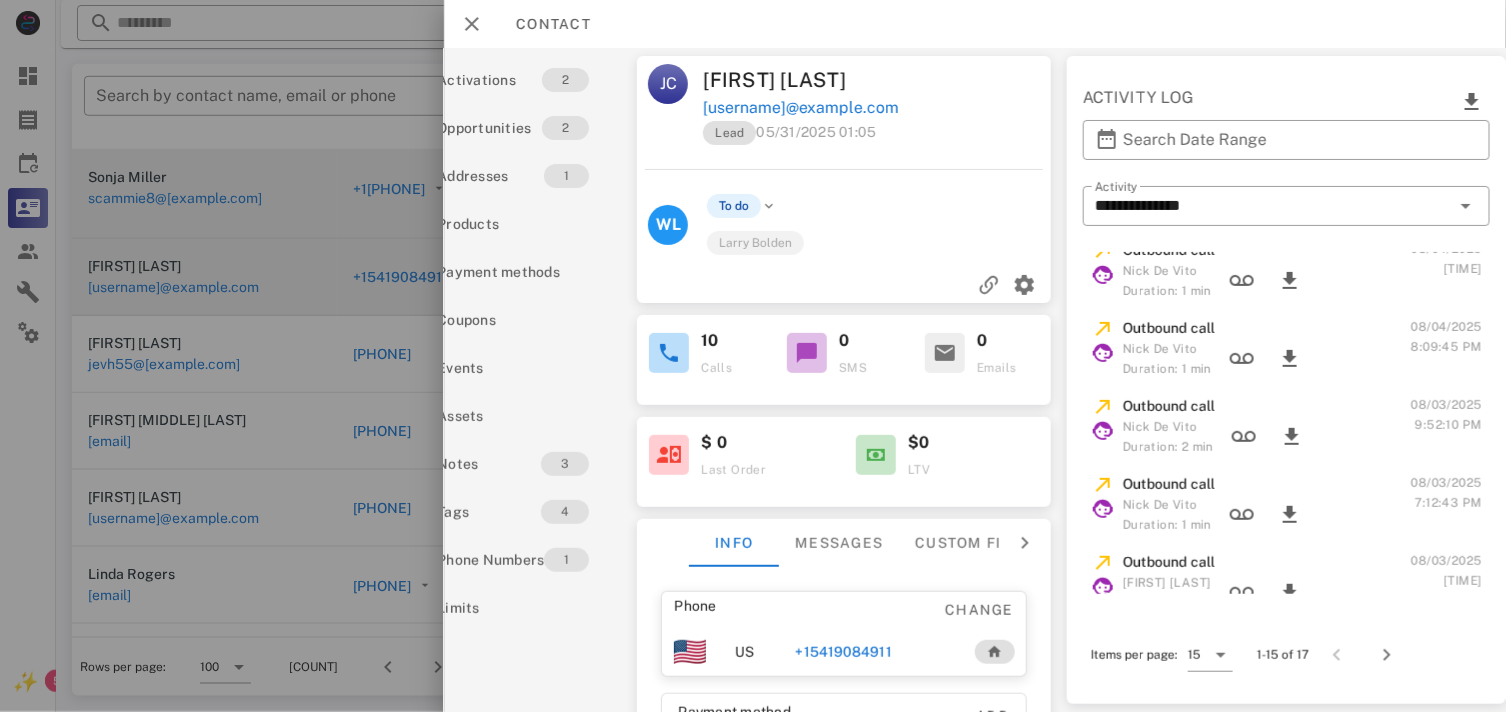 scroll, scrollTop: 0, scrollLeft: 115, axis: horizontal 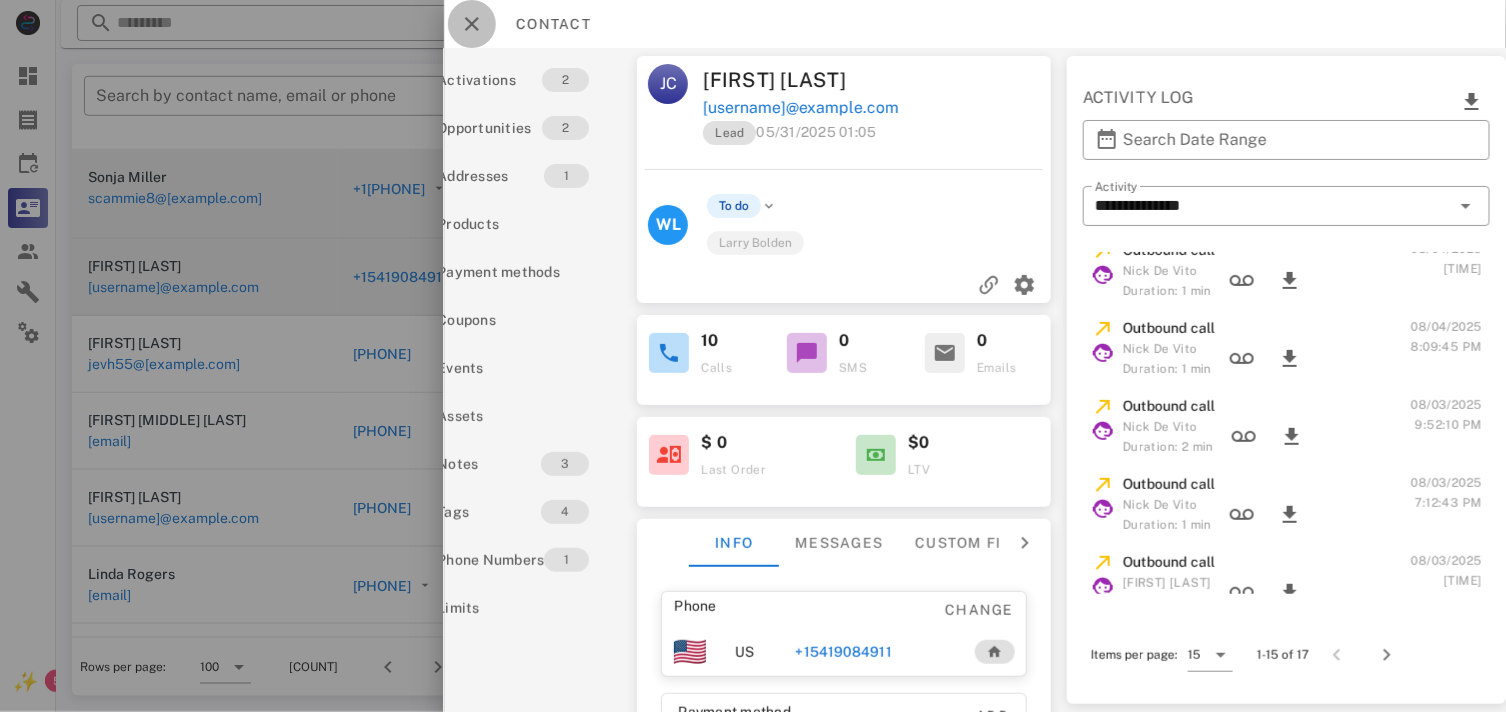 click at bounding box center (472, 24) 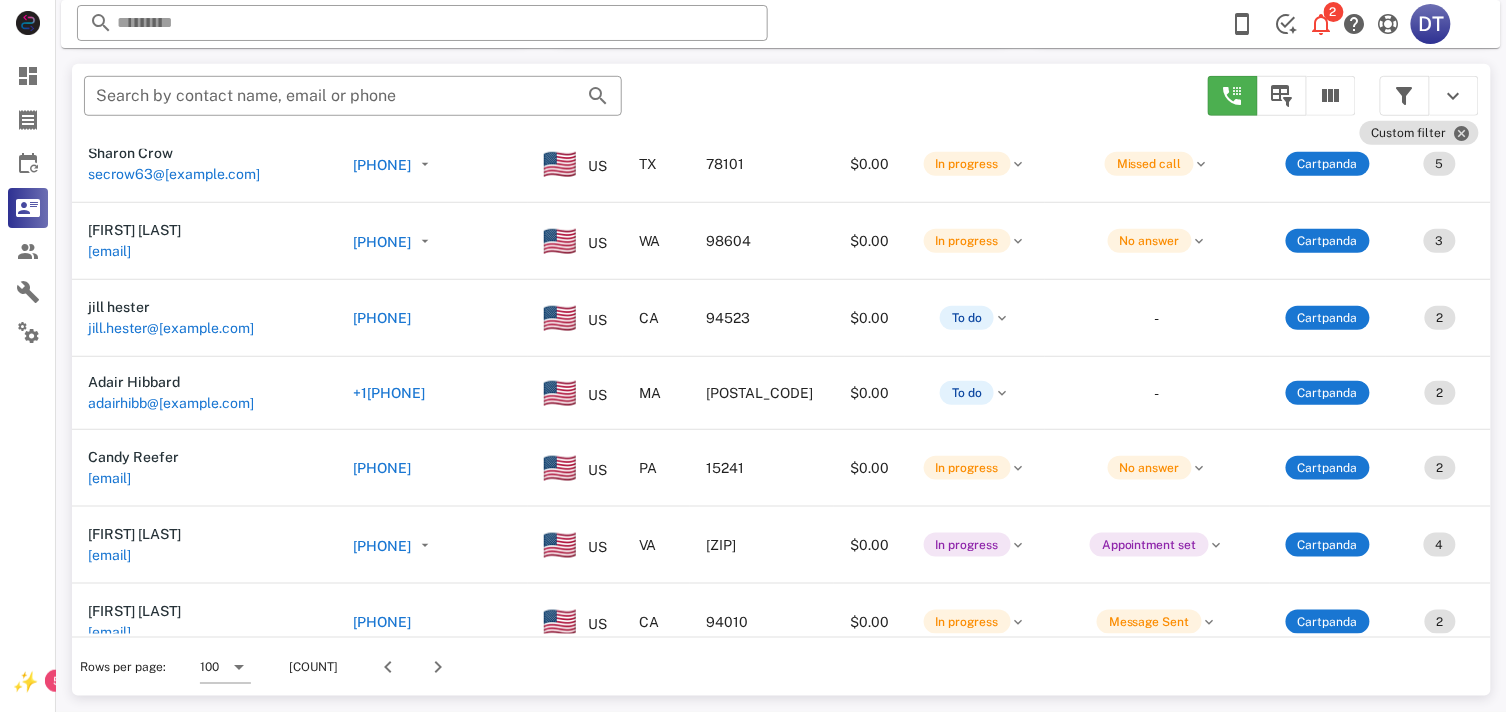 scroll, scrollTop: 3666, scrollLeft: 0, axis: vertical 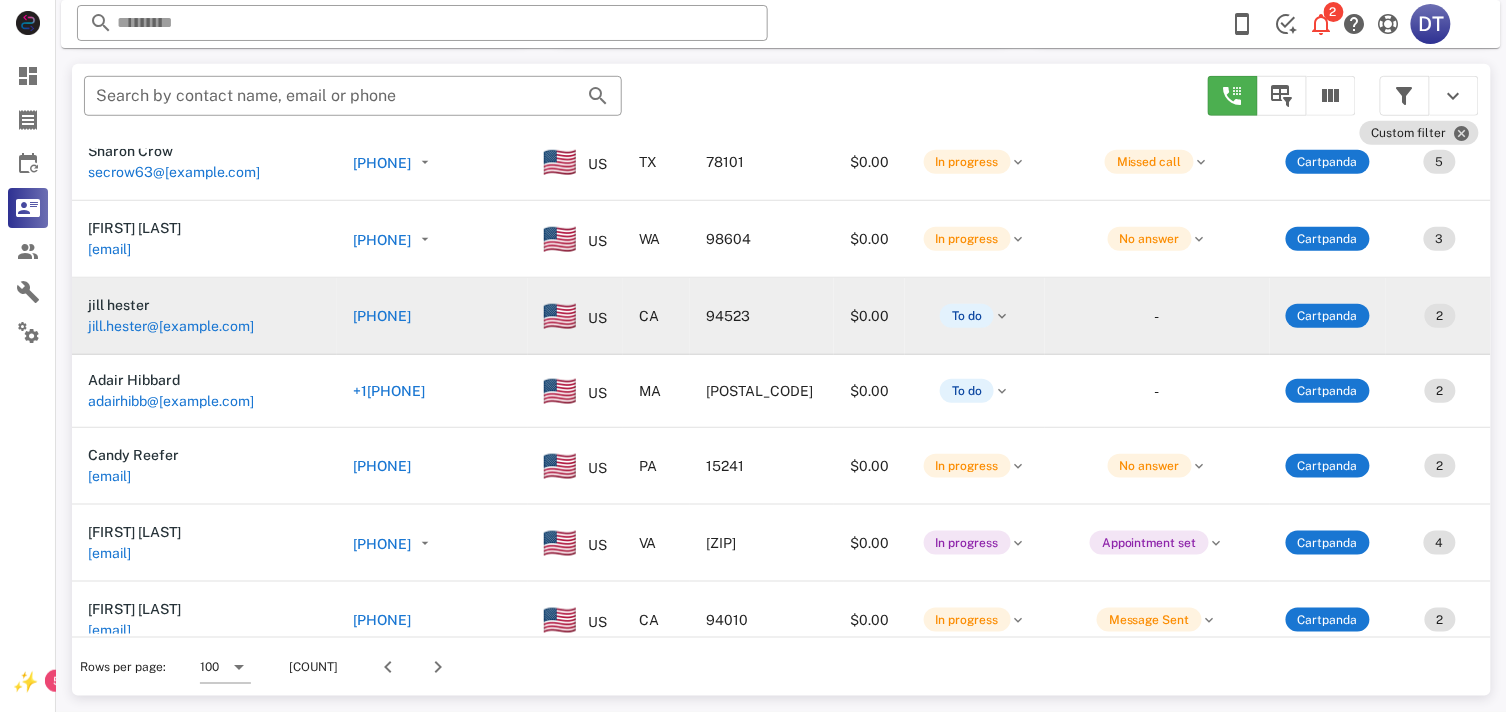 click on "[PHONE]" at bounding box center [382, 316] 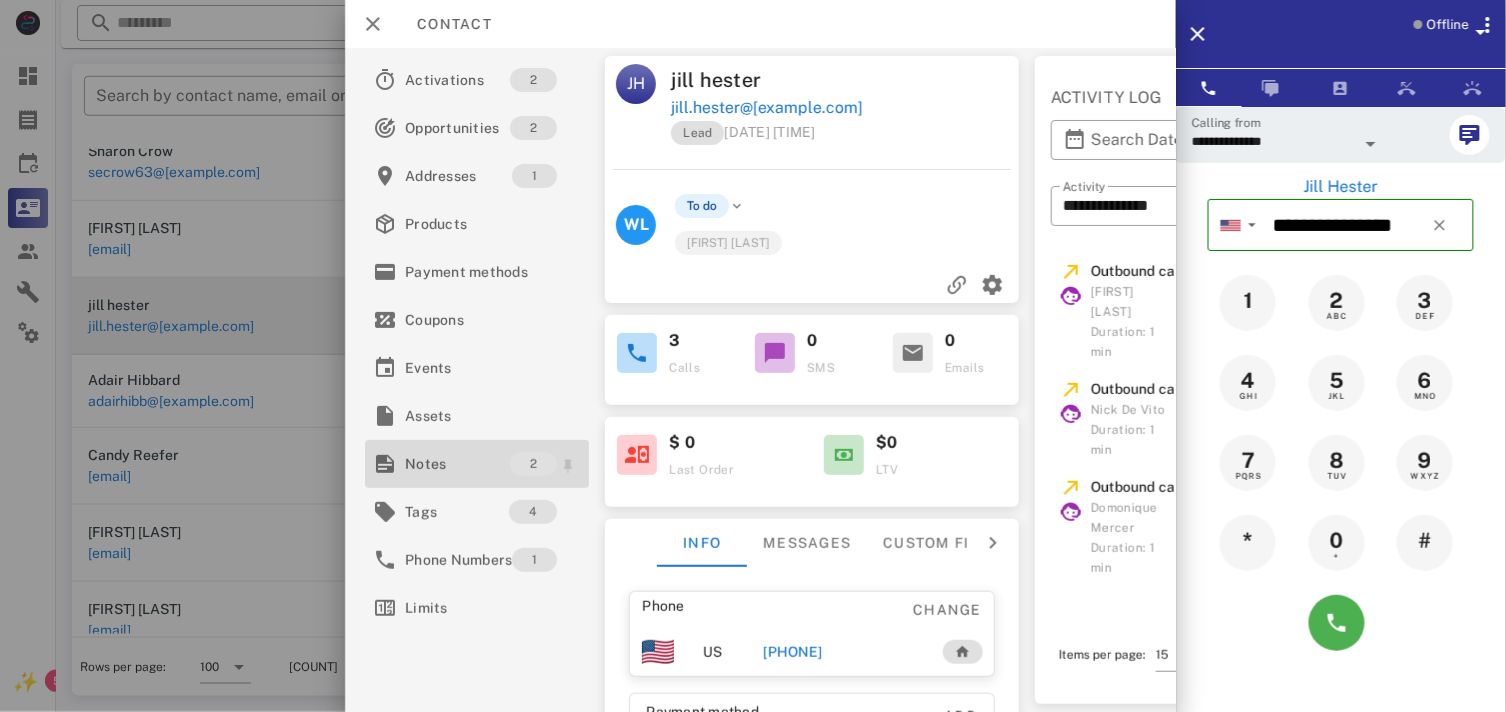 click on "Notes" at bounding box center (457, 464) 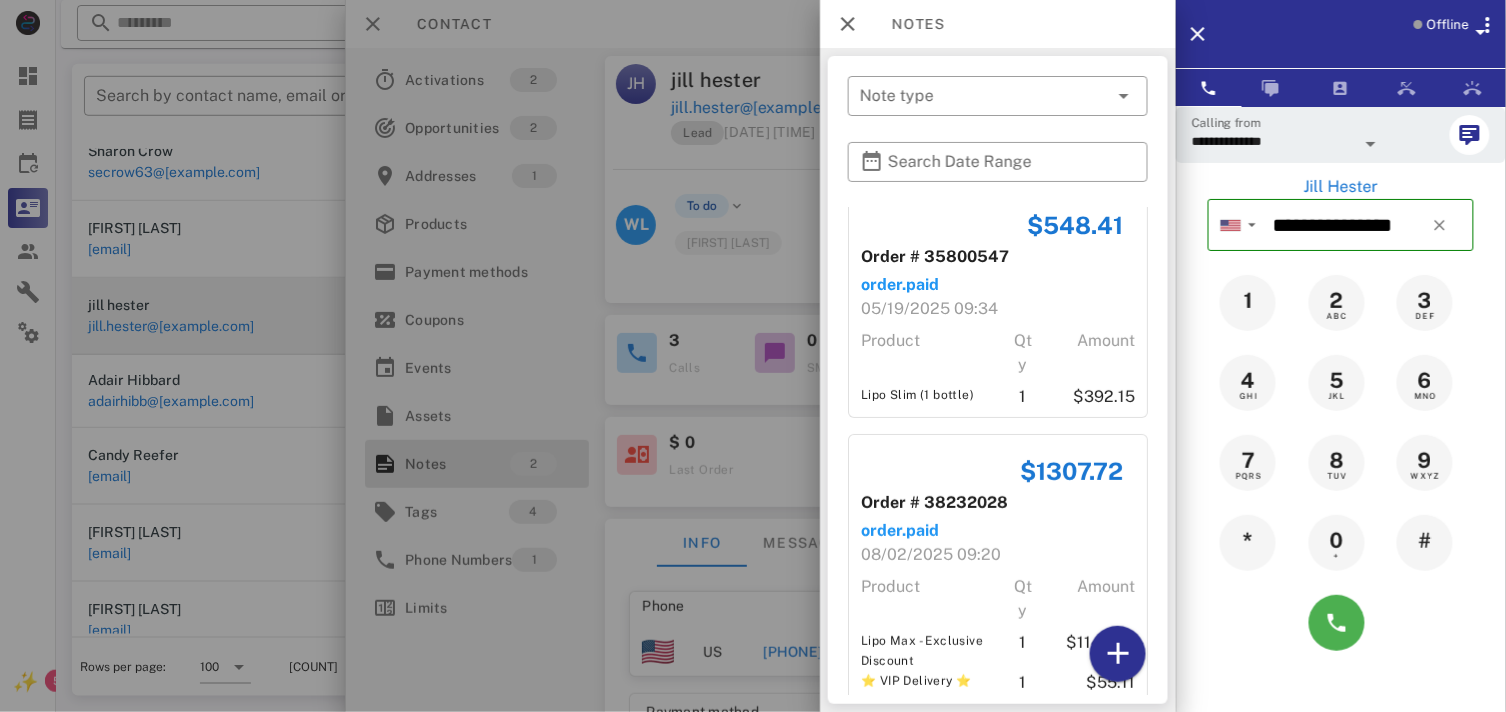 scroll, scrollTop: 0, scrollLeft: 0, axis: both 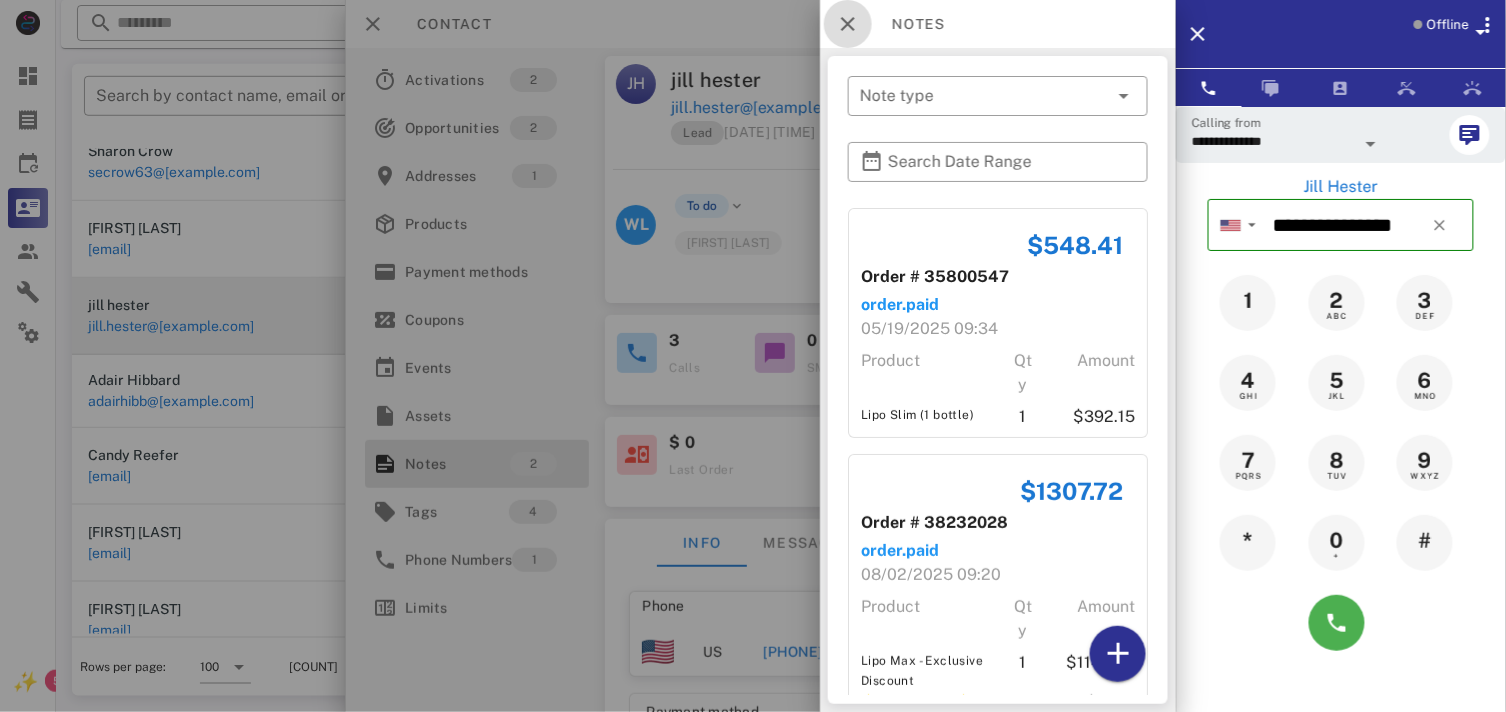 click at bounding box center [848, 24] 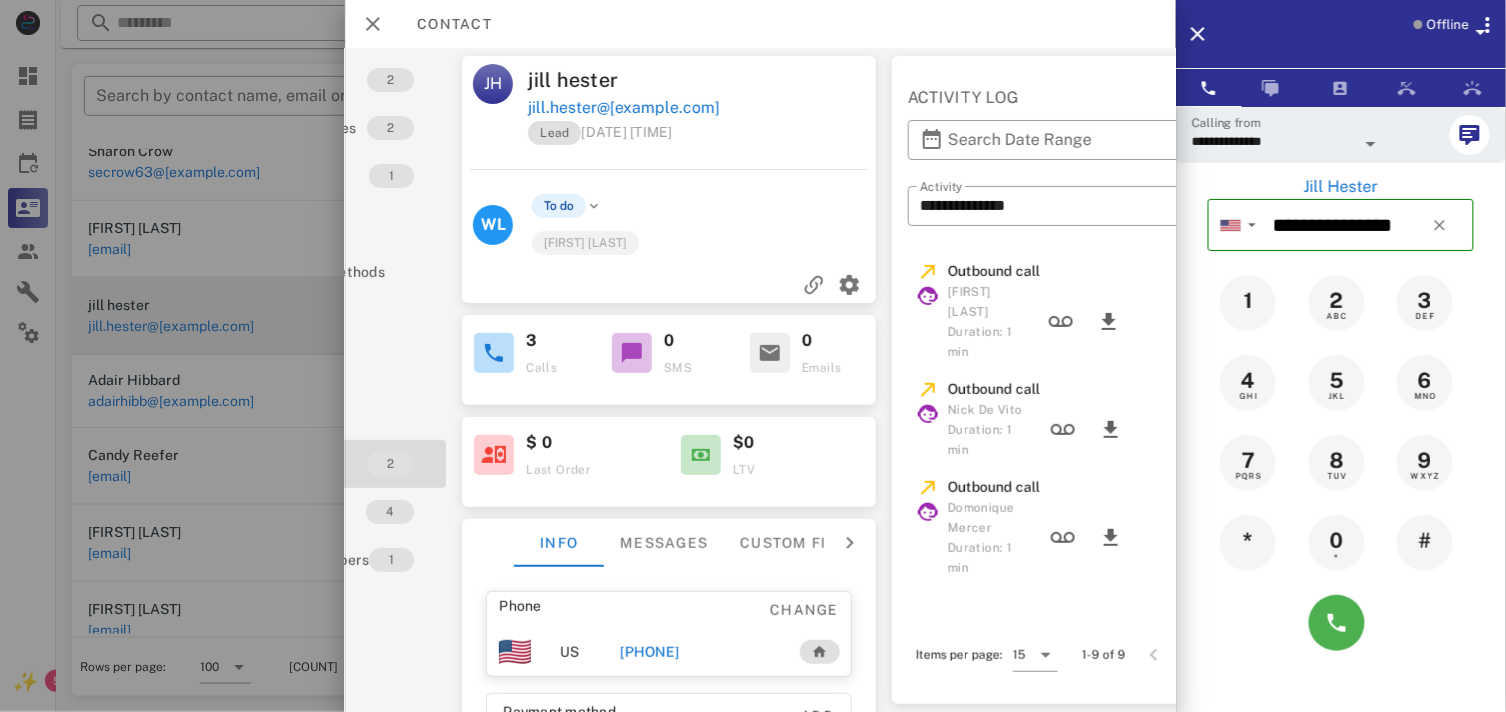 scroll, scrollTop: 0, scrollLeft: 272, axis: horizontal 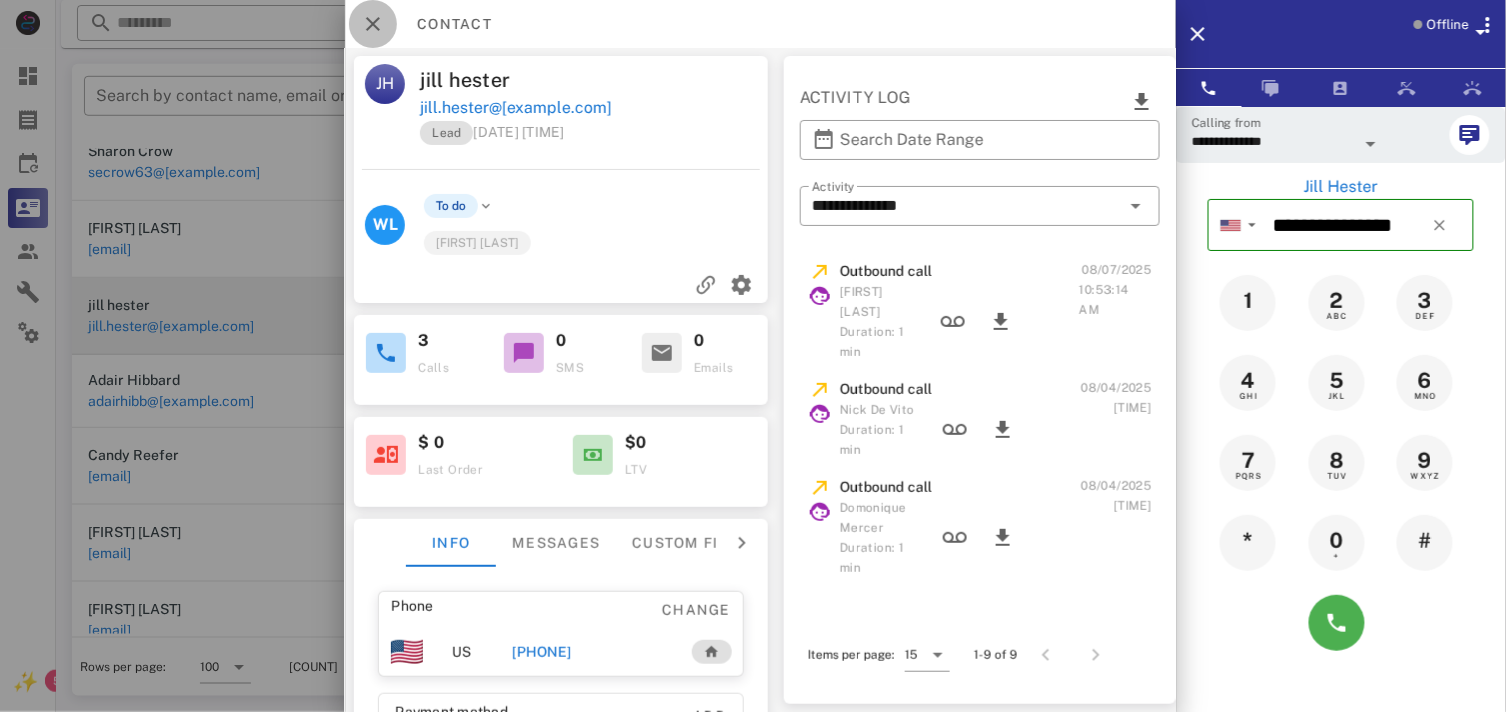 click at bounding box center (373, 24) 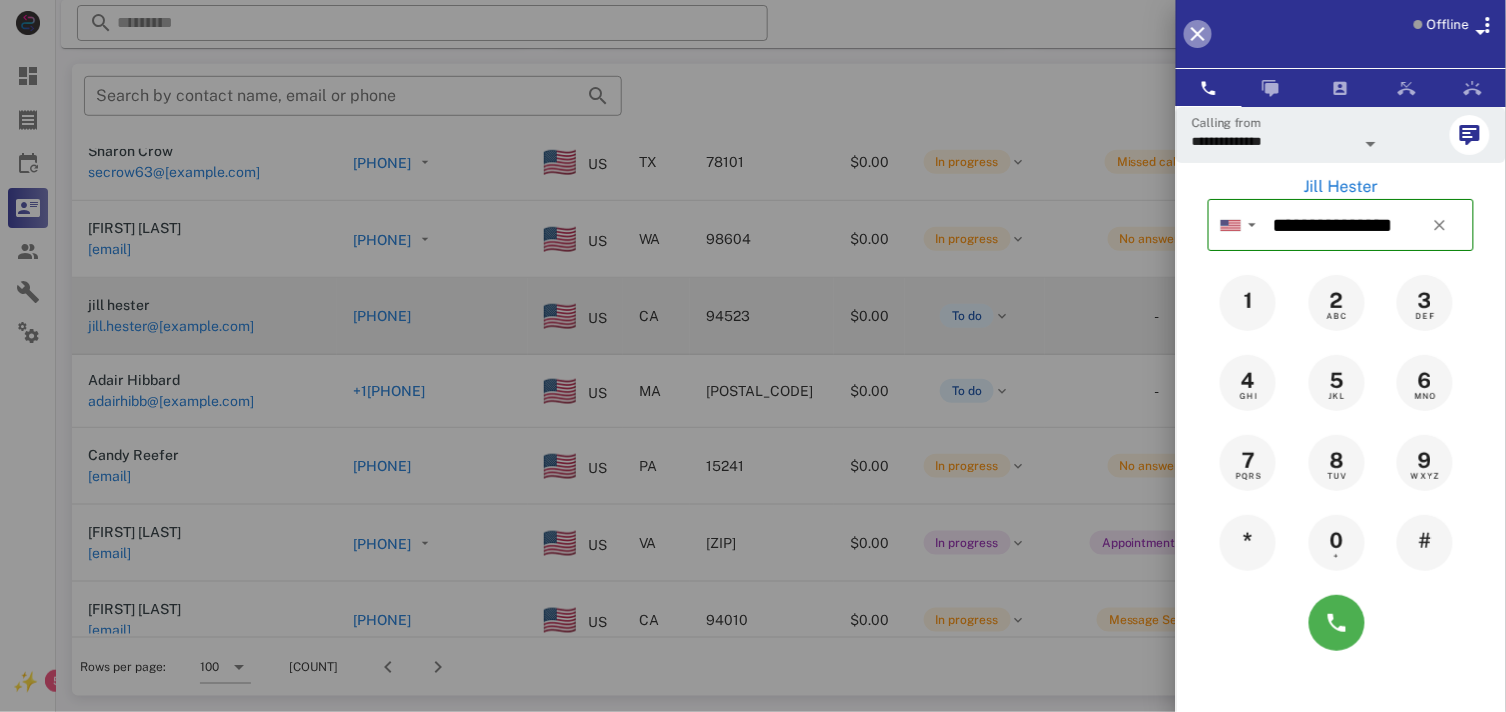 click at bounding box center (1198, 34) 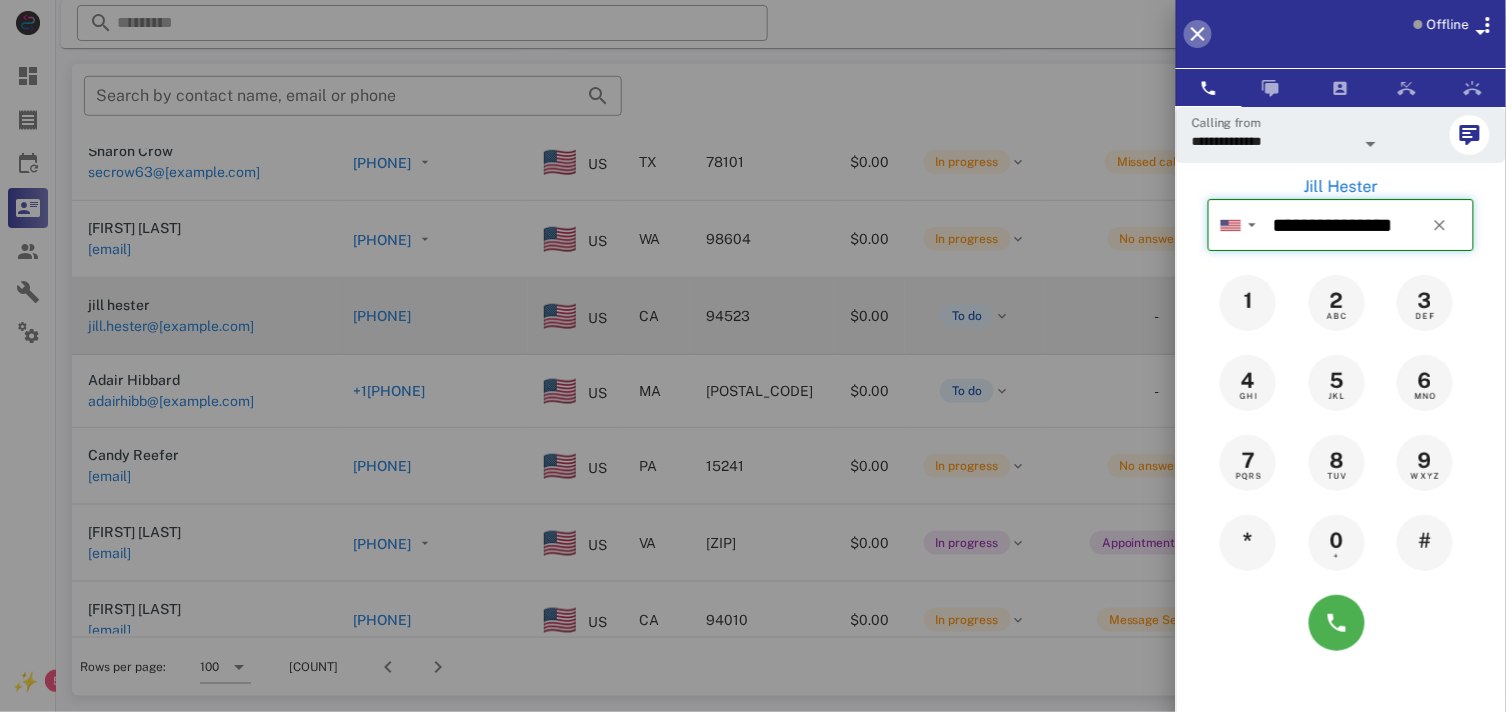 type 